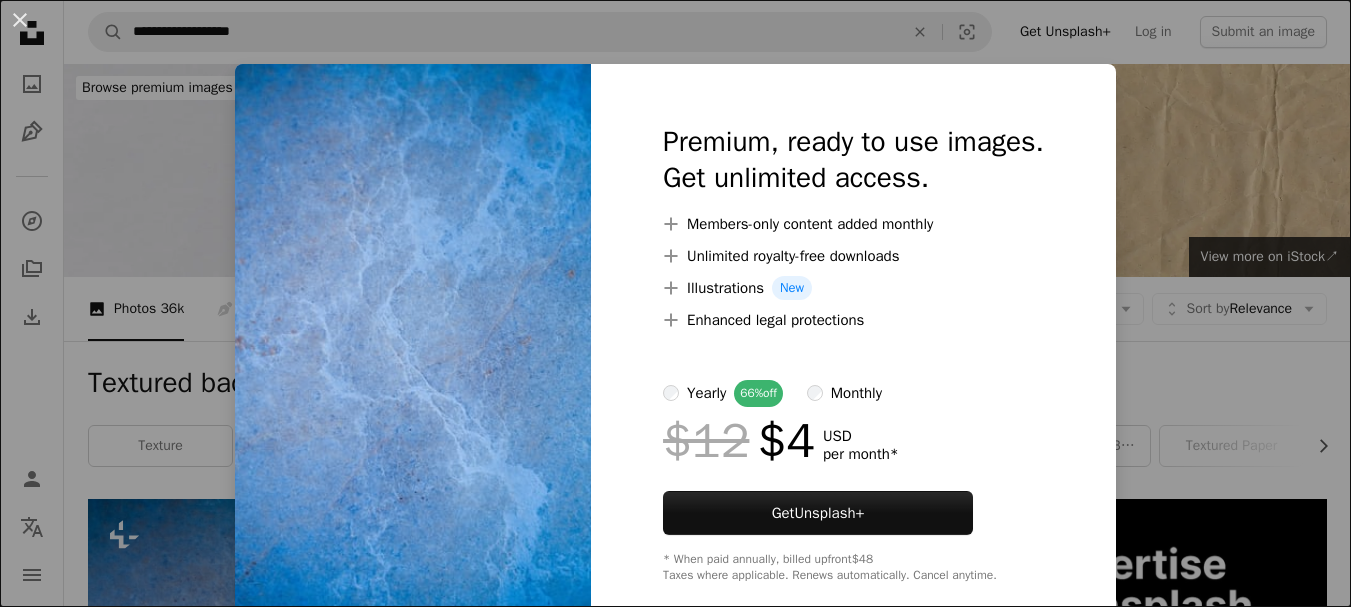 scroll, scrollTop: 492, scrollLeft: 0, axis: vertical 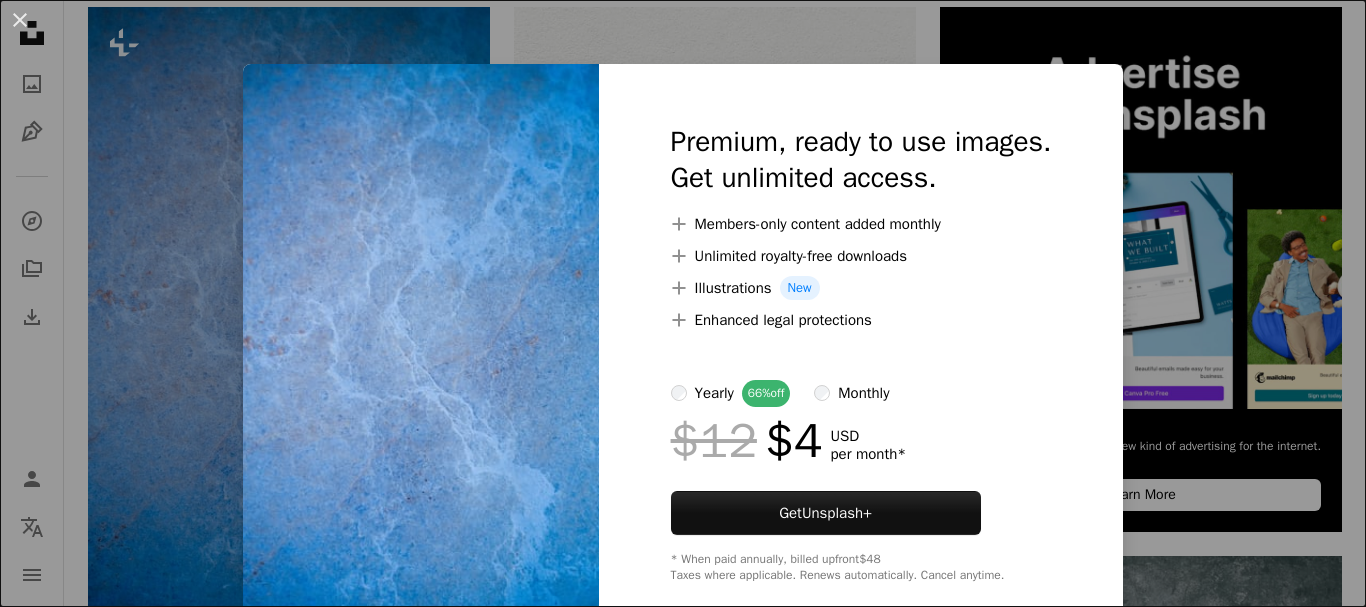 click on "An X shape Premium, ready to use images. Get unlimited access. A plus sign Members-only content added monthly A plus sign Unlimited royalty-free downloads A plus sign Illustrations  New A plus sign Enhanced legal protections yearly 66%  off monthly $12   $4 USD per month * Get  Unsplash+ * When paid annually, billed upfront  $48 Taxes where applicable. Renews automatically. Cancel anytime." at bounding box center [683, 303] 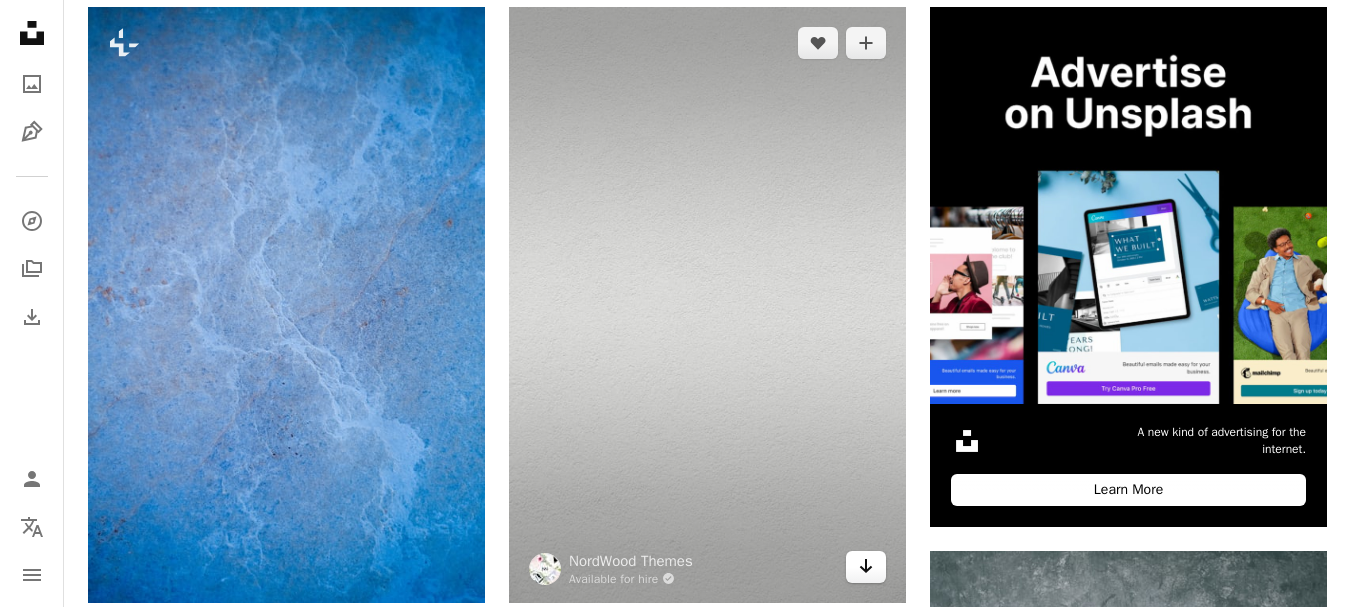 click on "Arrow pointing down" at bounding box center (866, 567) 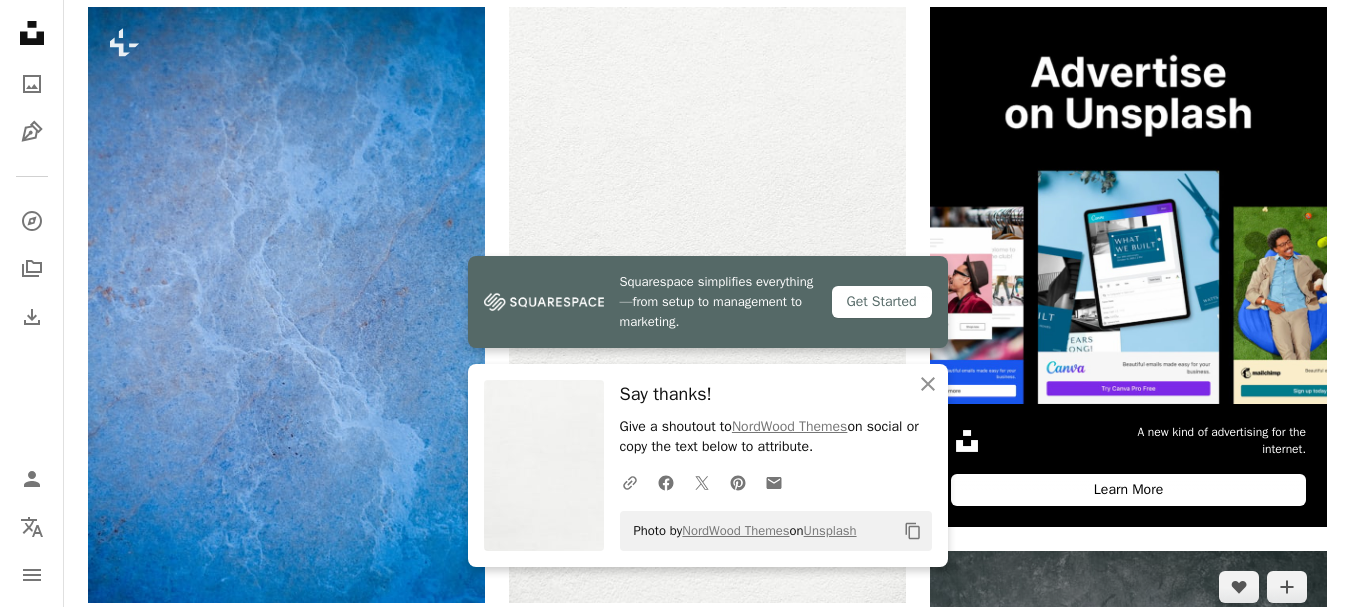 click 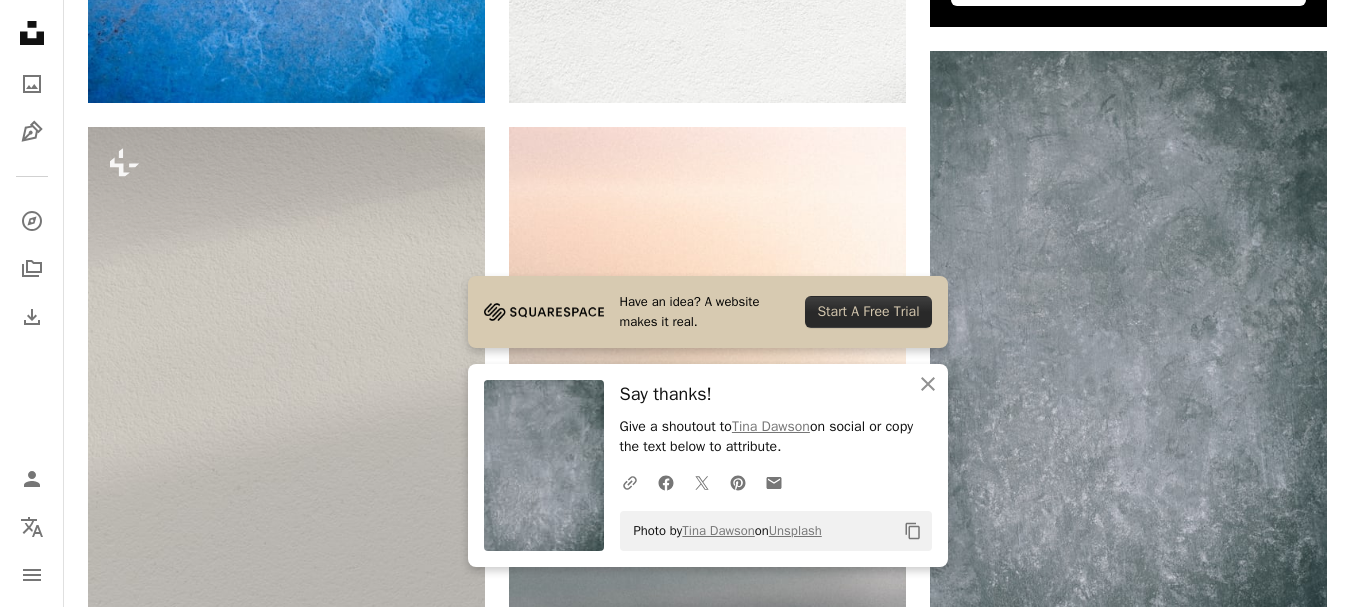 scroll, scrollTop: 975, scrollLeft: 0, axis: vertical 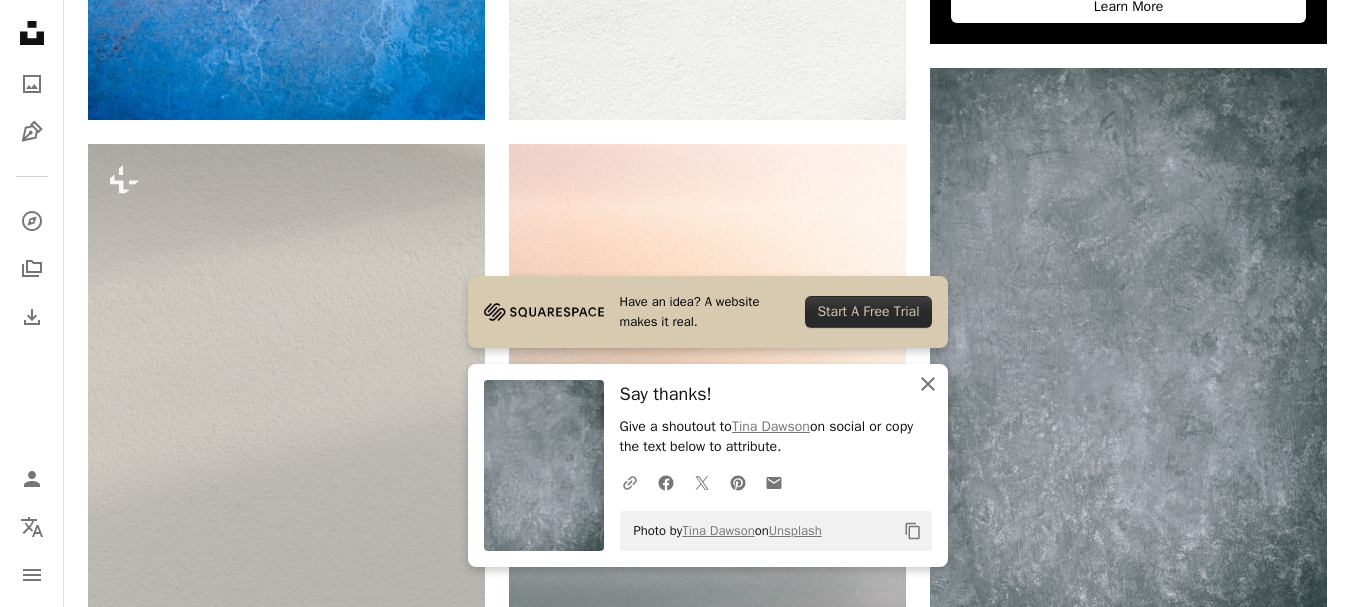 click on "An X shape" 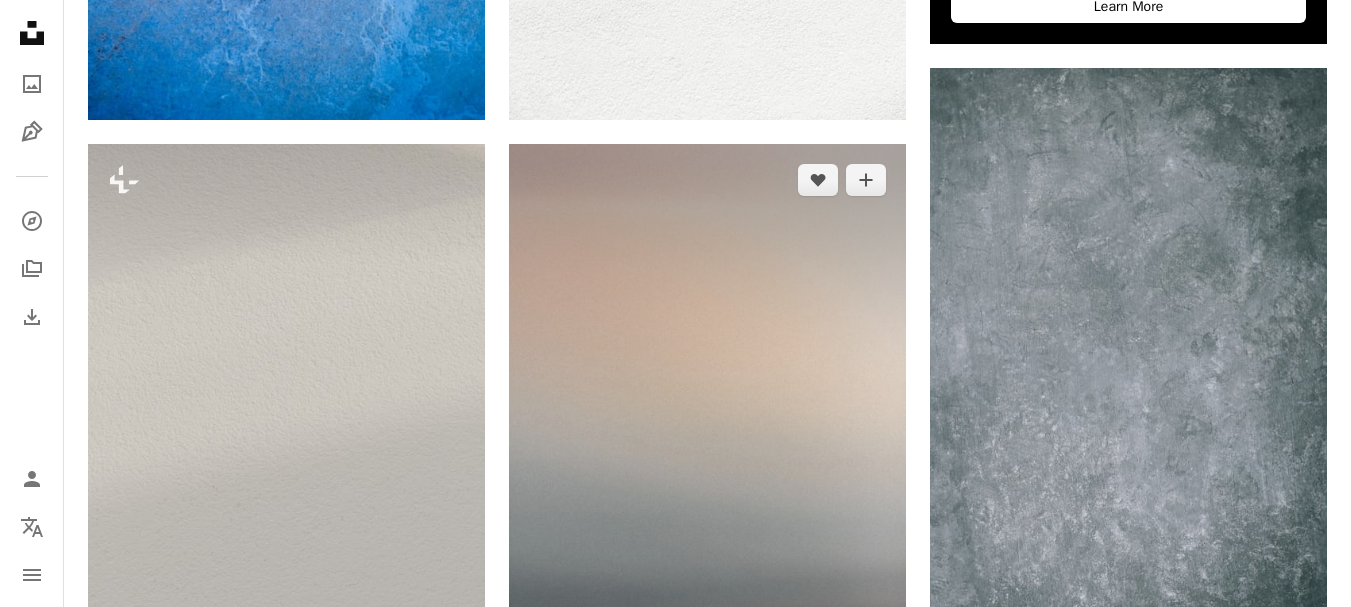 click 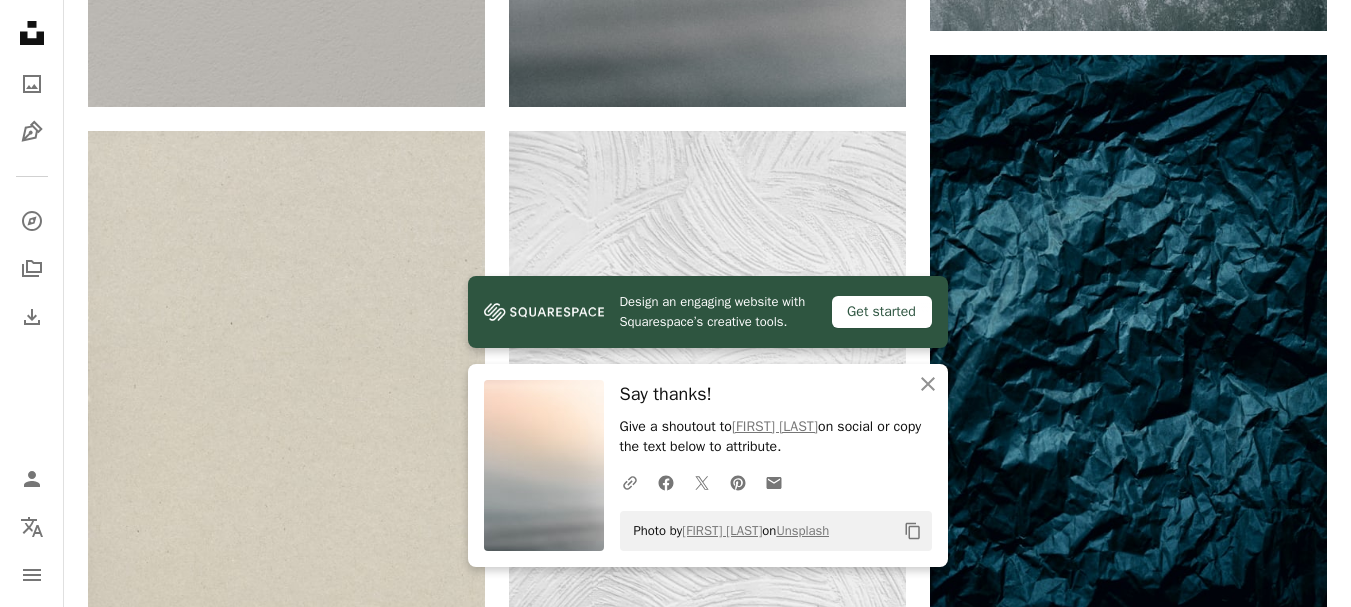 scroll, scrollTop: 1598, scrollLeft: 0, axis: vertical 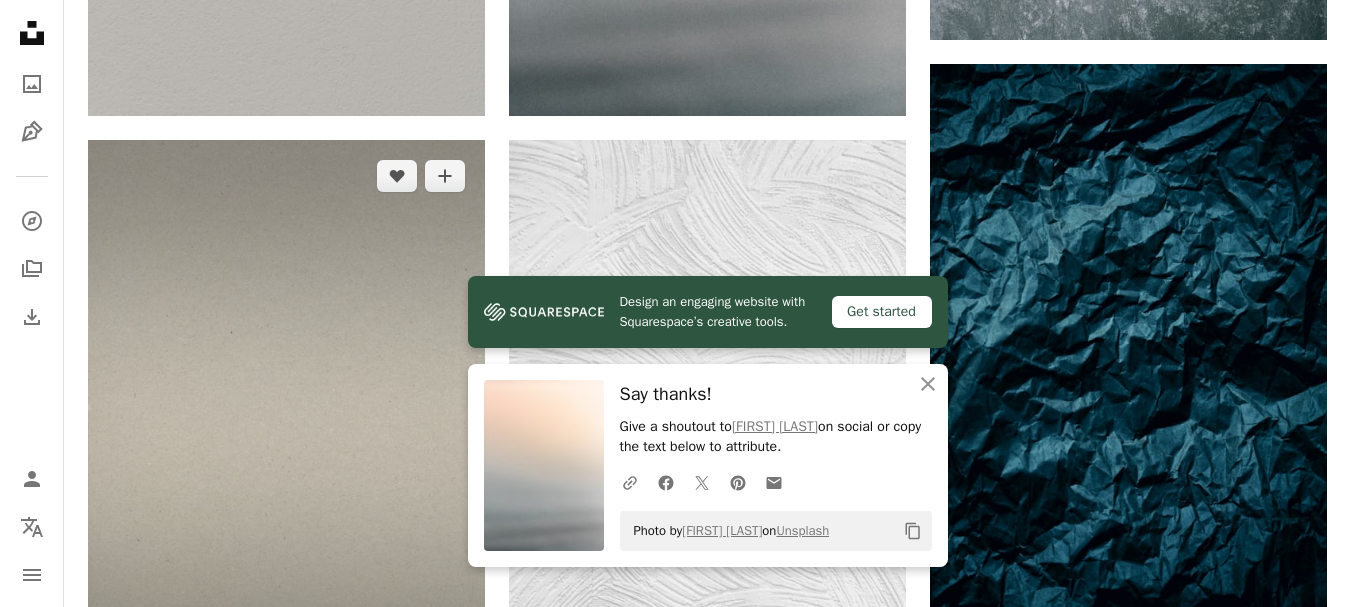 click 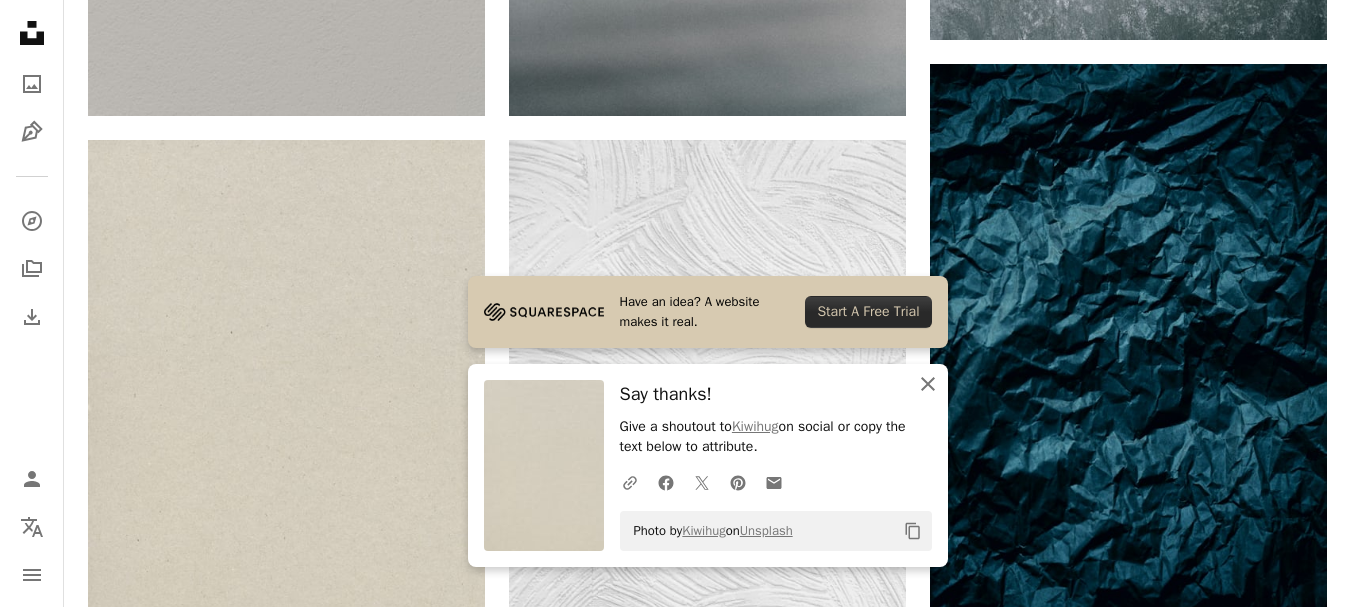 click 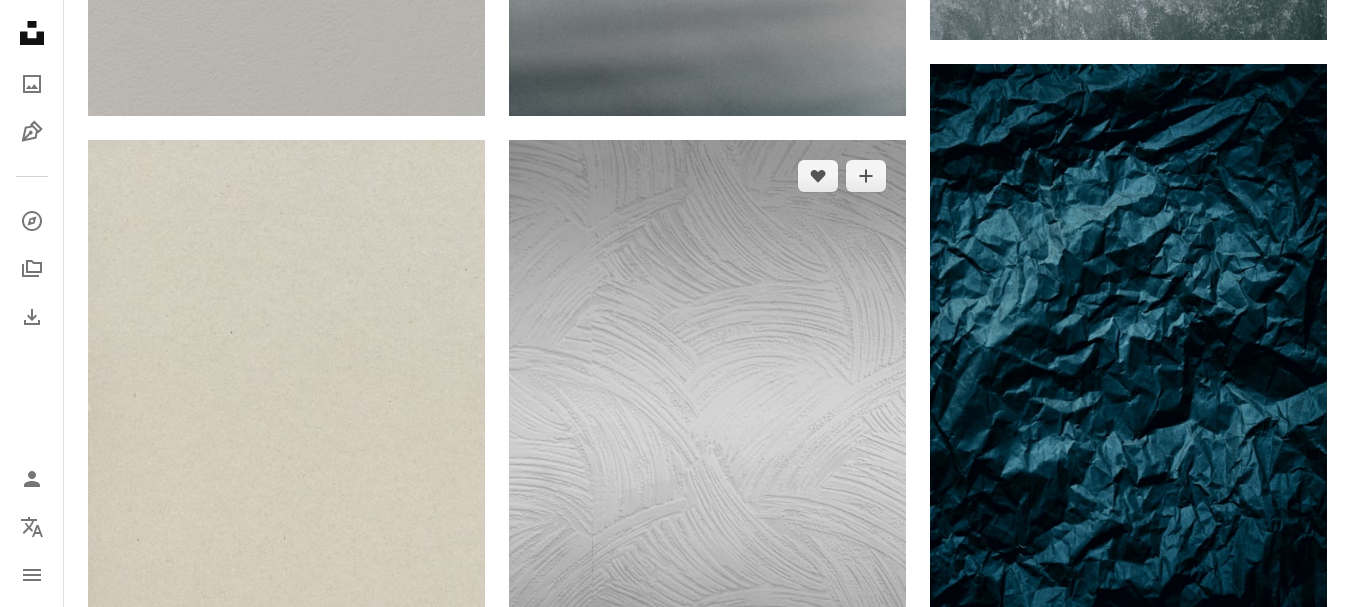 click on "Arrow pointing down" at bounding box center (866, 700) 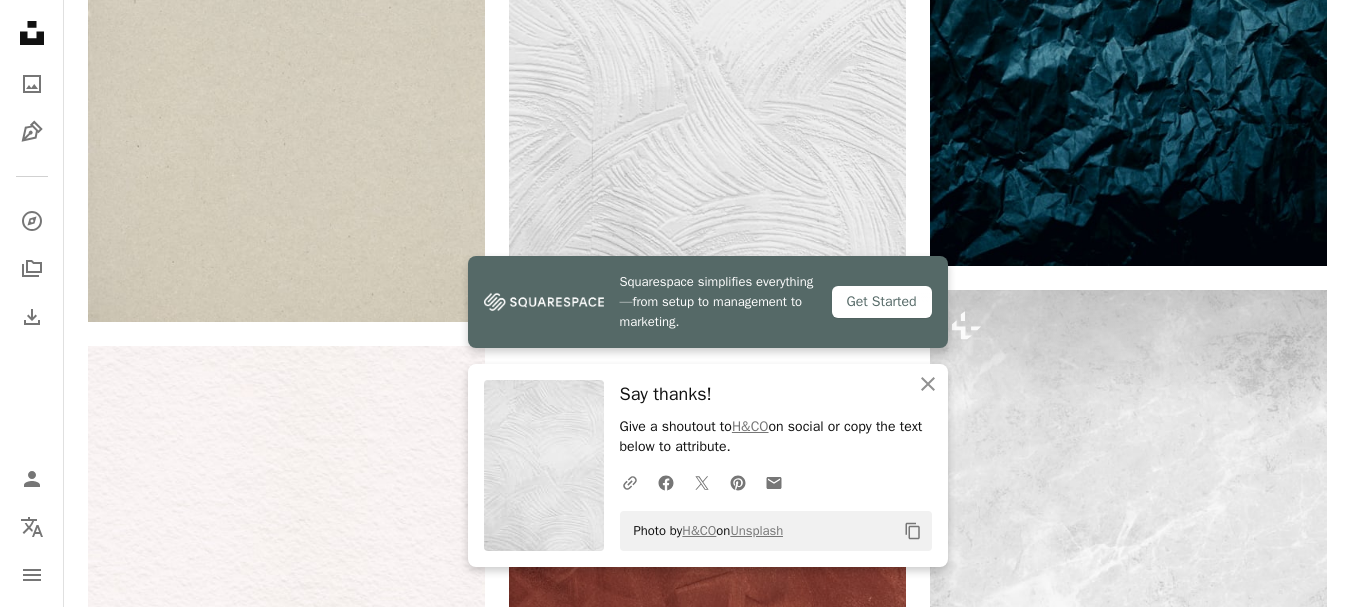 scroll, scrollTop: 2000, scrollLeft: 0, axis: vertical 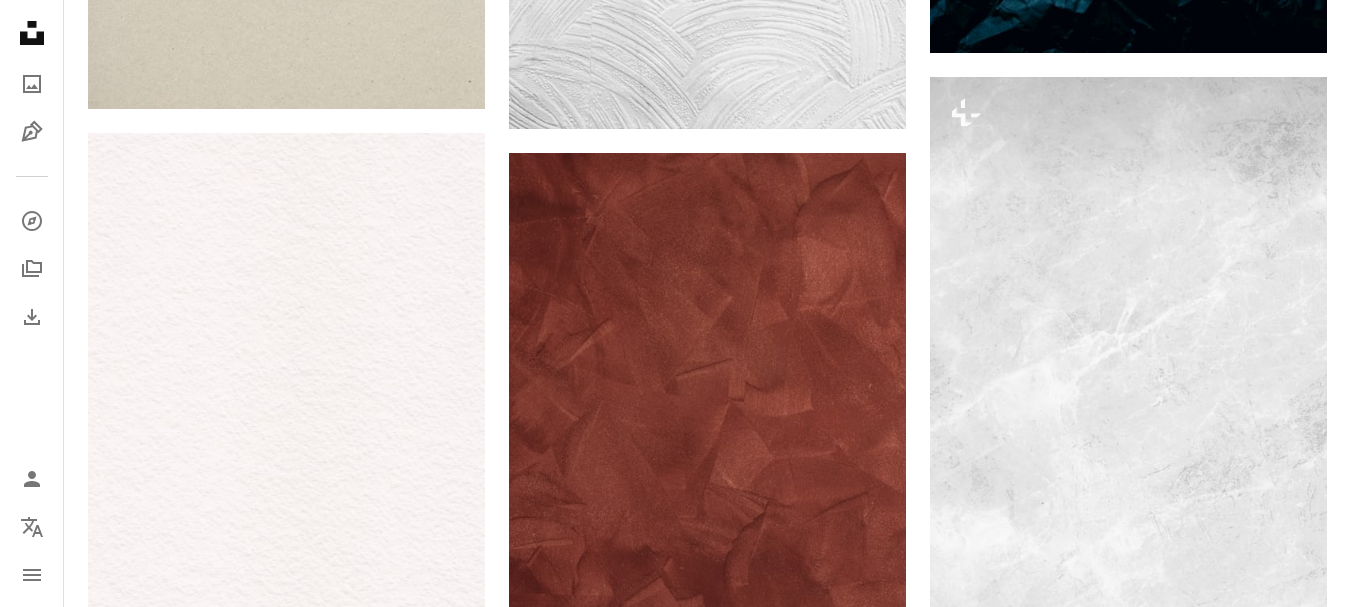 click 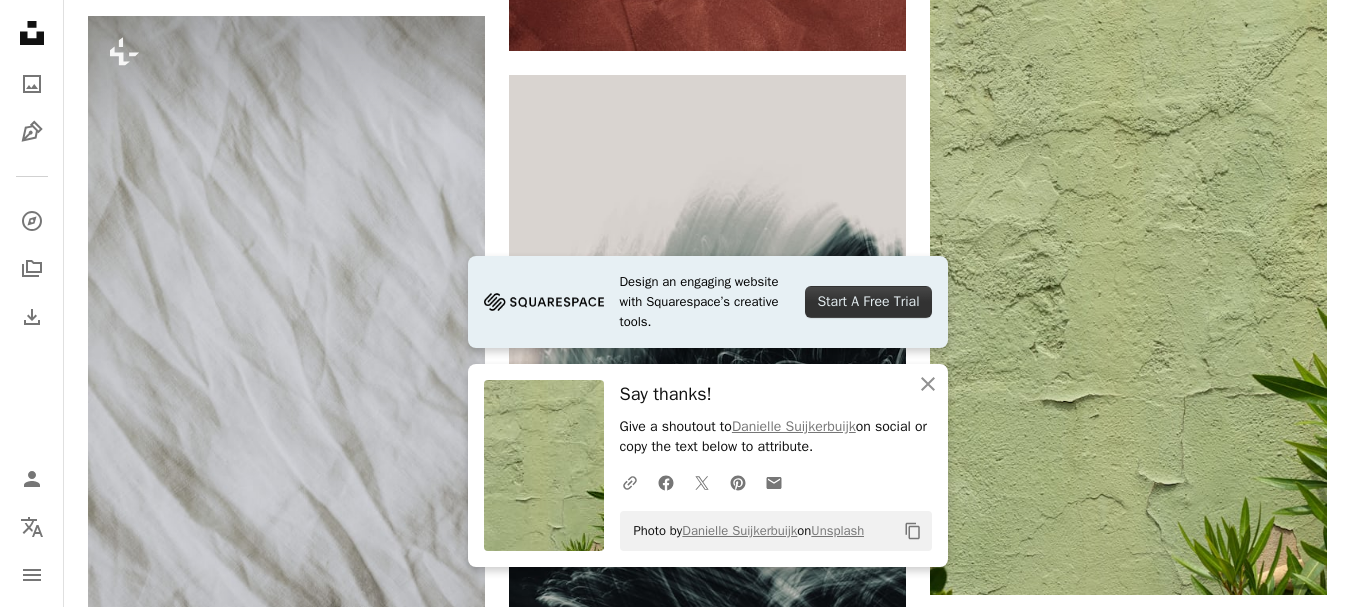 scroll, scrollTop: 2910, scrollLeft: 0, axis: vertical 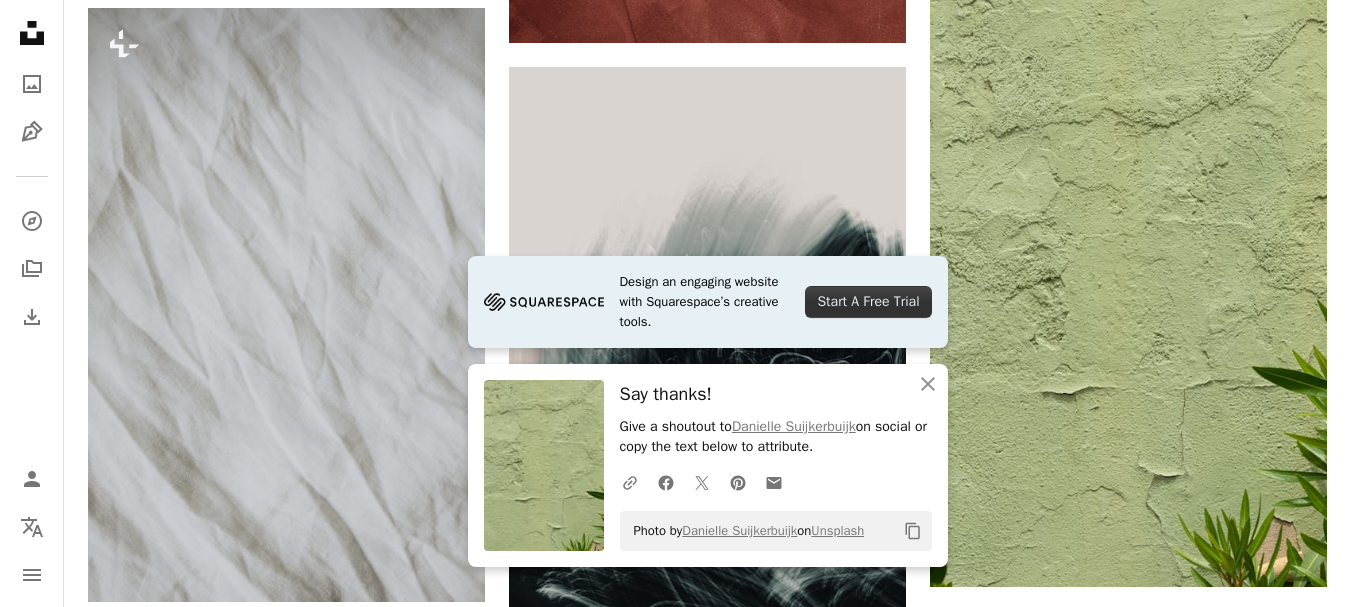 click at bounding box center (1128, 1197) 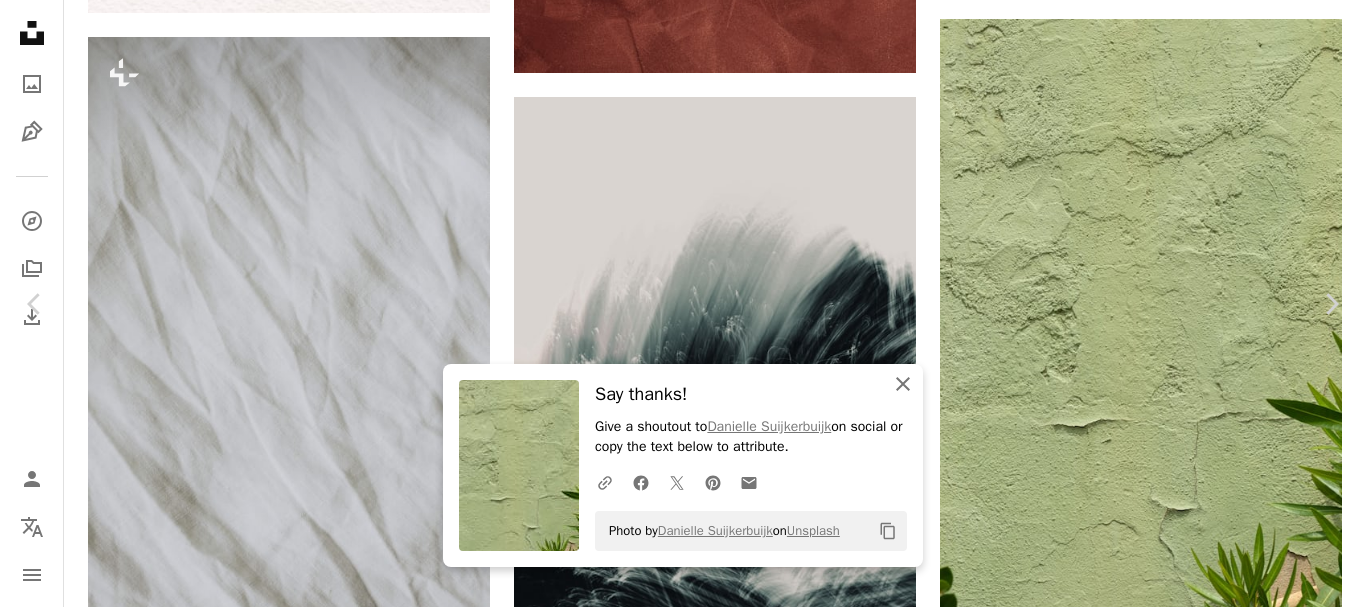 click on "An X shape" 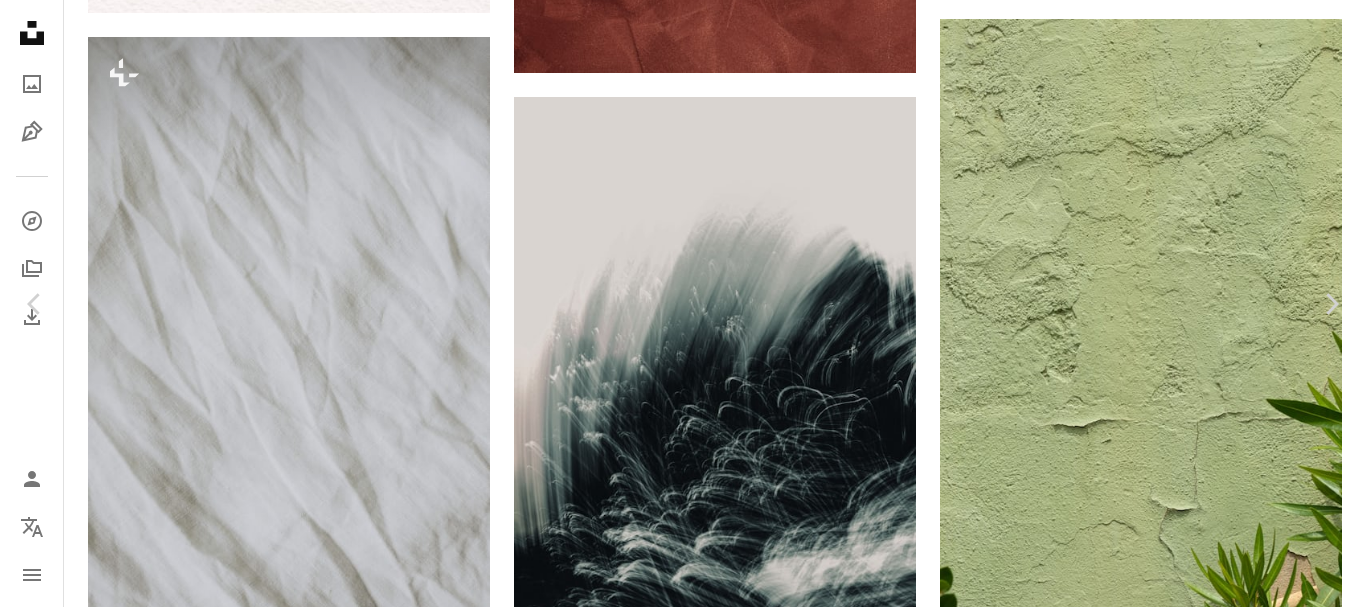 click on "Zoom in" at bounding box center (675, 6716) 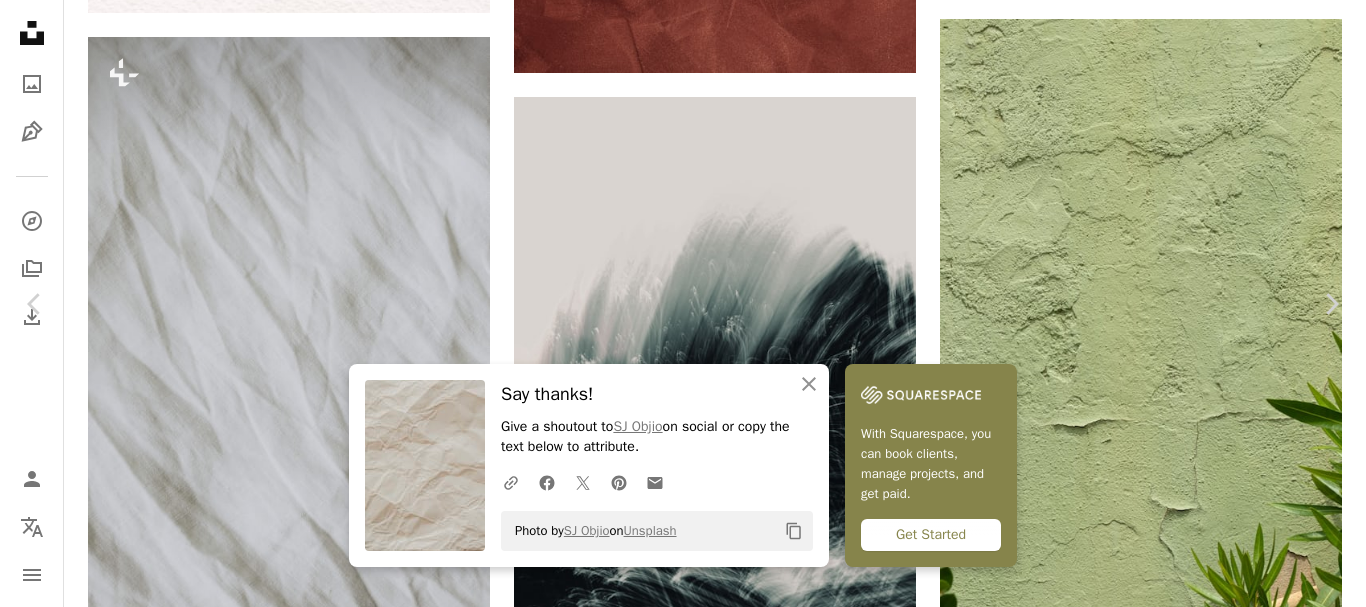 click on "An X shape Chevron left Chevron right An X shape Close Say thanks! Give a shoutout to  [FIRST] [LAST]  on social or copy the text below to attribute. A URL sharing icon (chains) Facebook icon X (formerly Twitter) icon Pinterest icon An envelope Photo by  [FIRST] [LAST]  on  Unsplash
Copy content With Squarespace, you can book clients, manage projects, and get paid. Get Started [FIRST] [LAST] Available for hire A checkmark inside of a circle A heart A plus sign Edit image   Plus sign for Unsplash+ Download free Chevron down Zoom in Views 33,637,839 Downloads 712,049 Featured in Textures A forward-right arrow Share Info icon Info More Actions Paper
By: @[USERNAME] A map marker [CITY], [COUNTRY] Calendar outlined Published on  October 24, 2020 Camera SONY, ILCE-6400 Safety Free to use under the  Unsplash License texture pattern texture background paper background textured wallpaper chromebook wallpaper old paper scroll background paper grey design white collage rug Creative Commons images  |   ↗" at bounding box center [683, 6641] 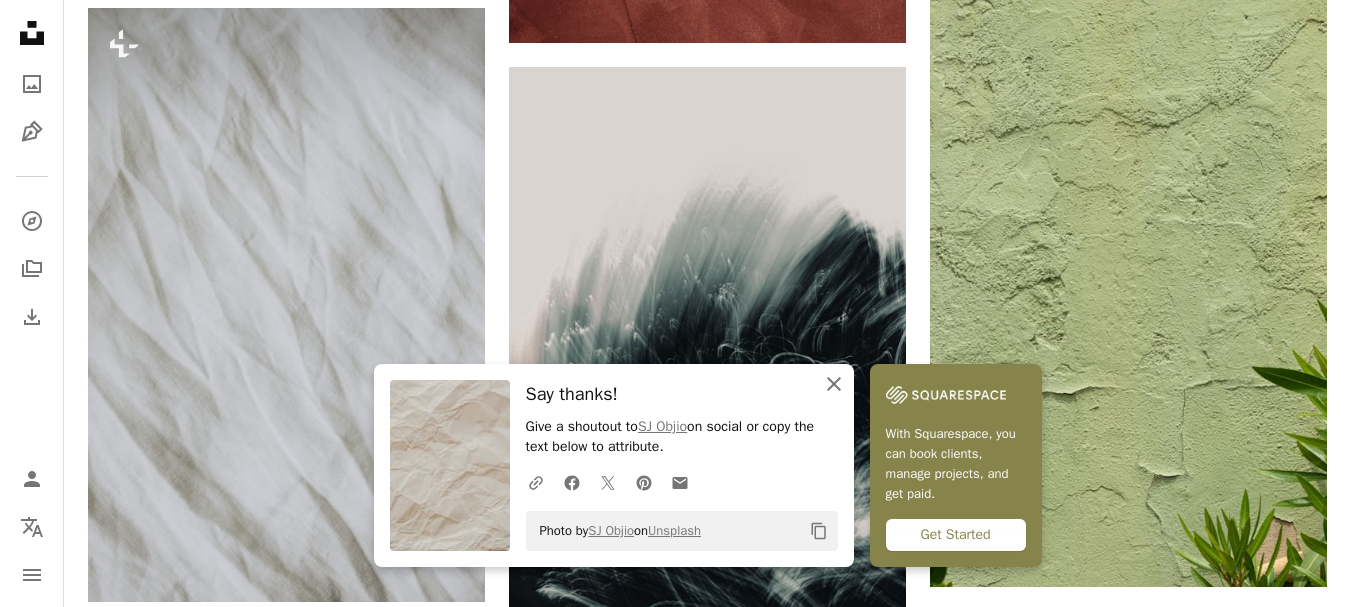 click 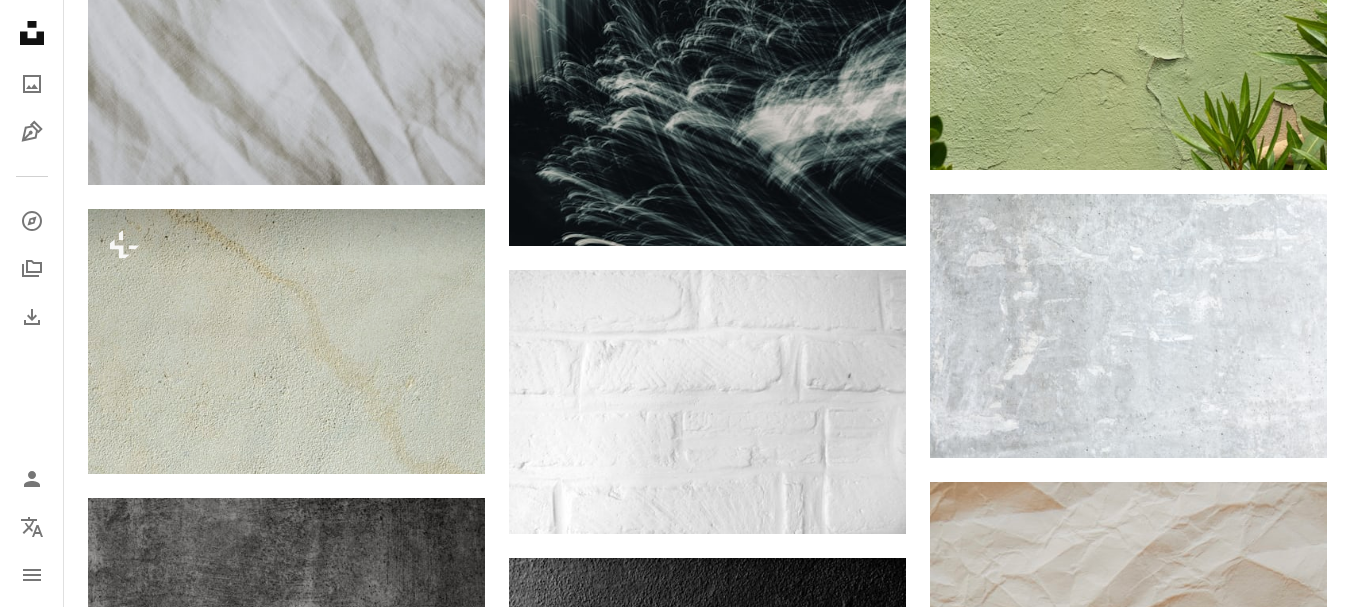 scroll, scrollTop: 3341, scrollLeft: 0, axis: vertical 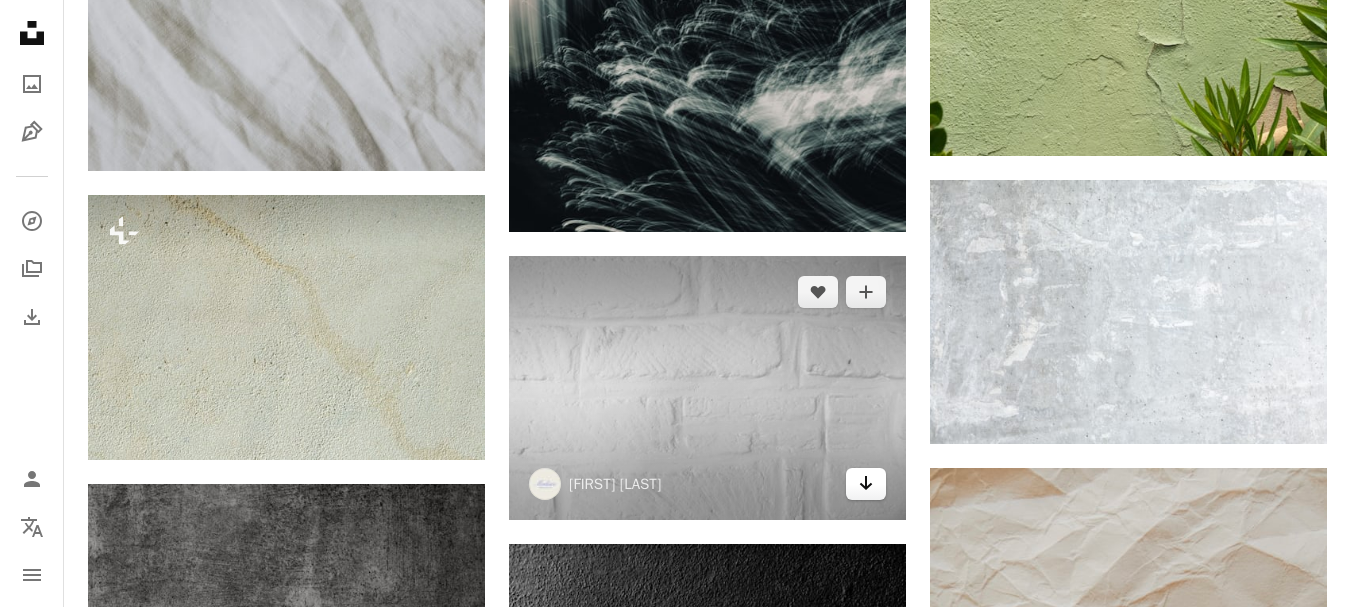 click on "Arrow pointing down" at bounding box center (866, 484) 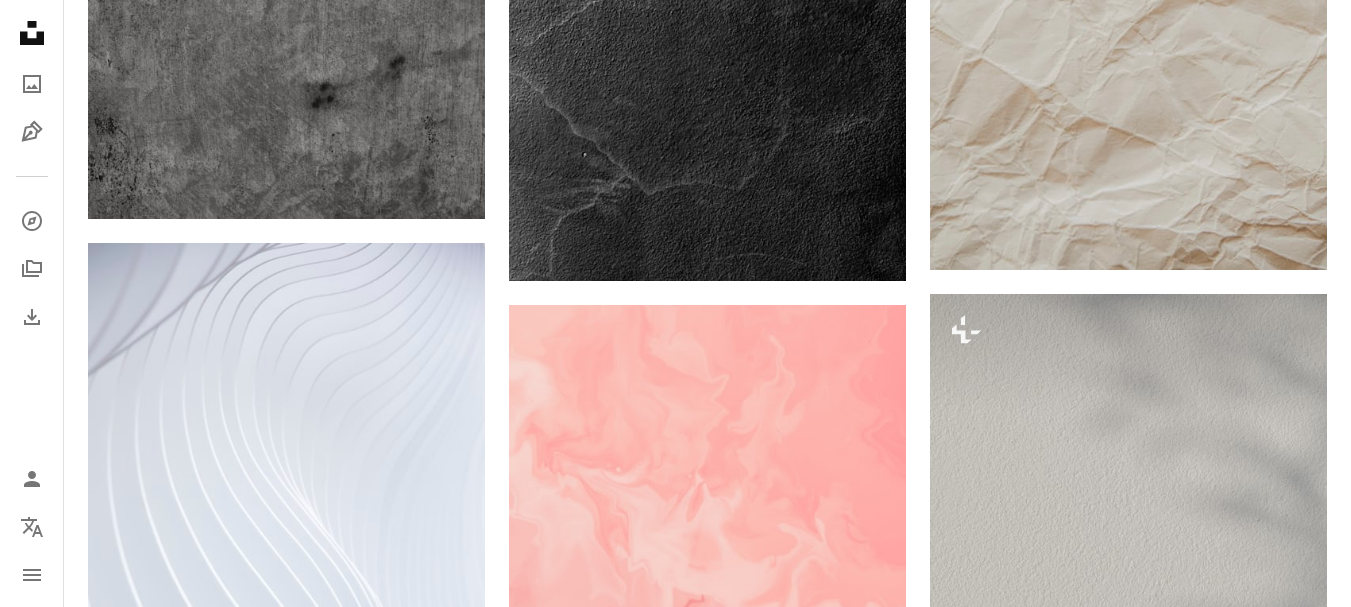 scroll, scrollTop: 0, scrollLeft: 0, axis: both 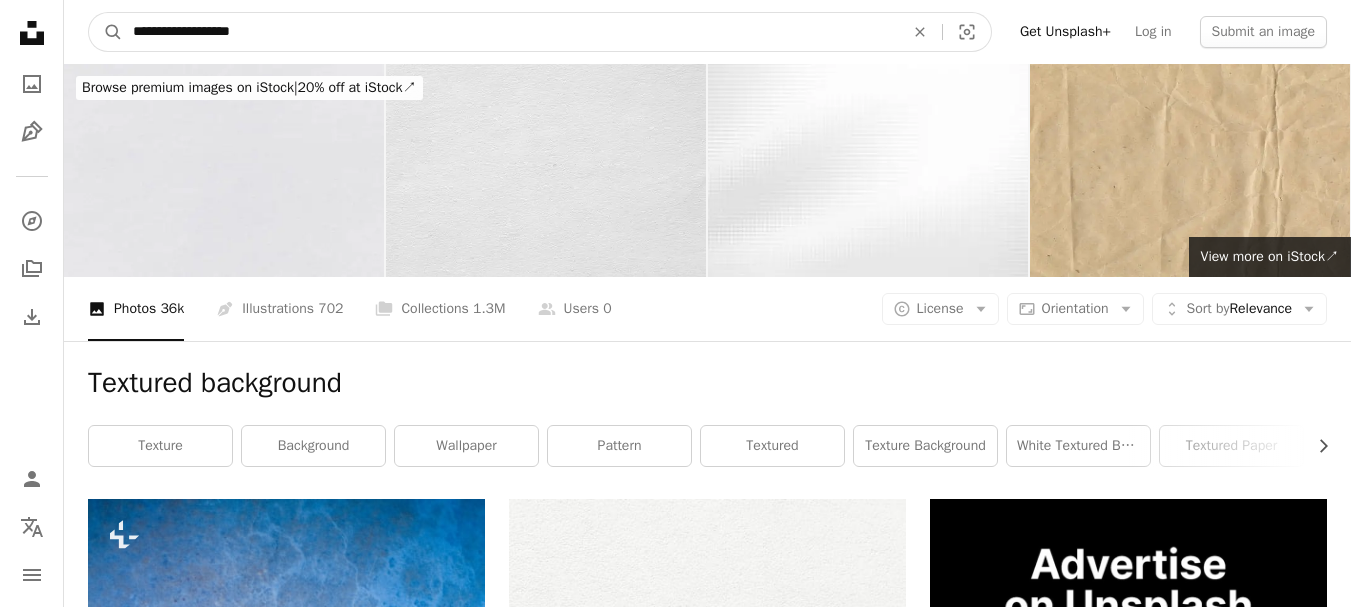 click on "**********" at bounding box center (510, 32) 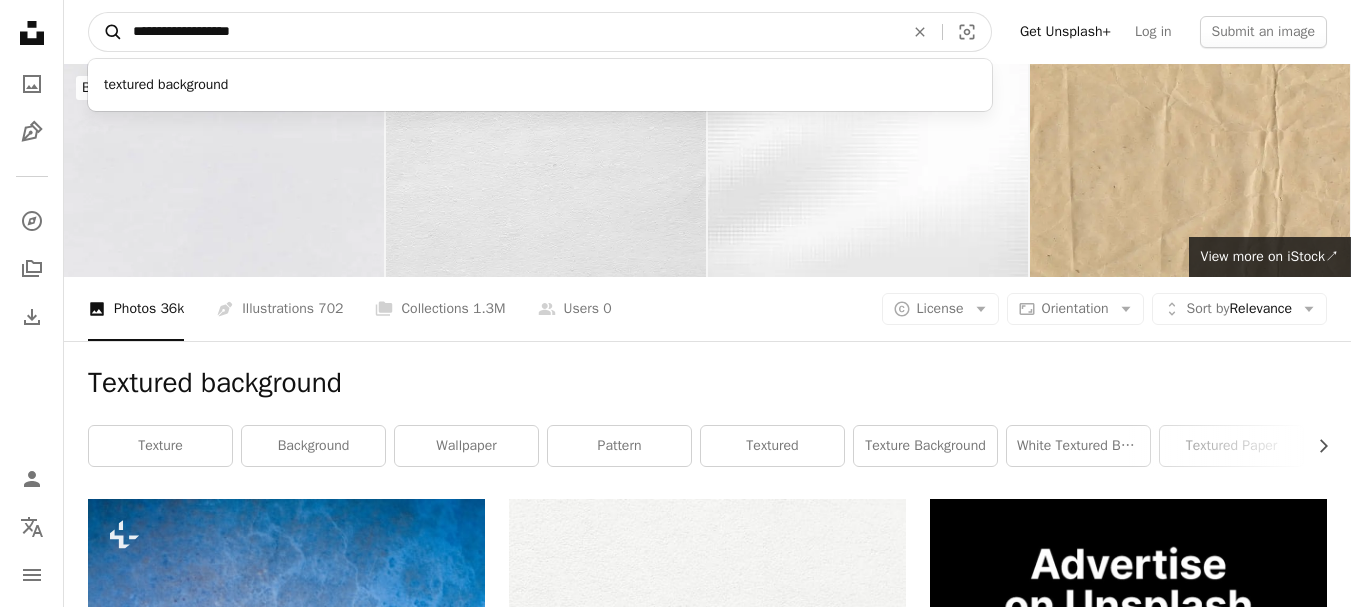 drag, startPoint x: 301, startPoint y: 37, endPoint x: 99, endPoint y: 36, distance: 202.00247 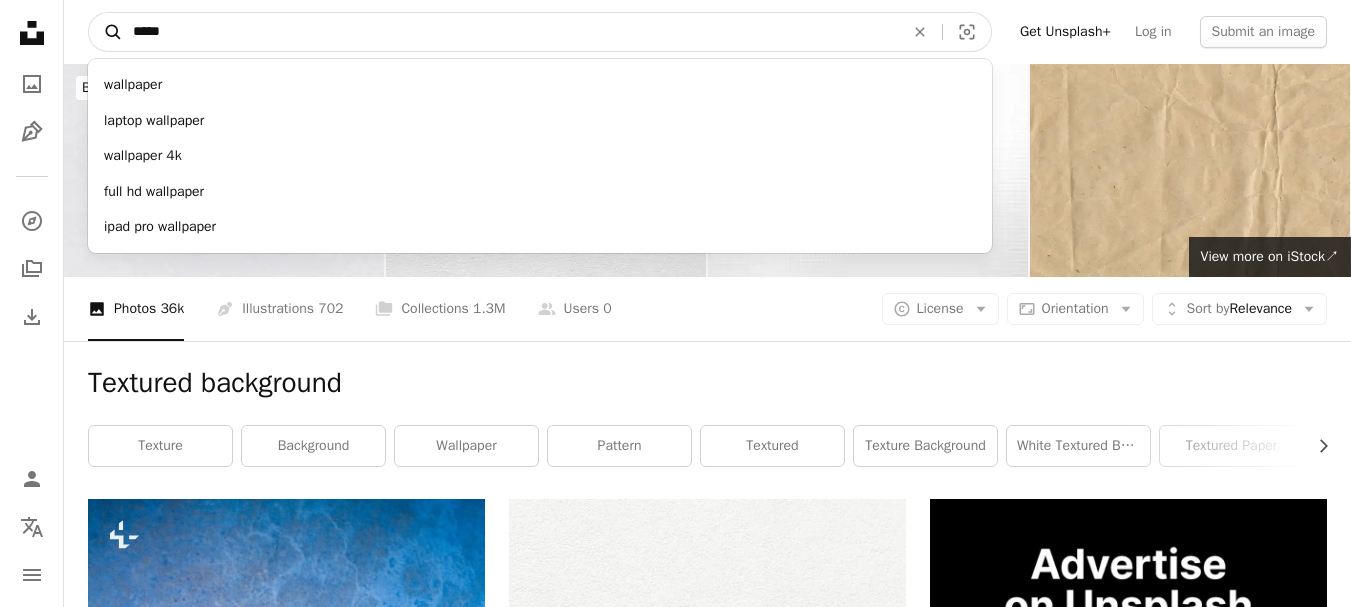 type on "*****" 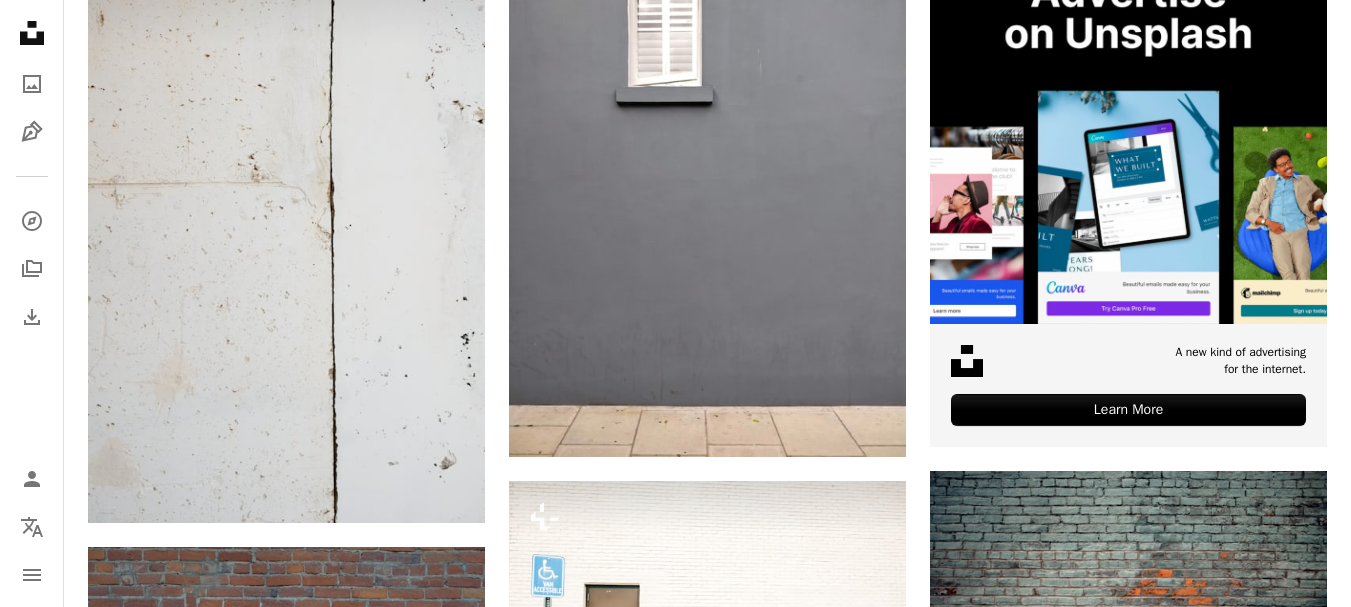 scroll, scrollTop: 579, scrollLeft: 0, axis: vertical 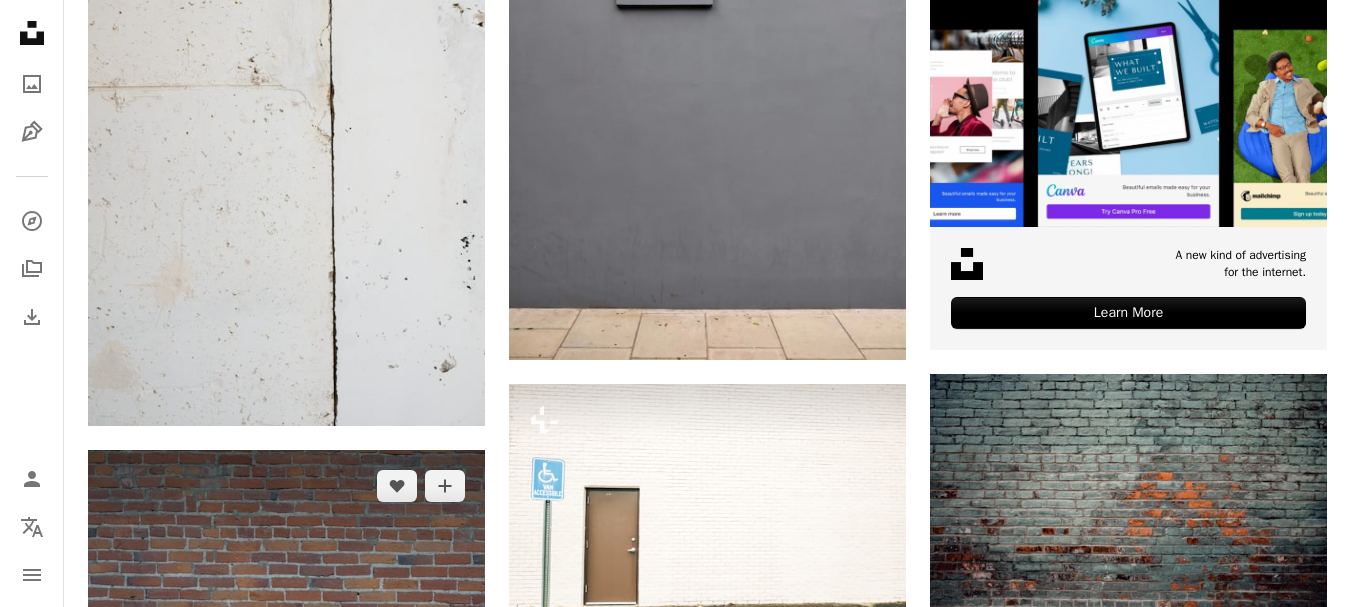 click 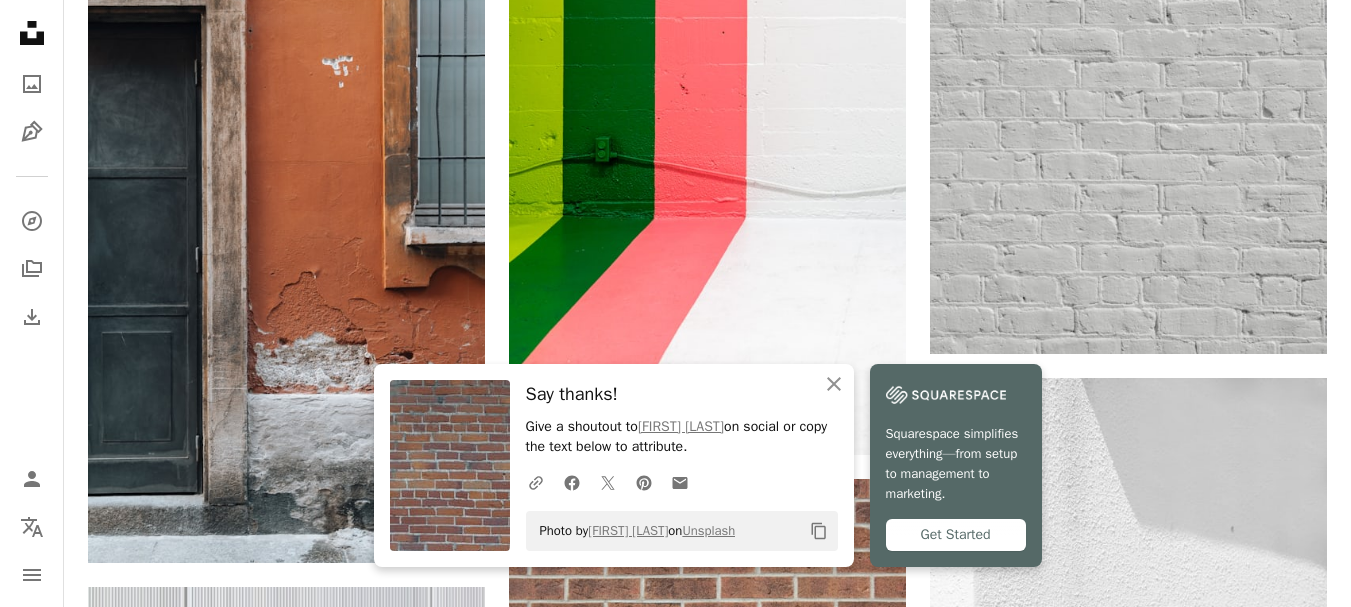 scroll, scrollTop: 1489, scrollLeft: 0, axis: vertical 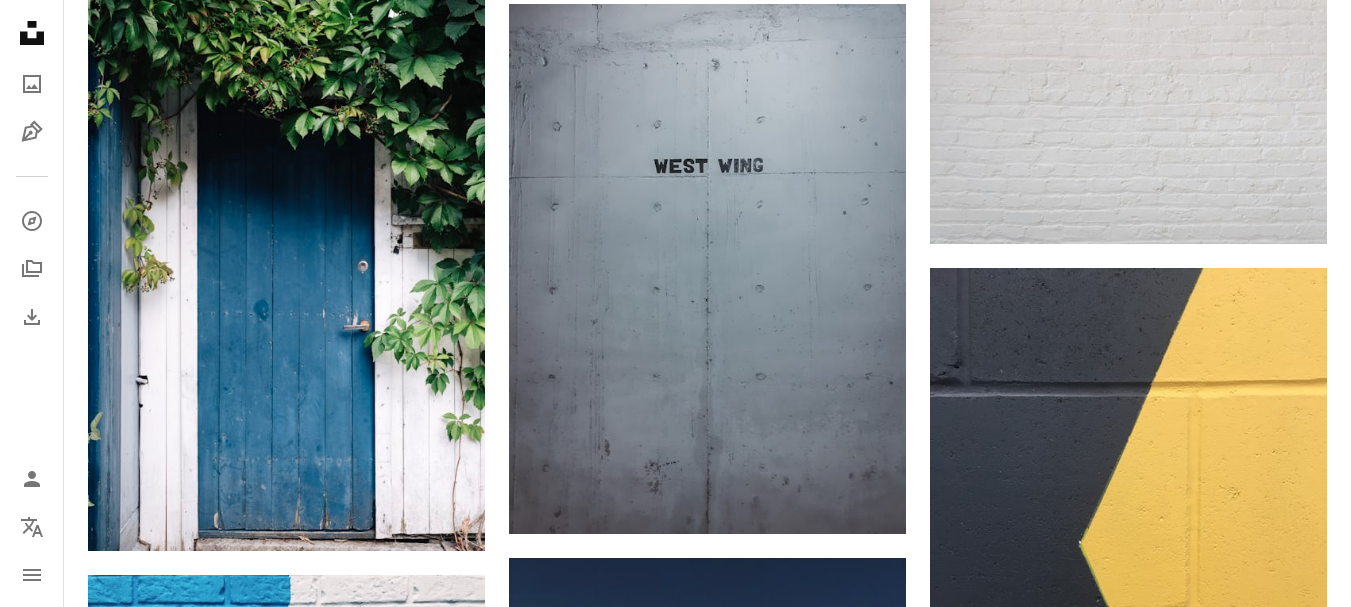 click at bounding box center [1128, 1119] 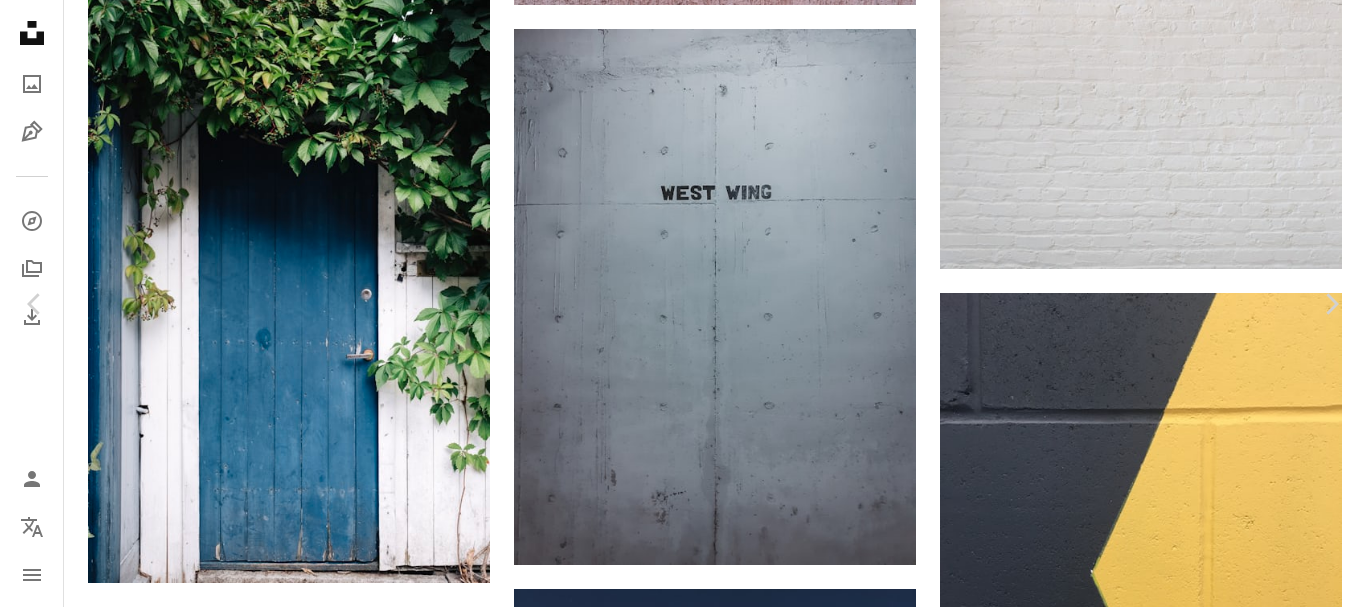 click on "An X shape Chevron left Chevron right Wesley Tingey For  Unsplash+ A heart A plus sign Edit image   Plus sign for Unsplash+ A lock   Download Zoom in ––– ––  –– ––– –––– –––– A forward-right arrow Share More Actions –––   – –––  – – ––  – ––––. ––– ––– ––––  –––– ––– ––– – –––– –––– ––– –––   –––– –––– From this series Chevron right Related images" at bounding box center [683, 3325] 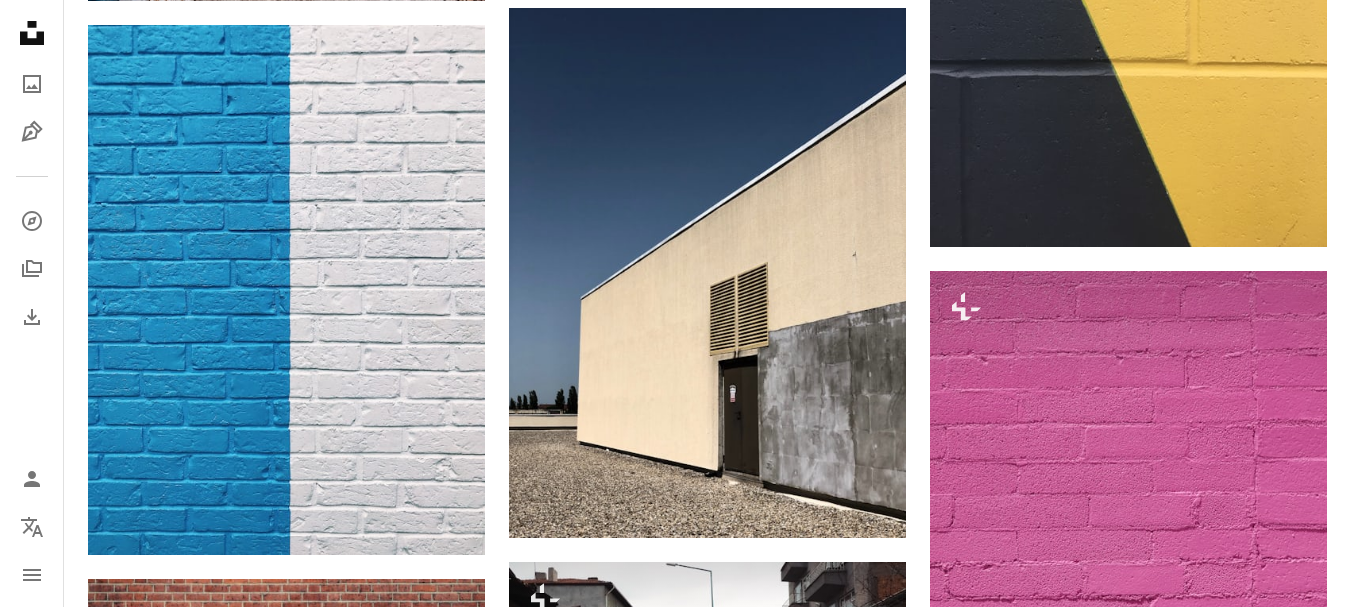 scroll, scrollTop: 3059, scrollLeft: 0, axis: vertical 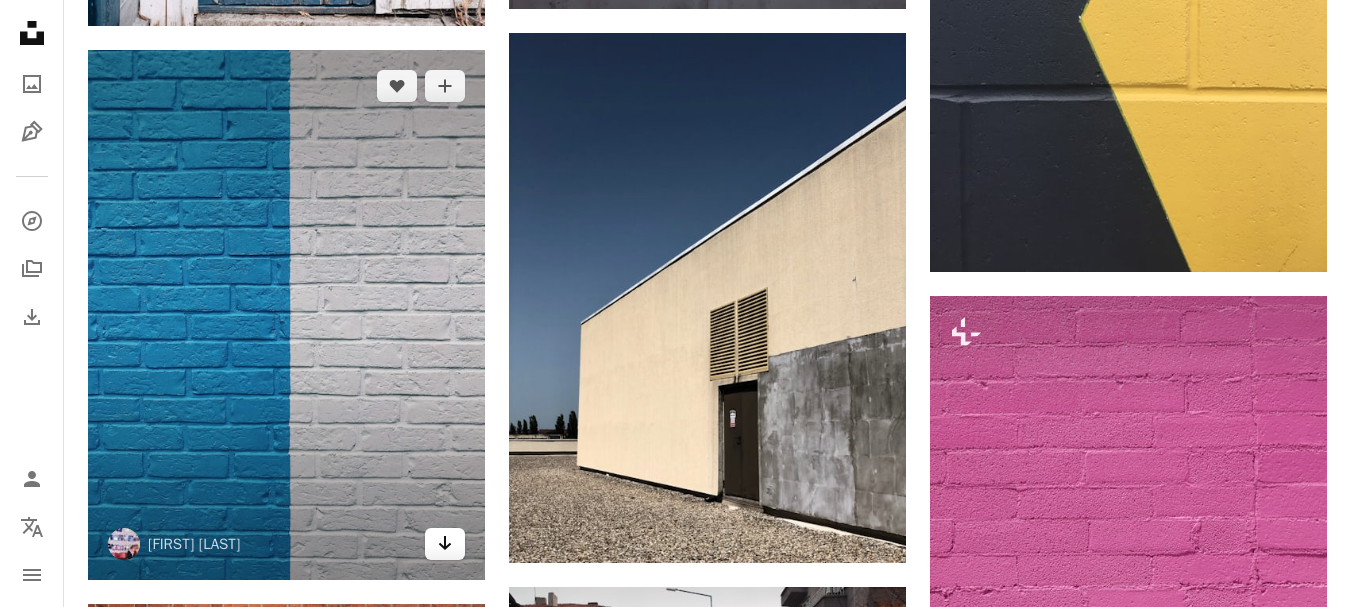 click 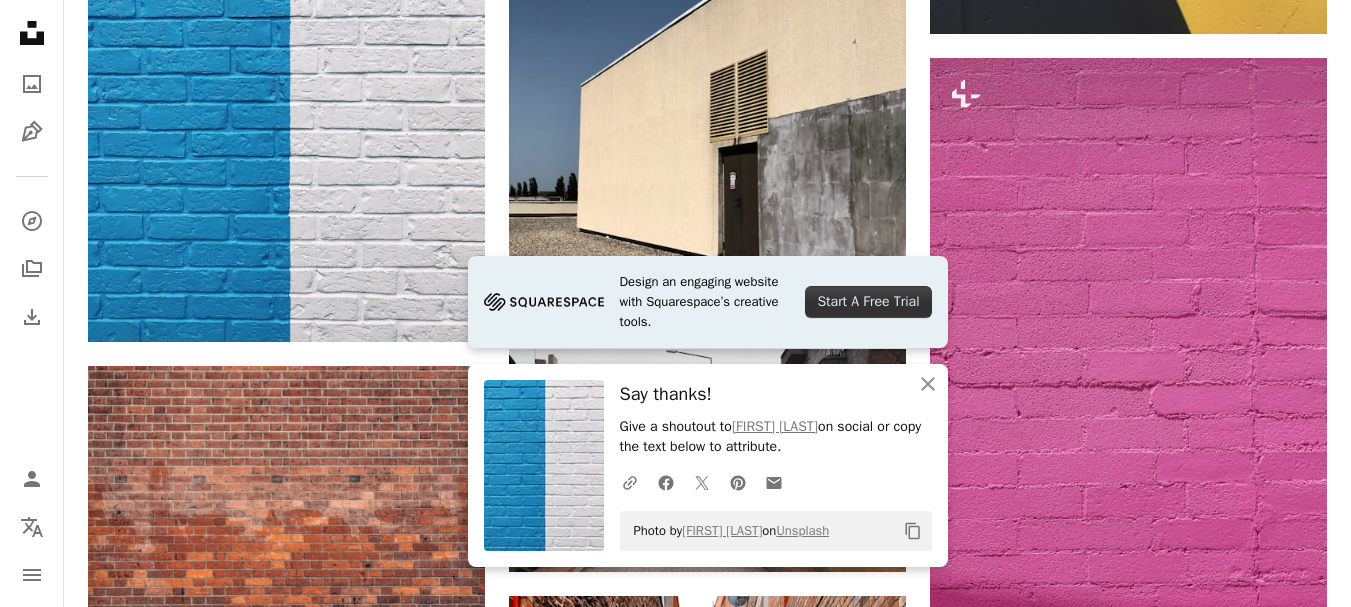 scroll, scrollTop: 3309, scrollLeft: 0, axis: vertical 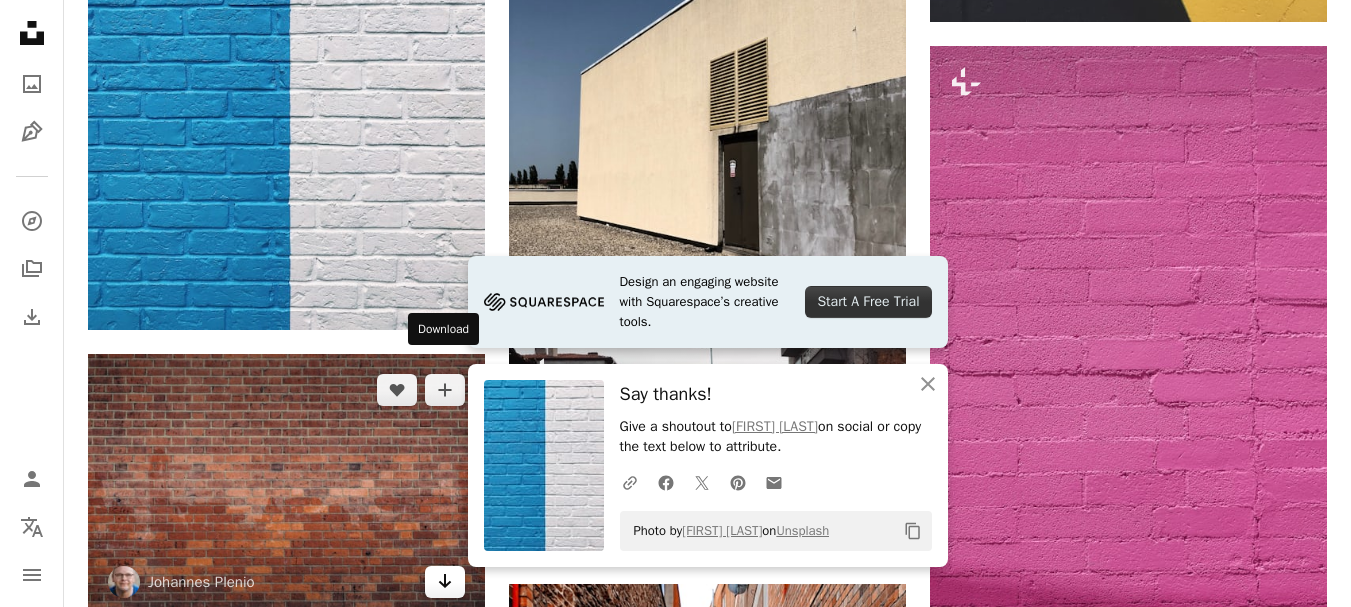 click on "Arrow pointing down" 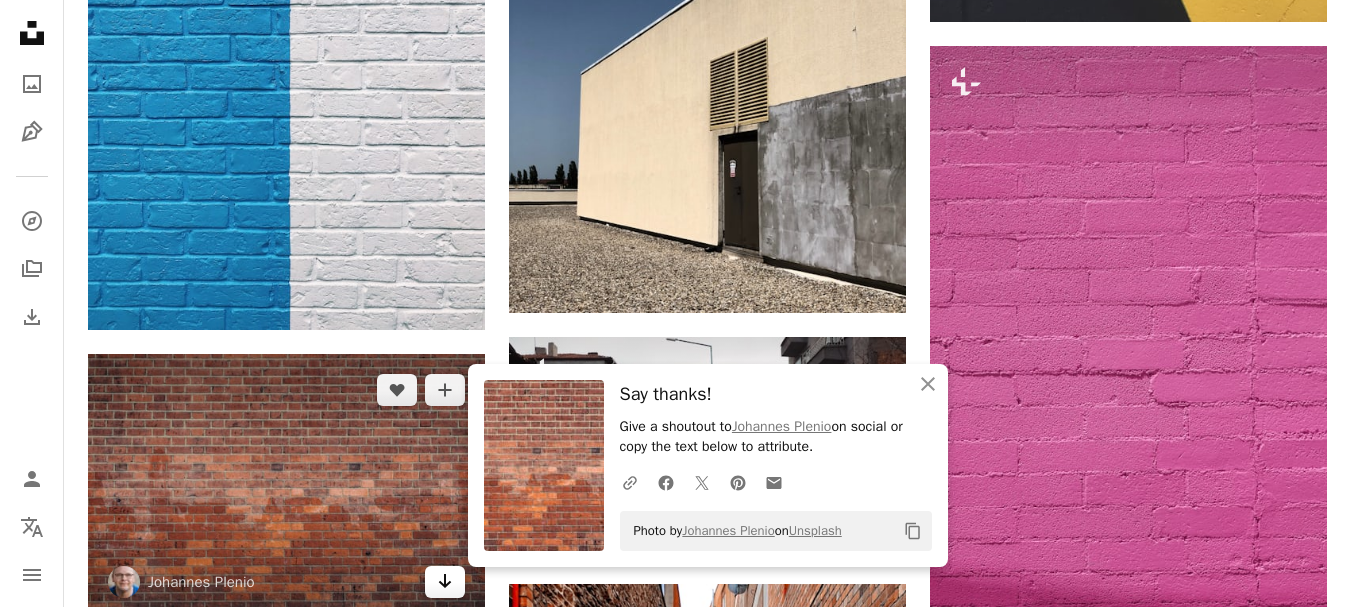 click on "Arrow pointing down" 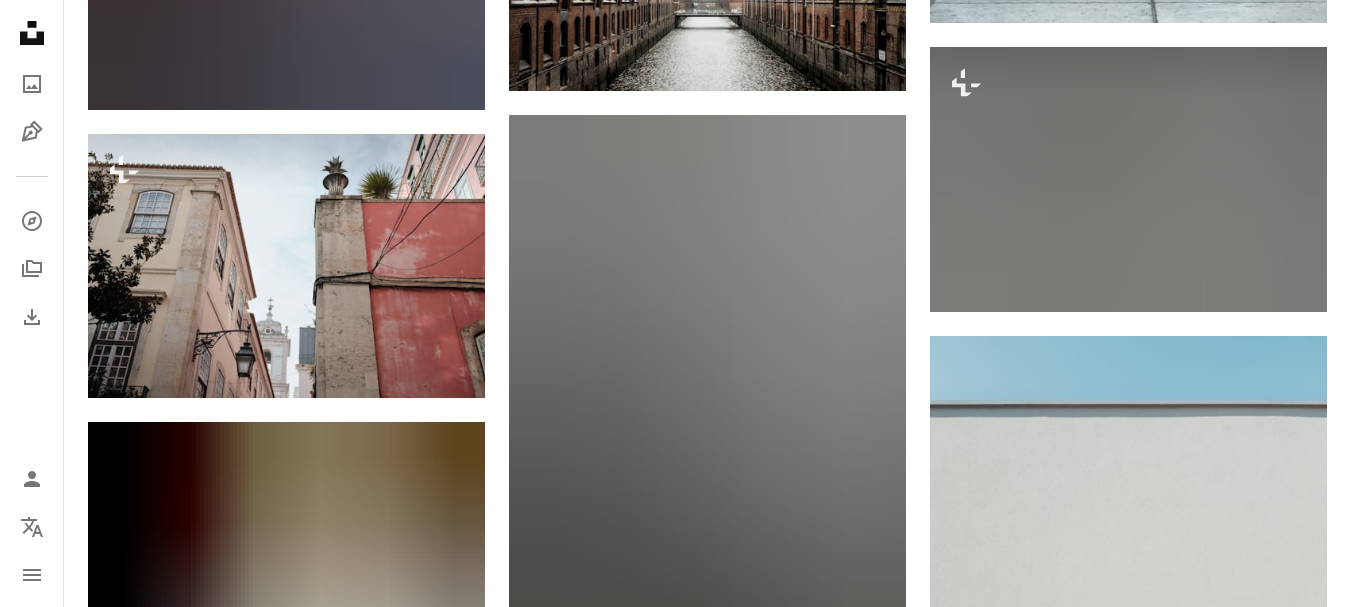scroll, scrollTop: 4559, scrollLeft: 0, axis: vertical 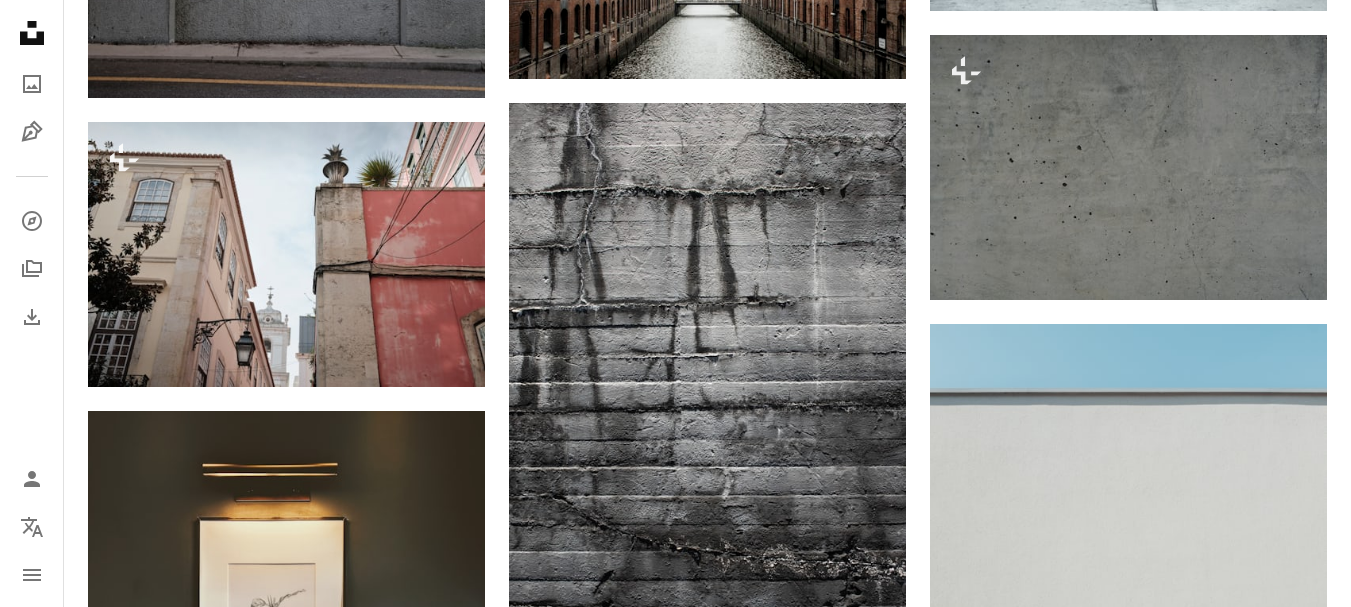 click on "Arrow pointing down" at bounding box center [1287, 1173] 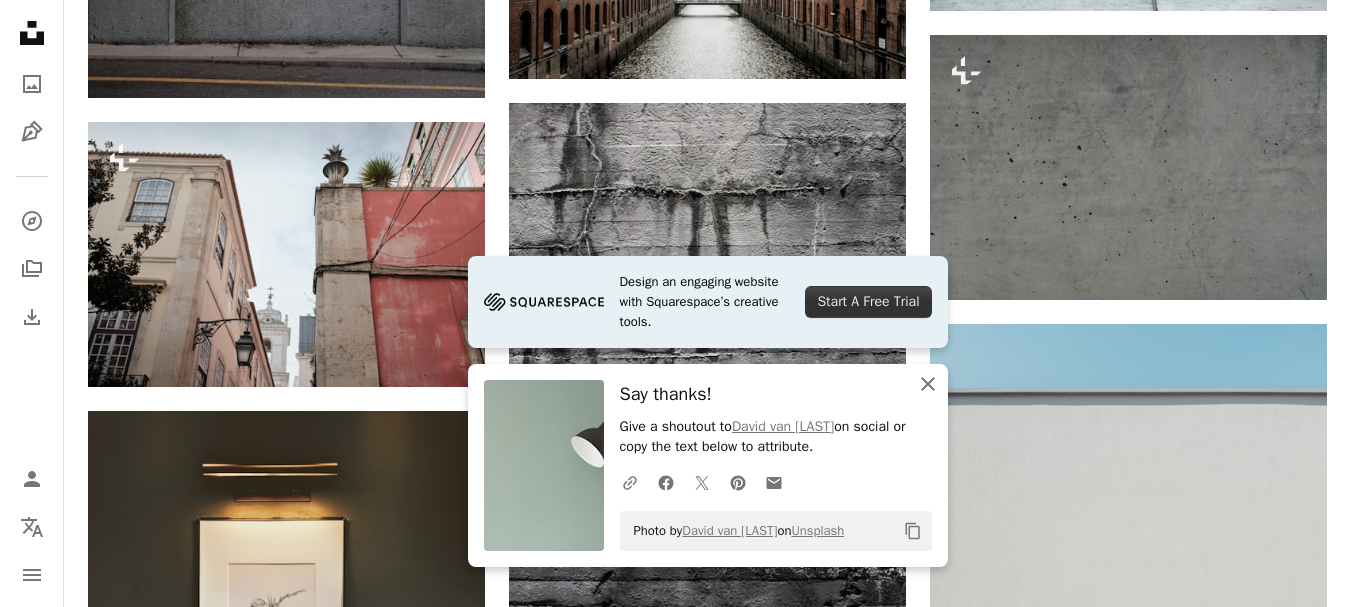 click on "An X shape" 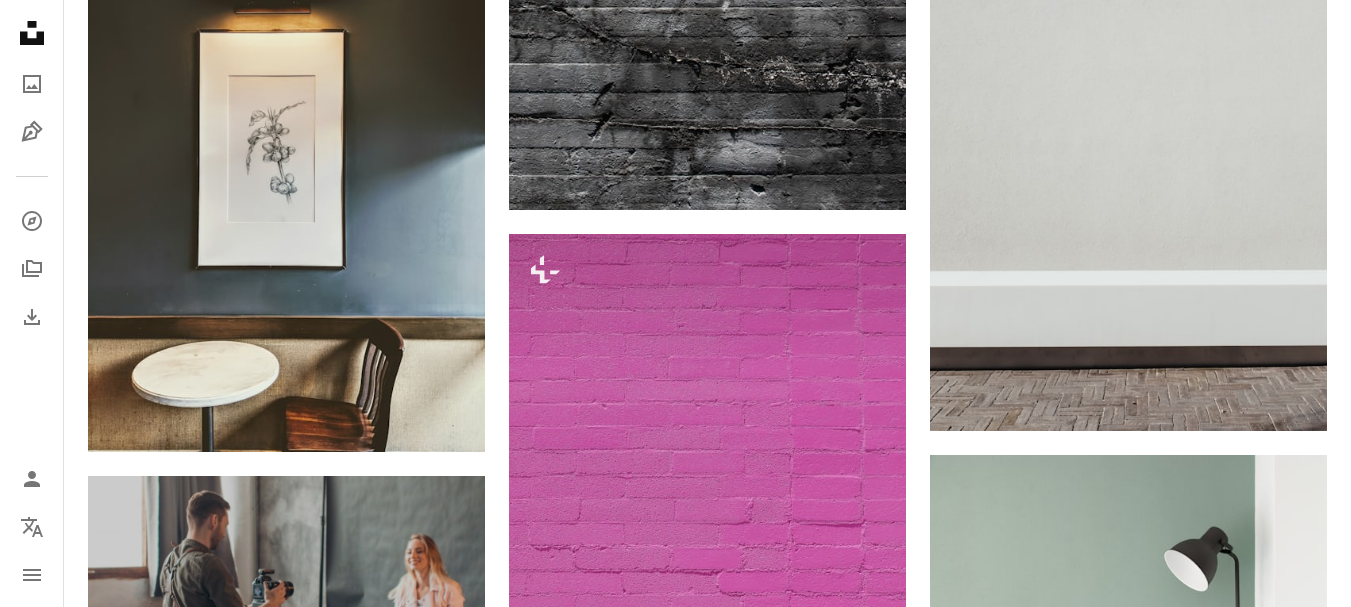 scroll, scrollTop: 5084, scrollLeft: 0, axis: vertical 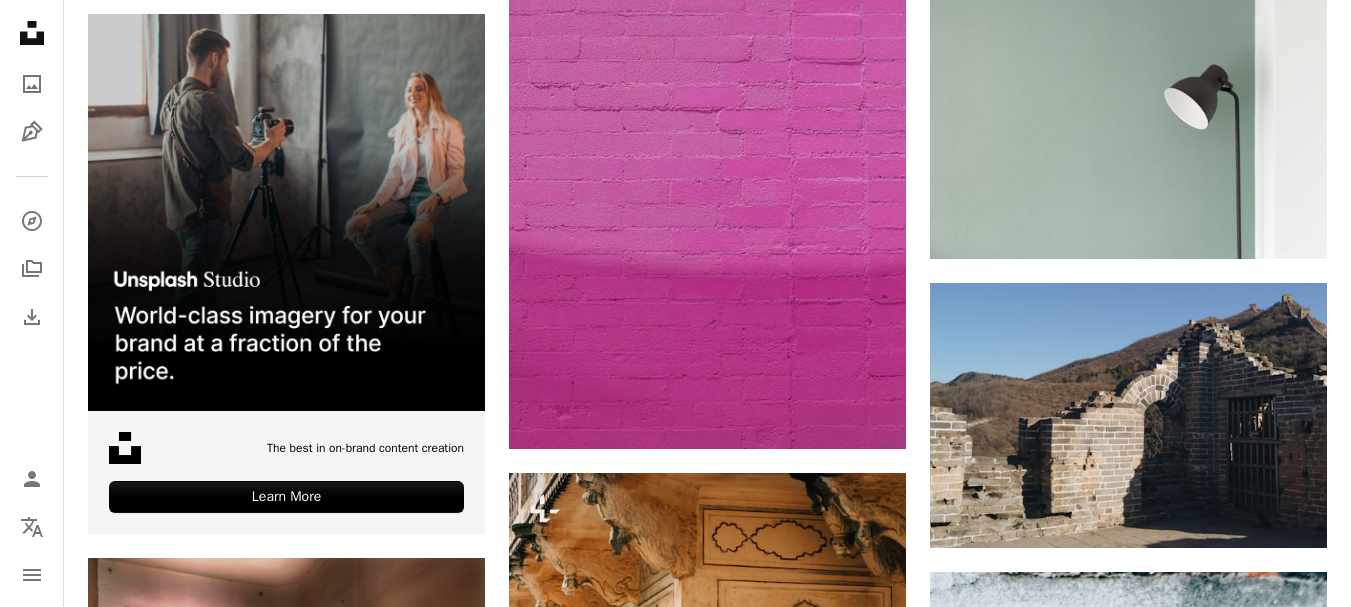 click at bounding box center [286, 978] 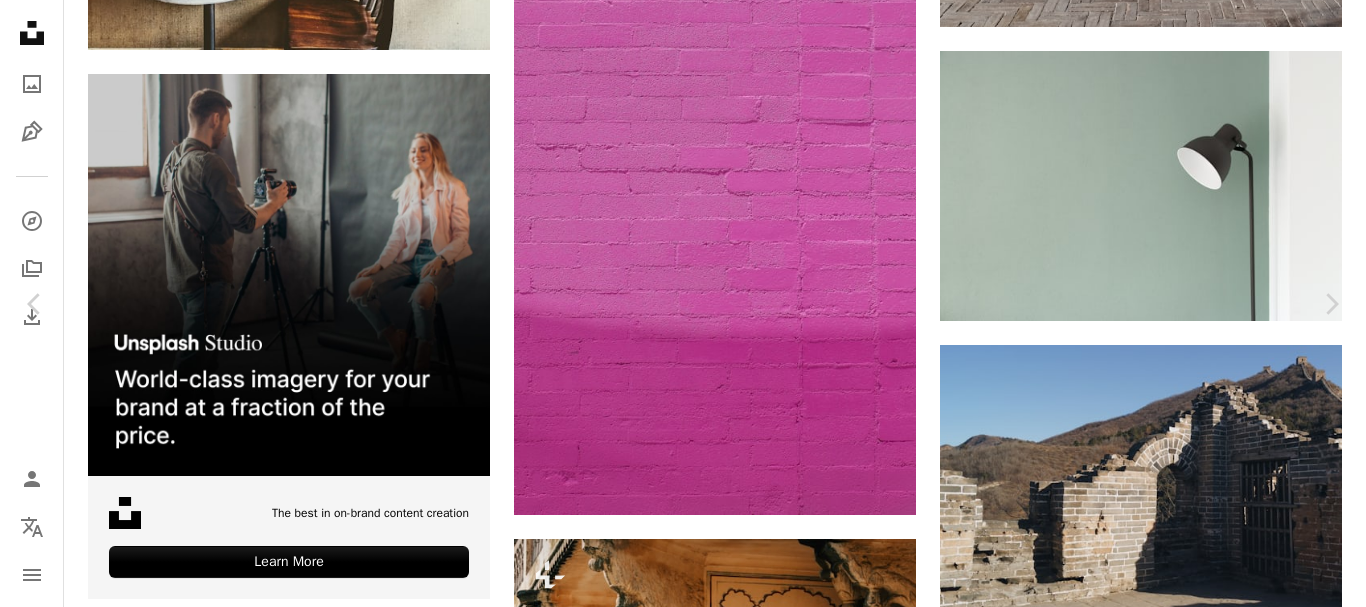 click on "An X shape" at bounding box center [20, 20] 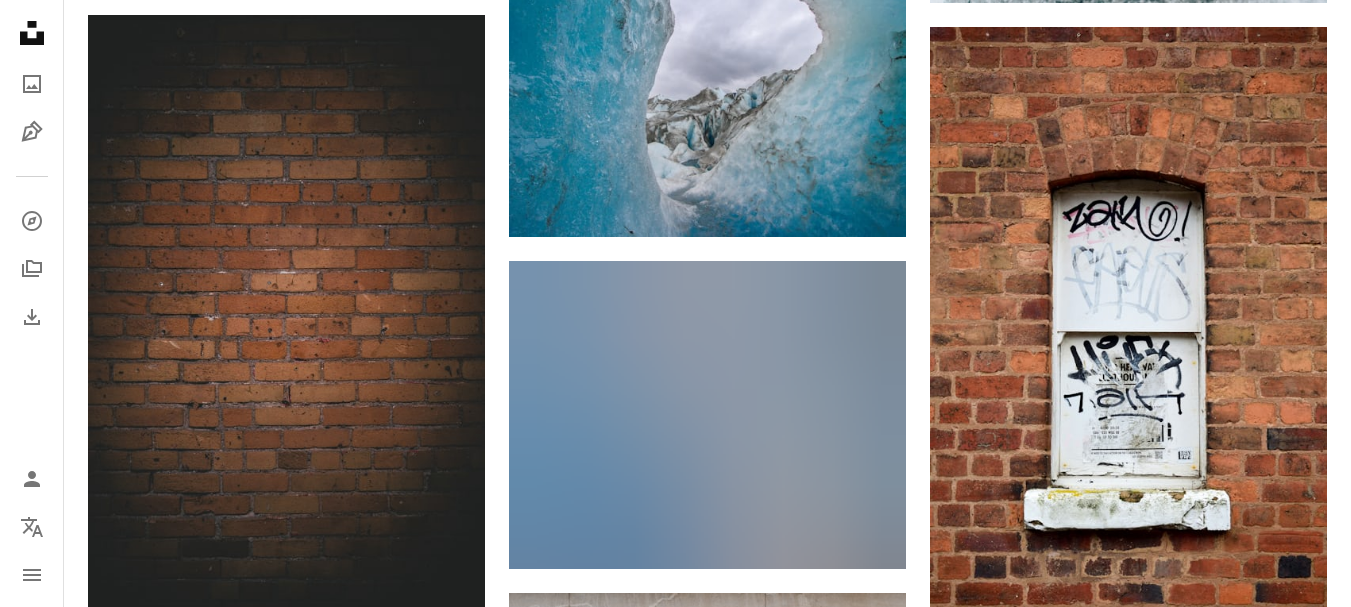 scroll, scrollTop: 6701, scrollLeft: 0, axis: vertical 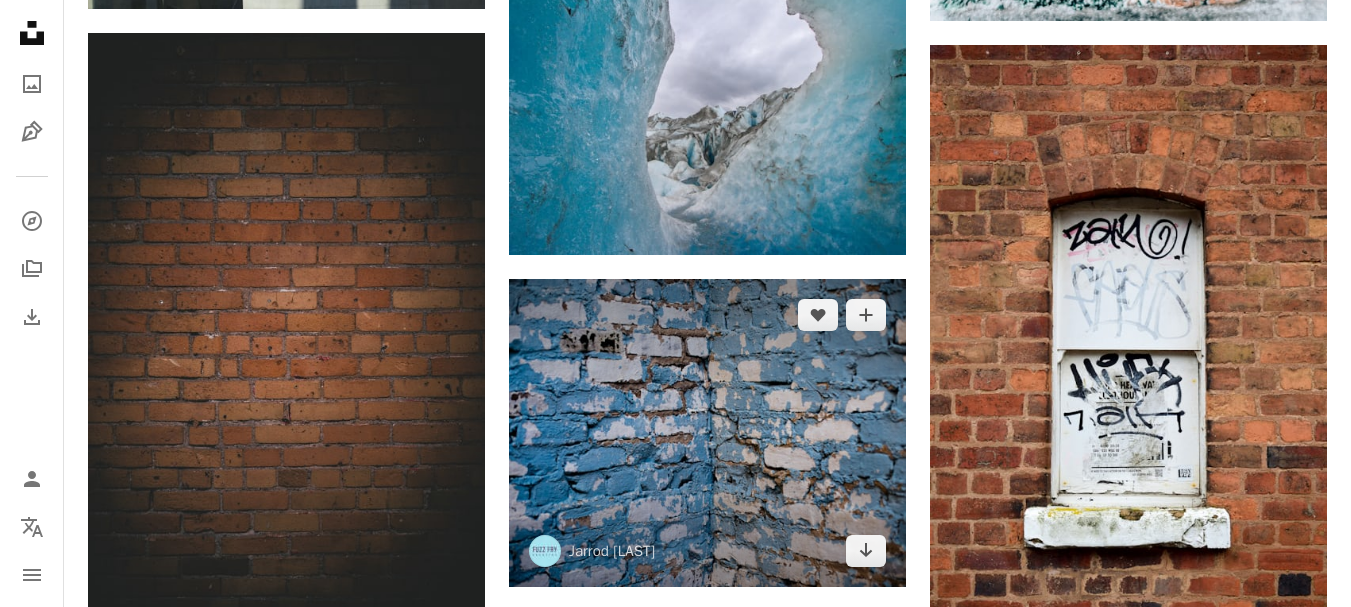 click at bounding box center [707, 432] 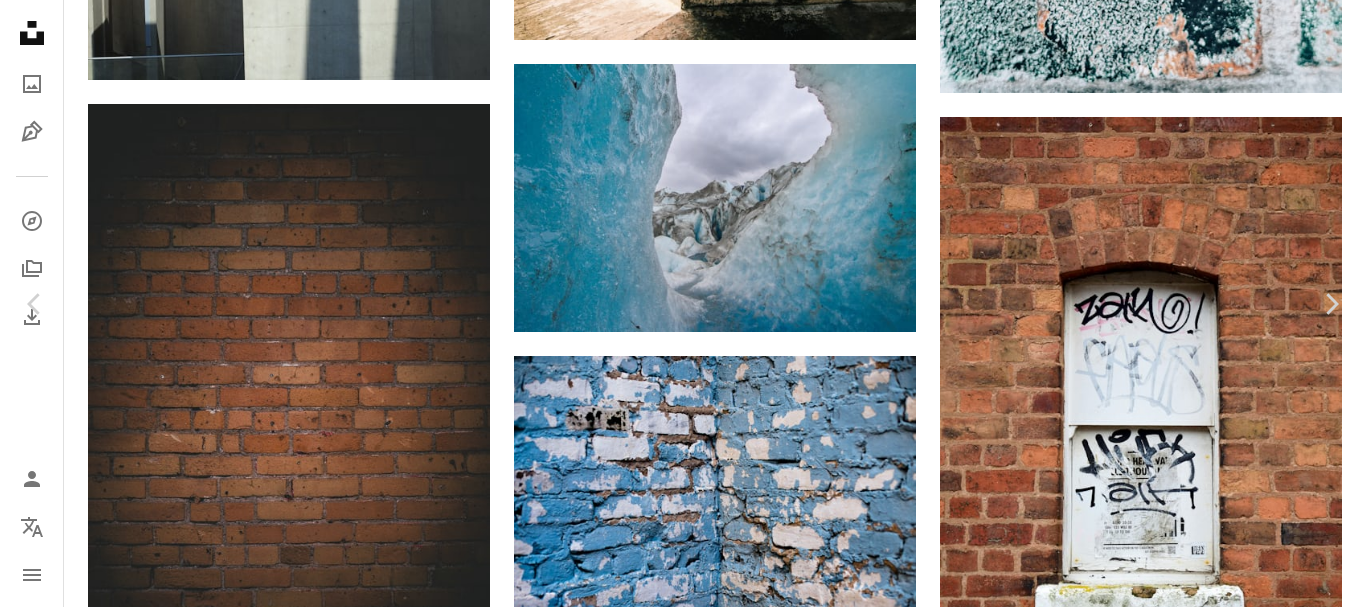 click on "Download free" at bounding box center [1167, 5334] 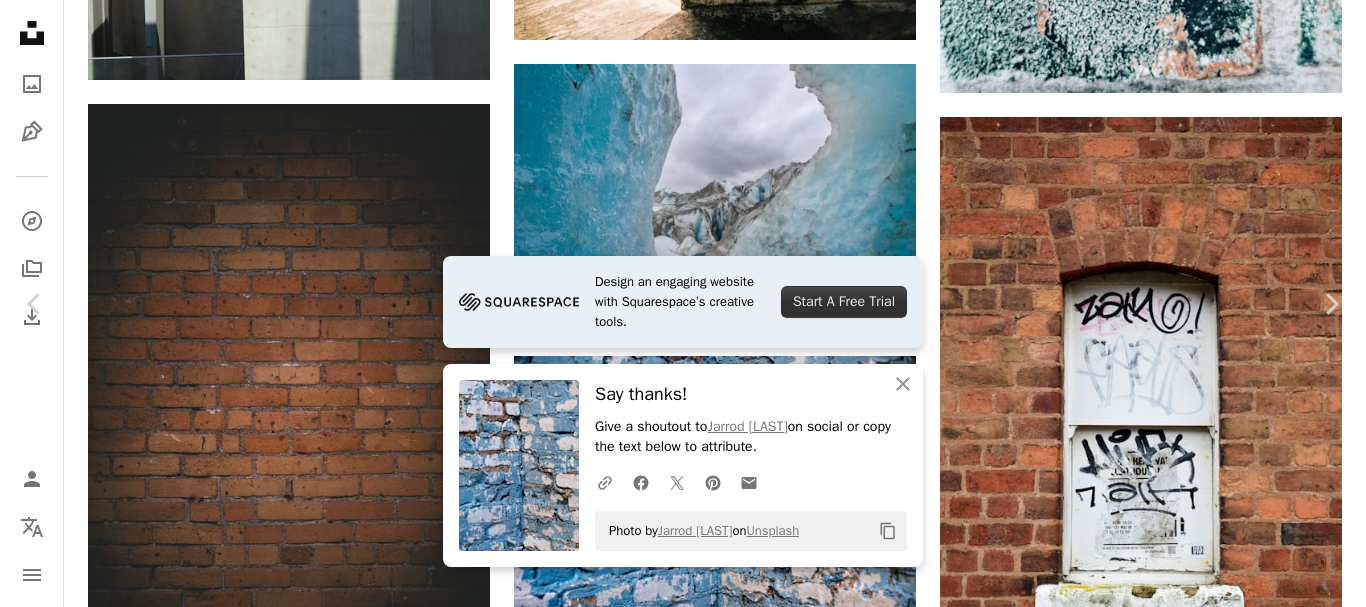scroll, scrollTop: 1471, scrollLeft: 0, axis: vertical 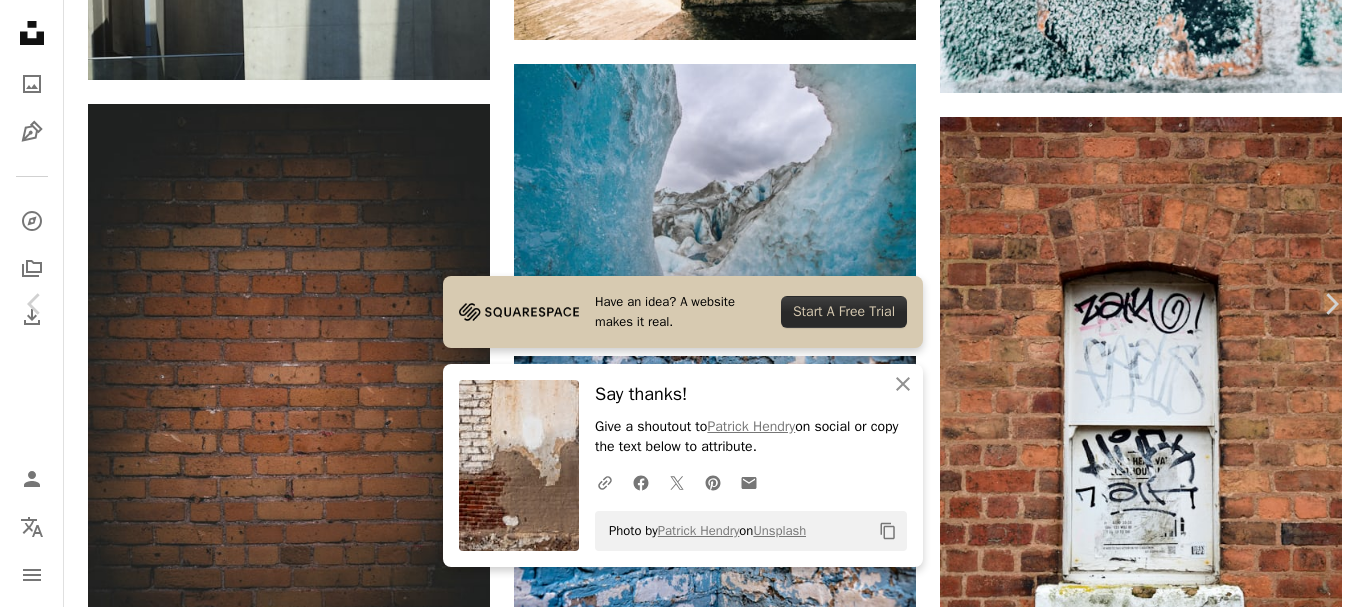 click at bounding box center [280, 5889] 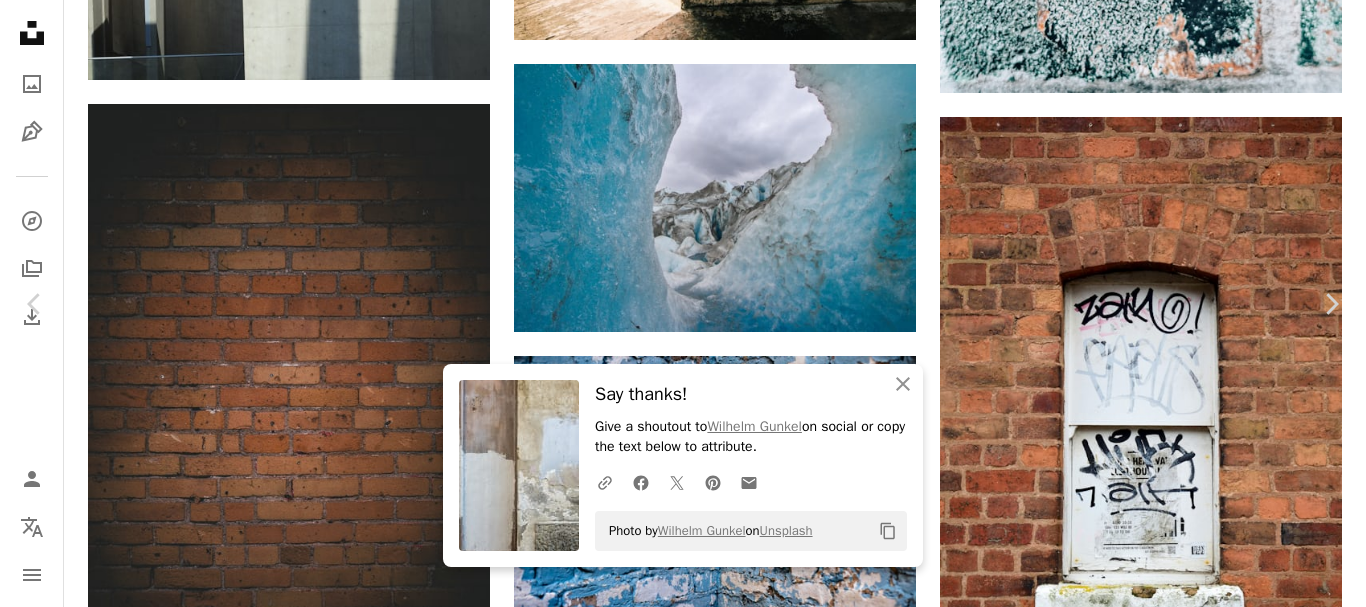 click on "Download free" at bounding box center [1167, 5334] 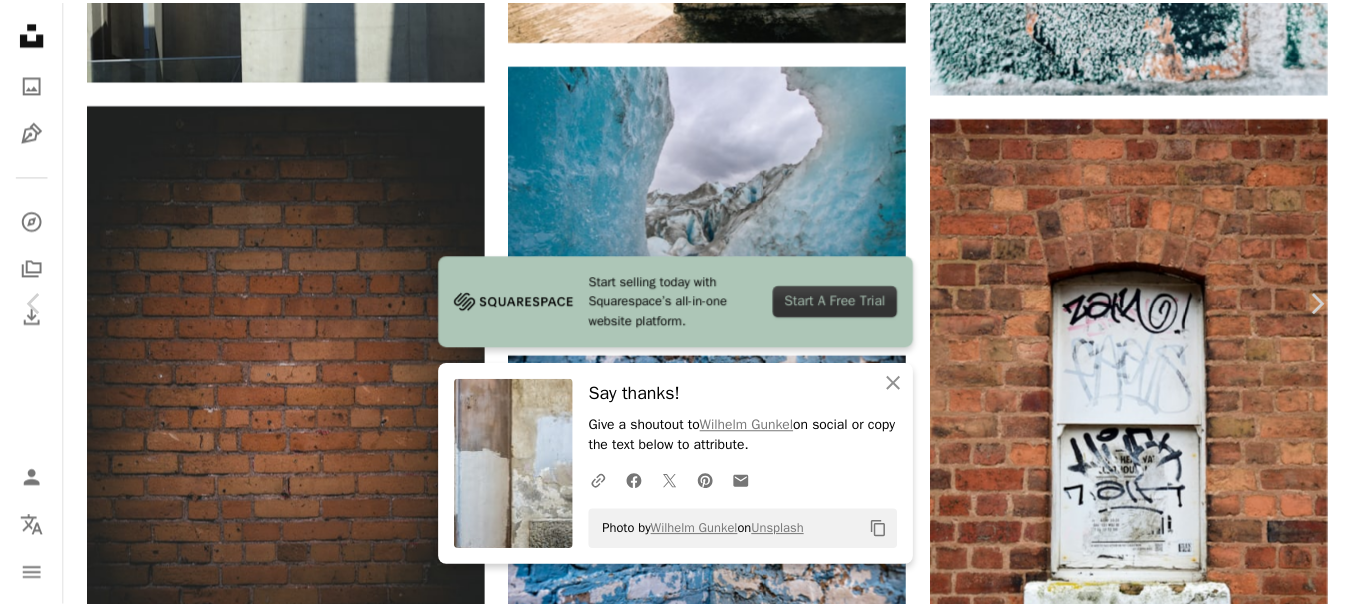 scroll, scrollTop: 241, scrollLeft: 0, axis: vertical 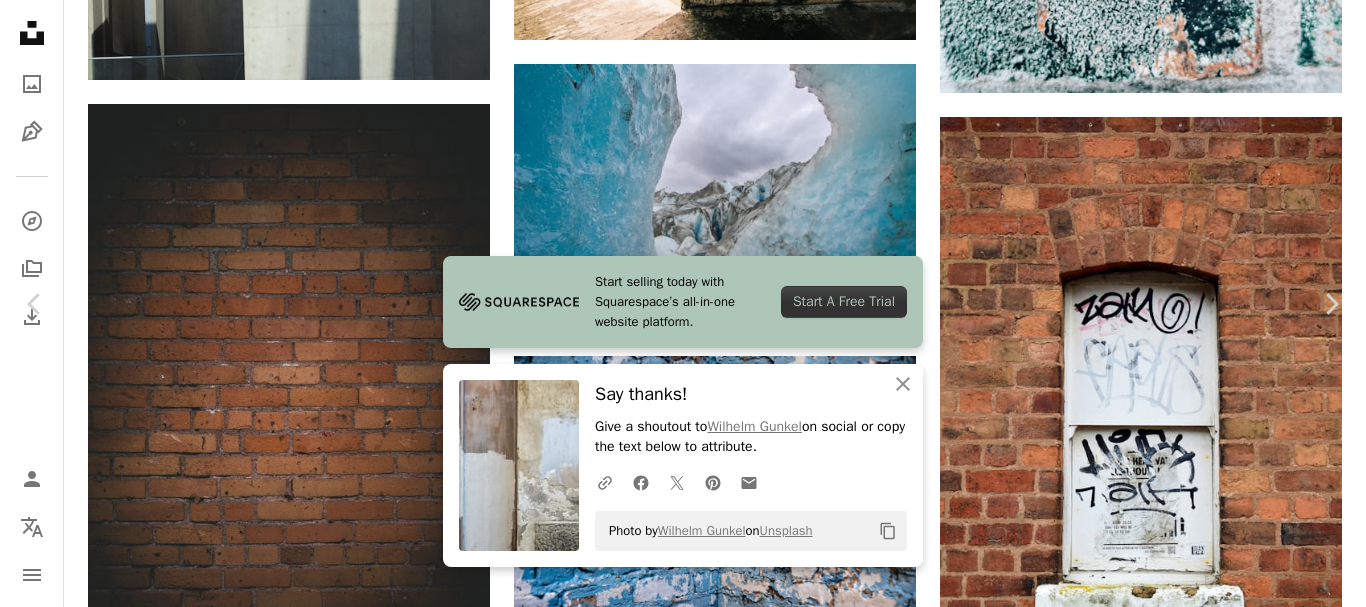 click on "An X shape" at bounding box center [20, 20] 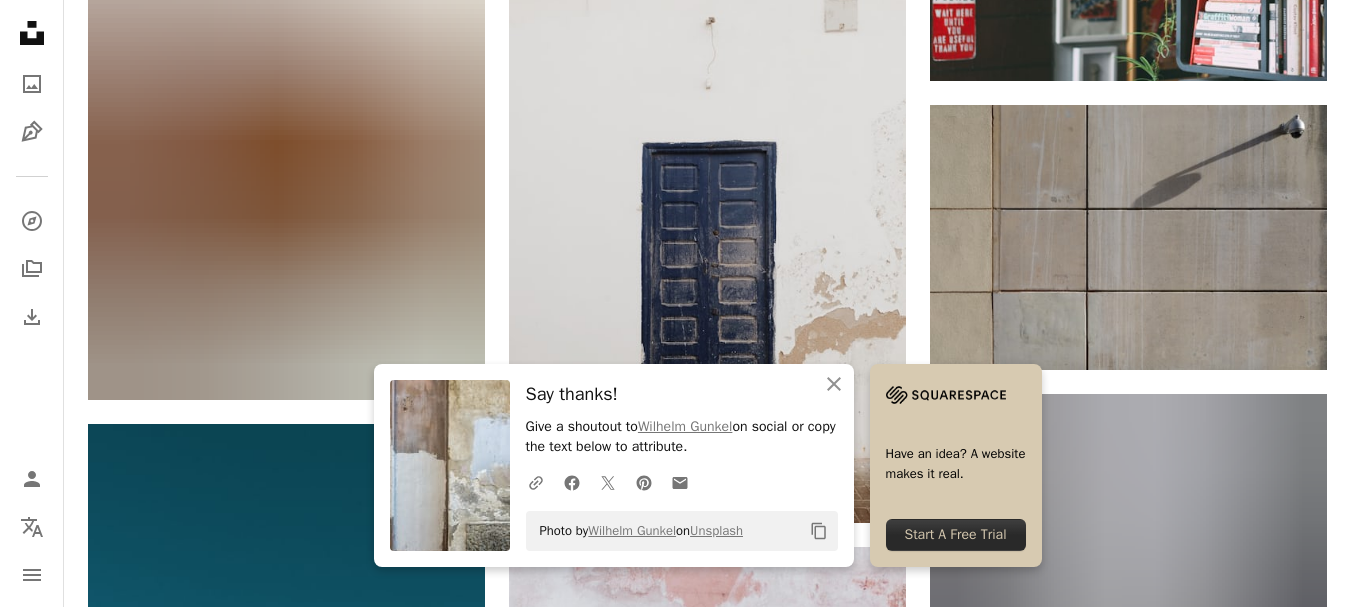 scroll, scrollTop: 7477, scrollLeft: 0, axis: vertical 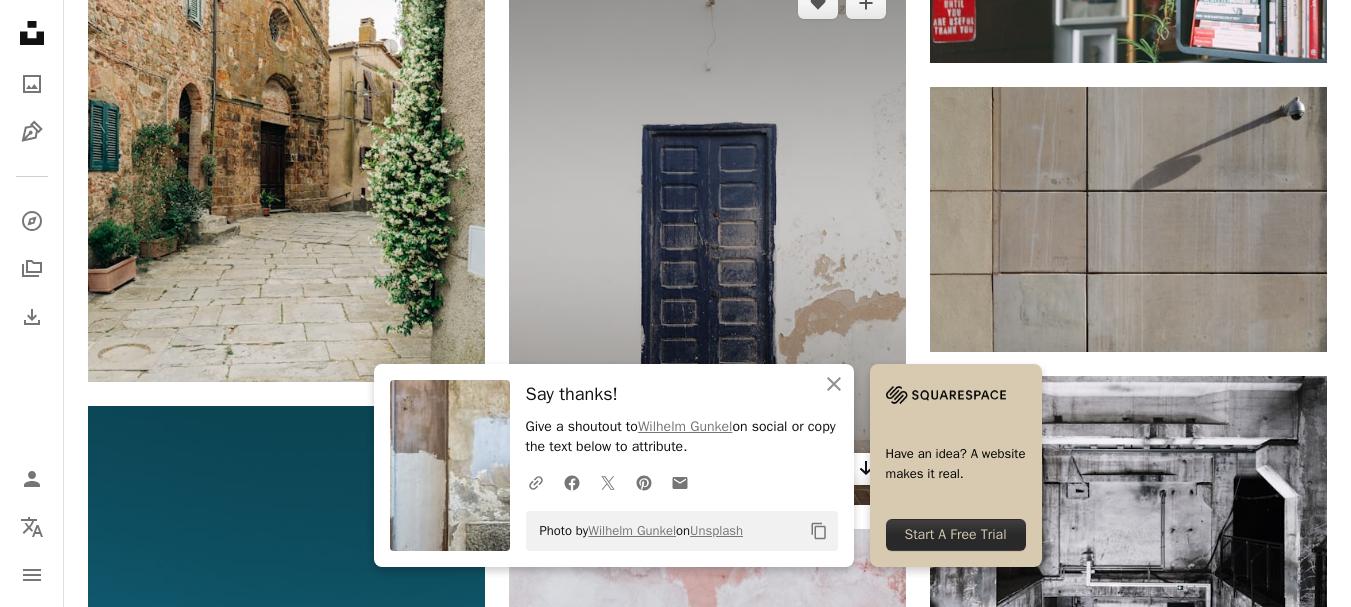 click on "Arrow pointing down" at bounding box center [866, 469] 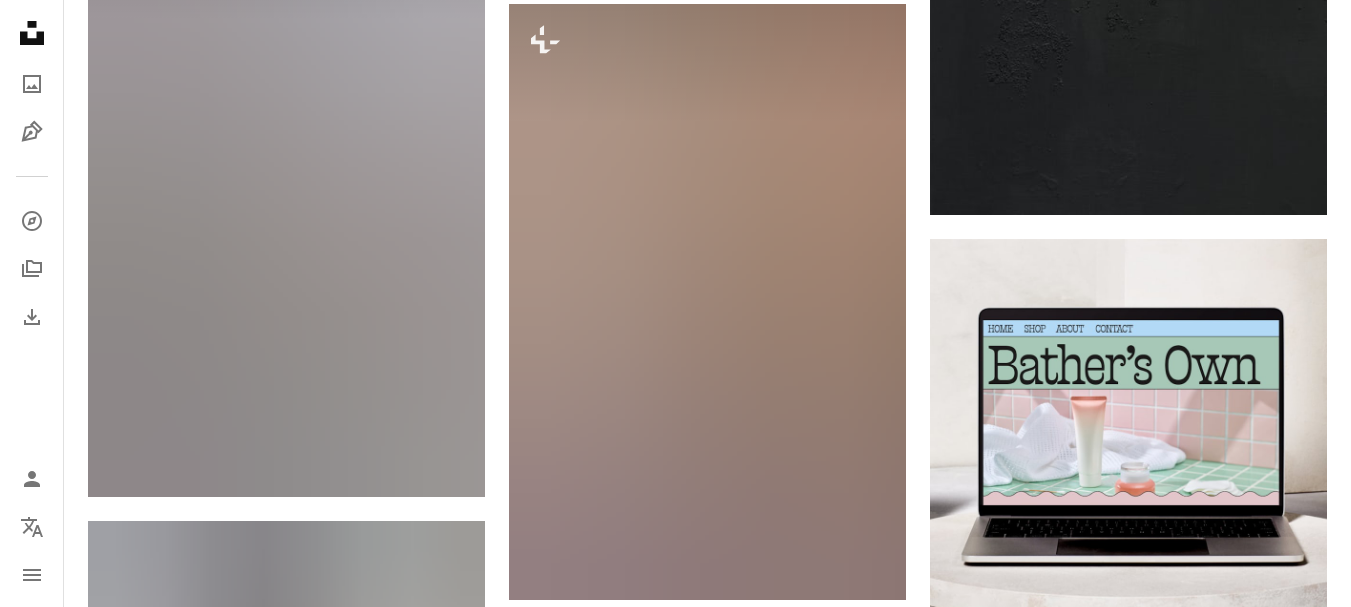 scroll, scrollTop: 9247, scrollLeft: 0, axis: vertical 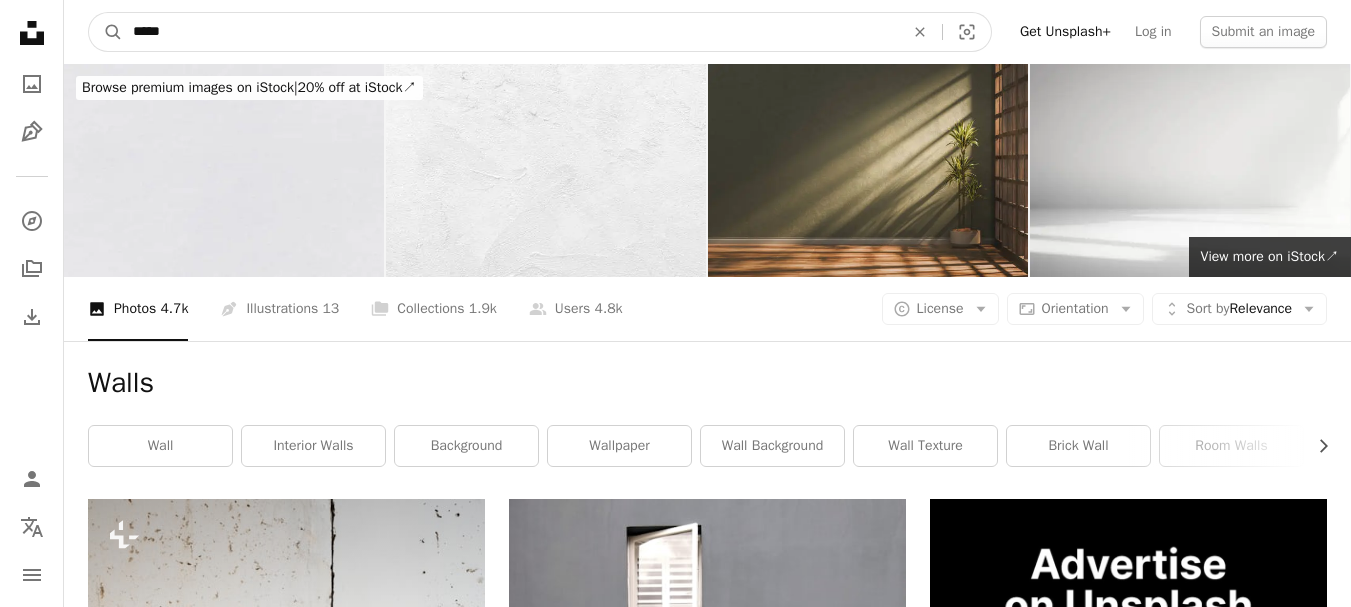 click on "*****" at bounding box center [510, 32] 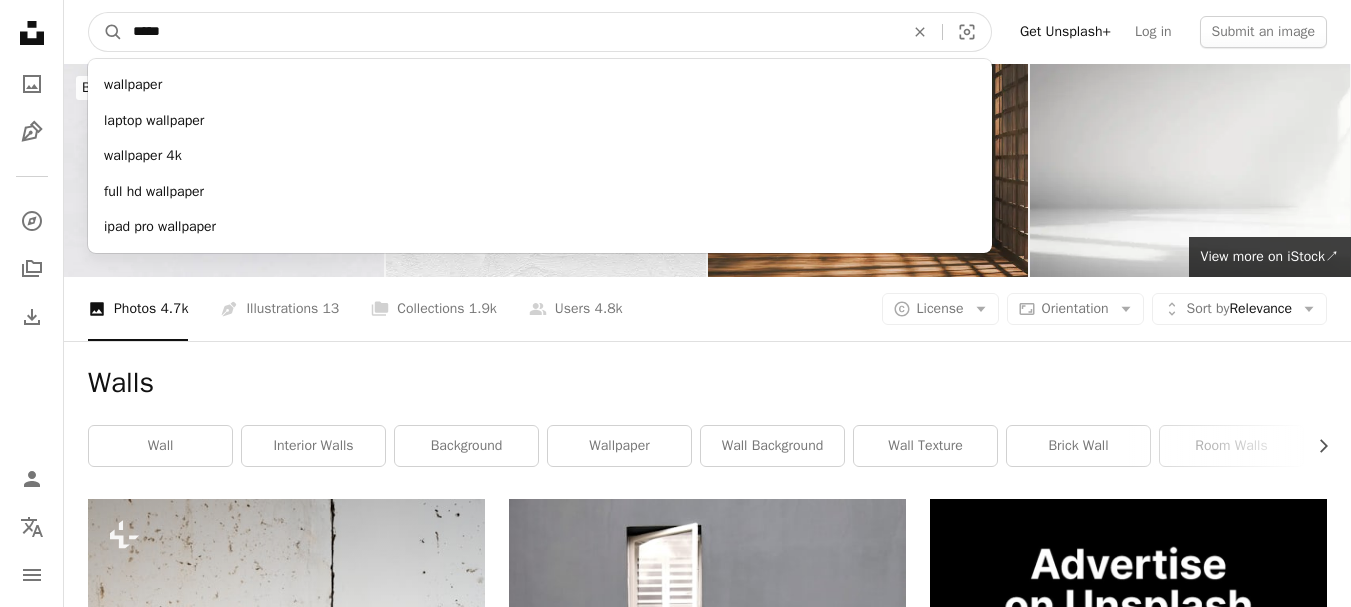 click on "*****" at bounding box center [510, 32] 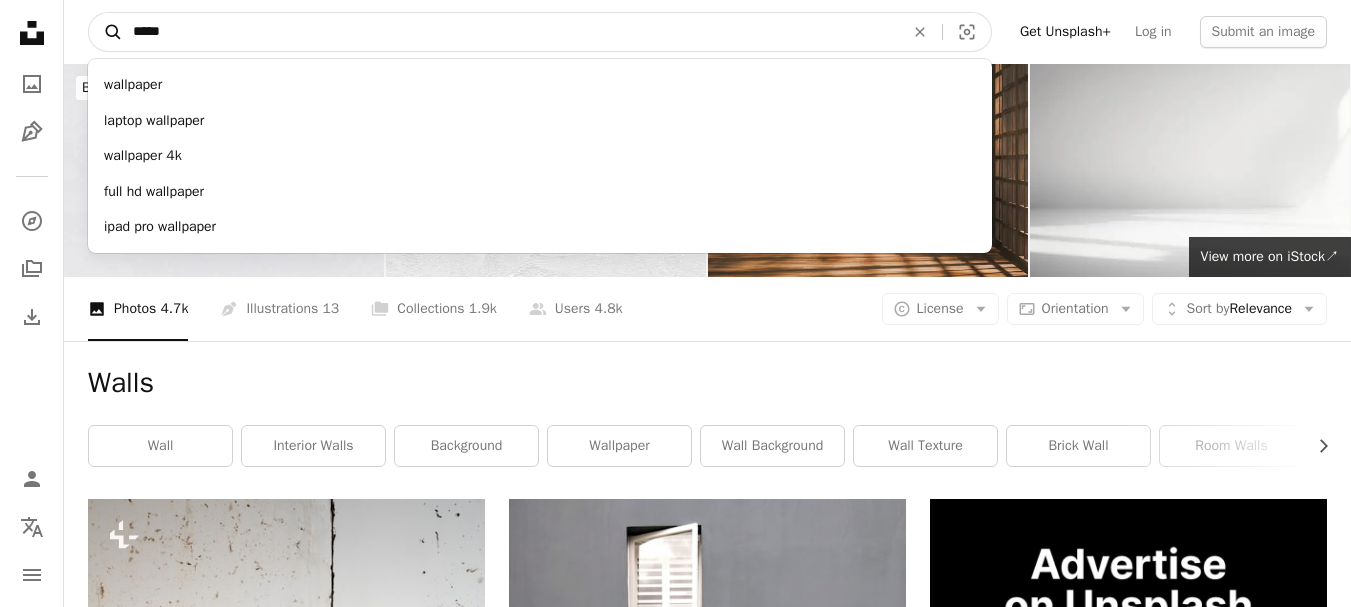 drag, startPoint x: 189, startPoint y: 41, endPoint x: 94, endPoint y: 26, distance: 96.17692 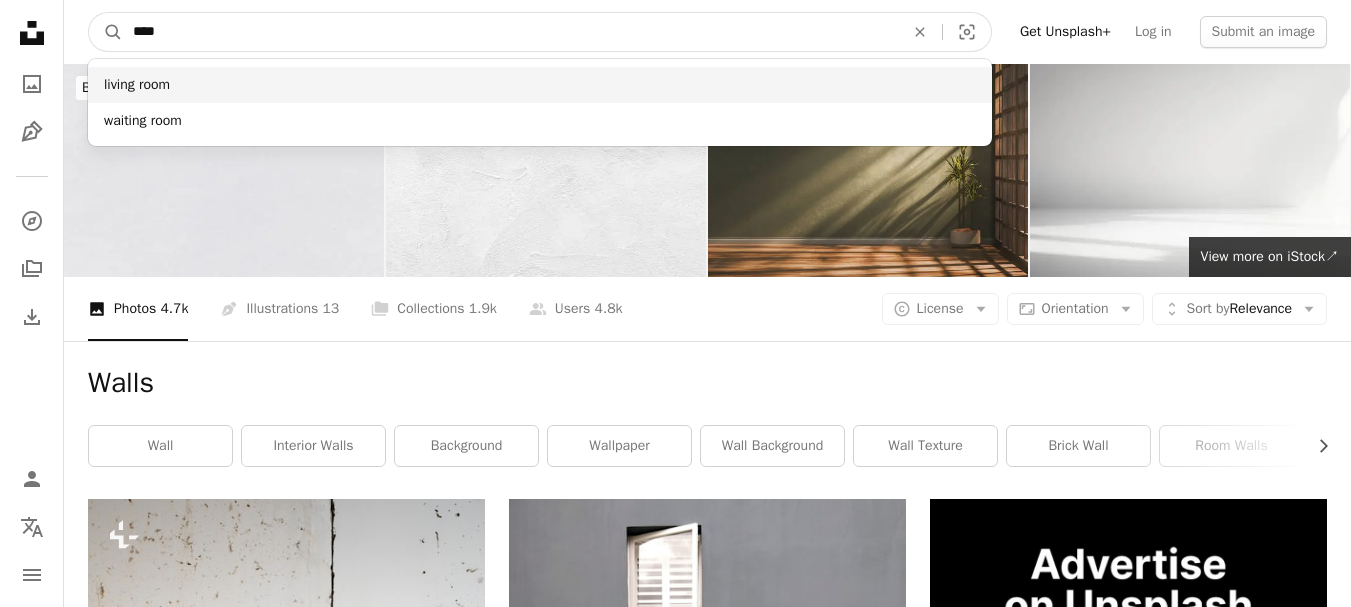 type on "****" 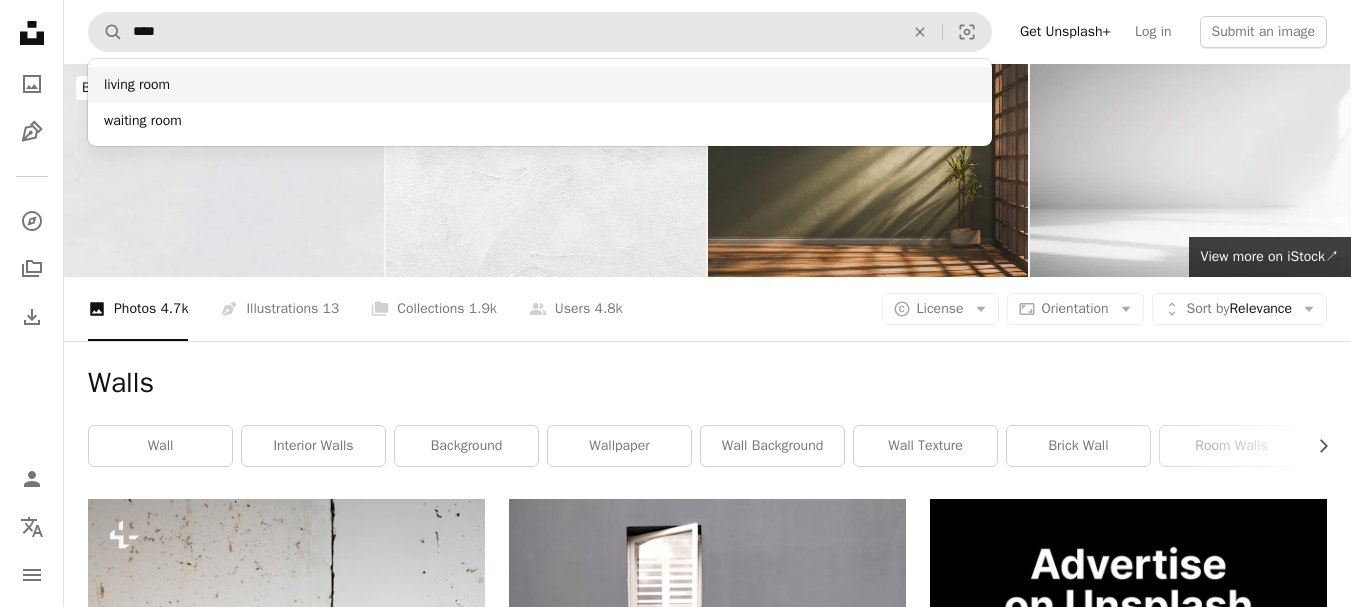 click on "living room" at bounding box center (540, 85) 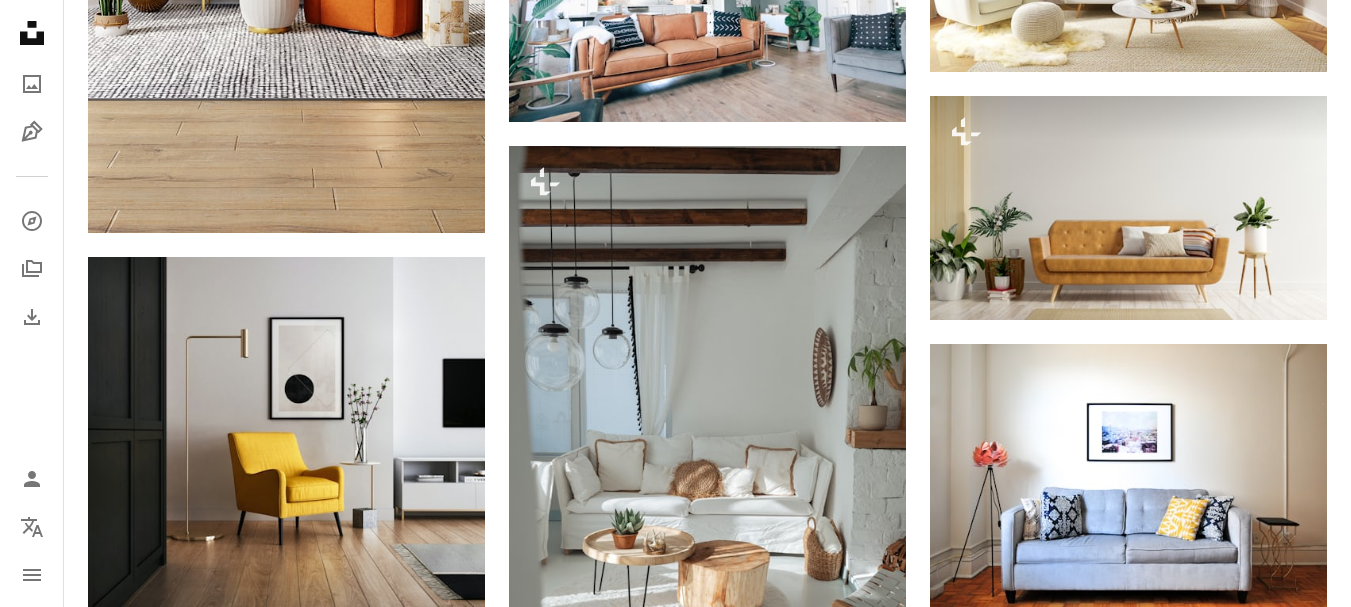 scroll, scrollTop: 0, scrollLeft: 0, axis: both 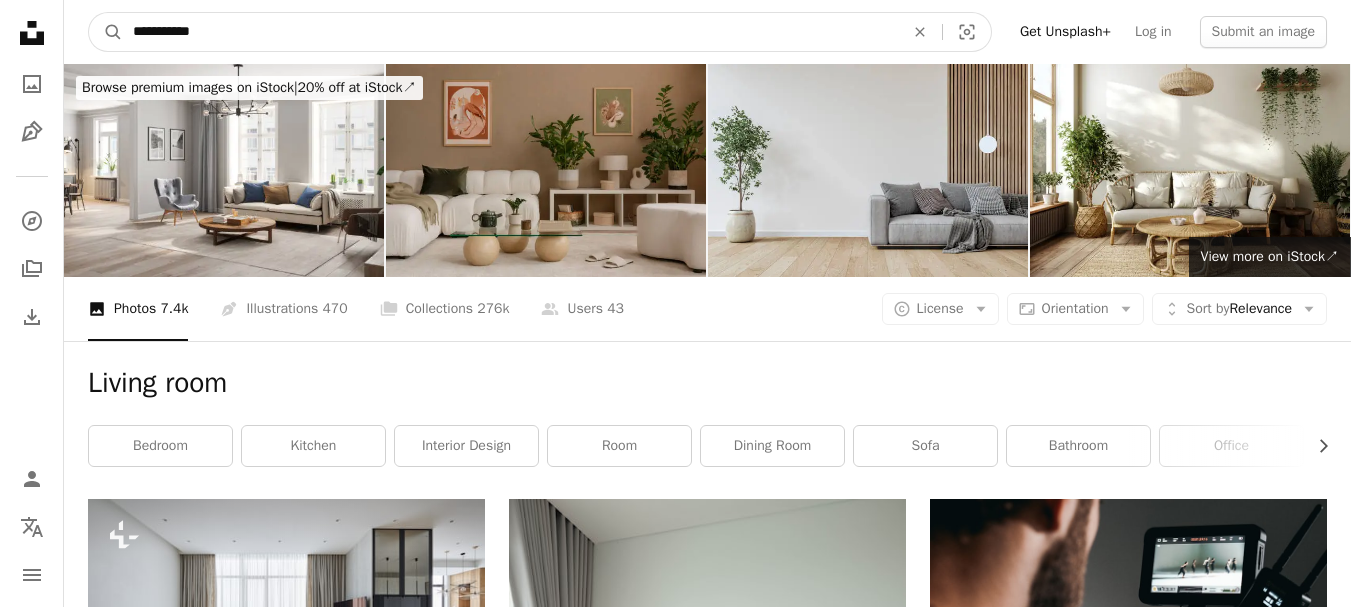 click on "**********" at bounding box center [510, 32] 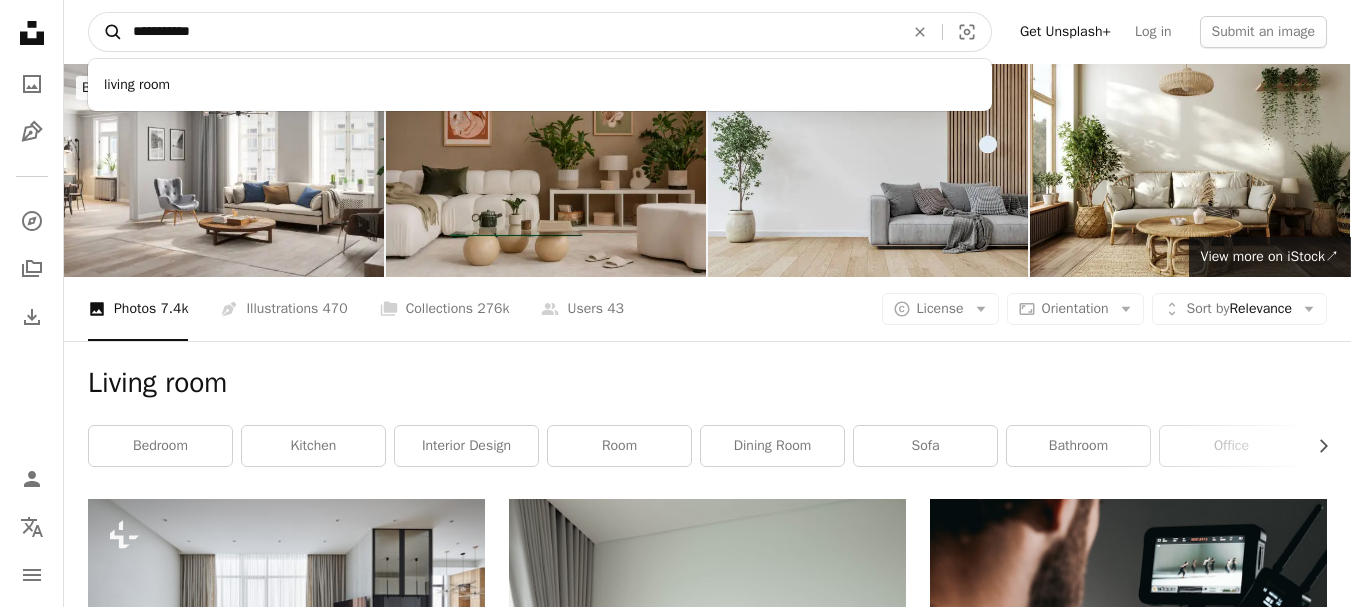 drag, startPoint x: 224, startPoint y: 35, endPoint x: 121, endPoint y: 33, distance: 103.01942 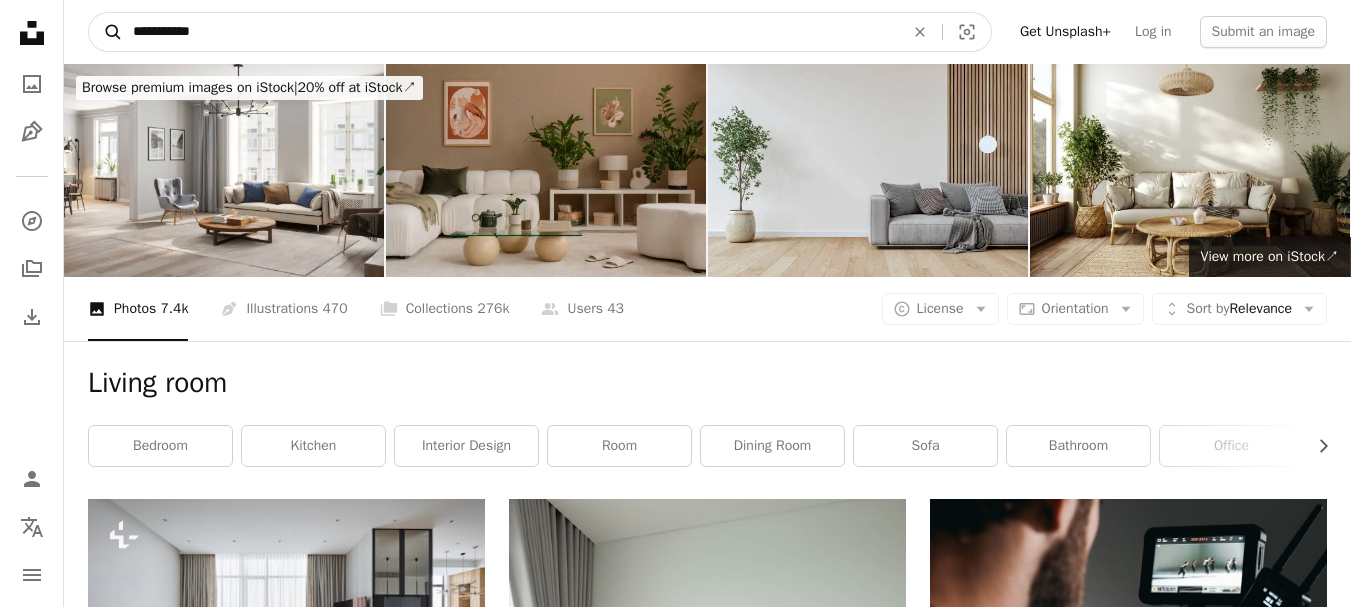 type on "**********" 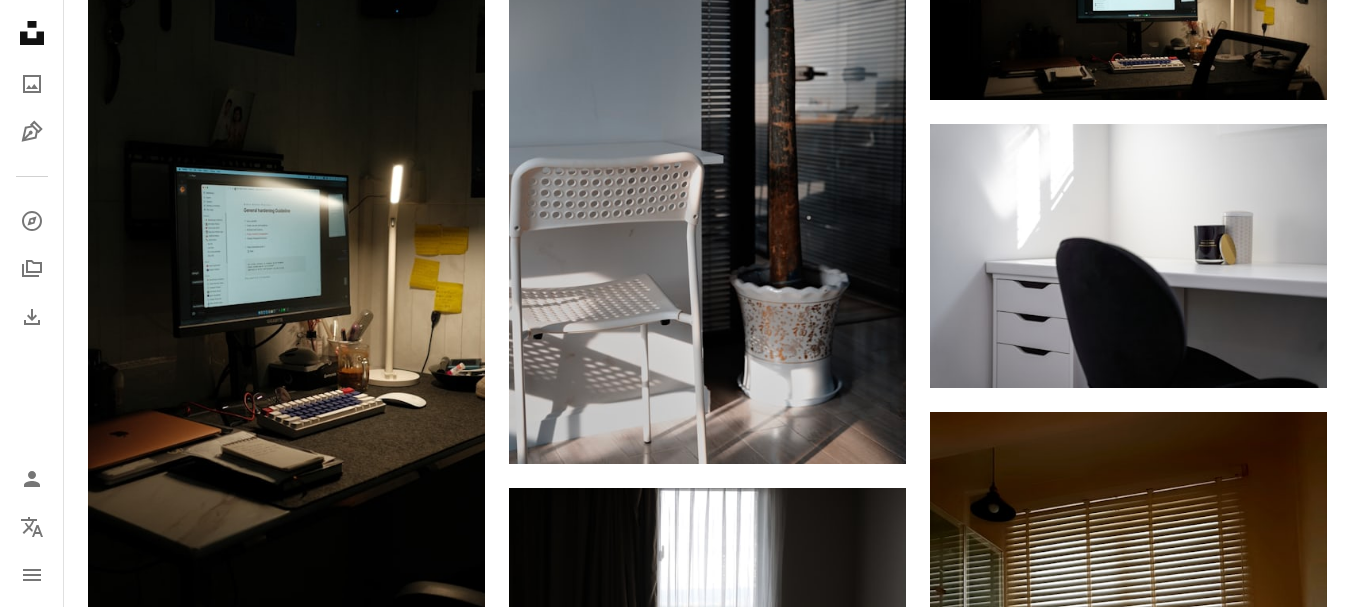 scroll, scrollTop: 0, scrollLeft: 0, axis: both 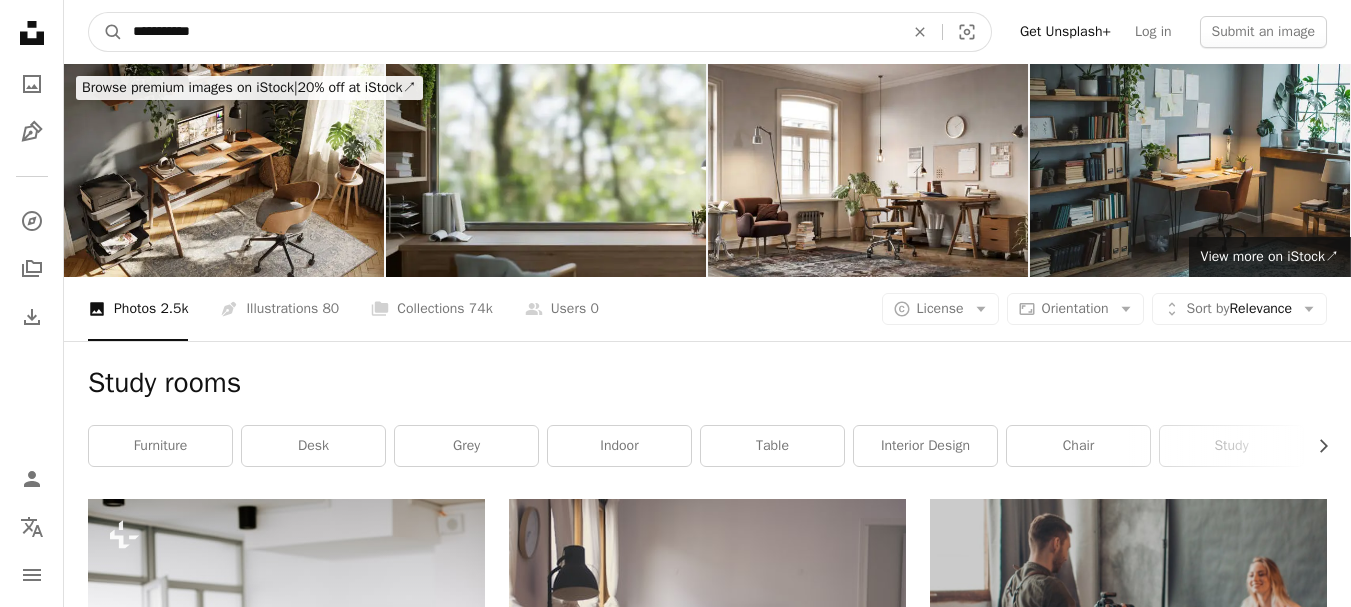 click on "**********" at bounding box center [510, 32] 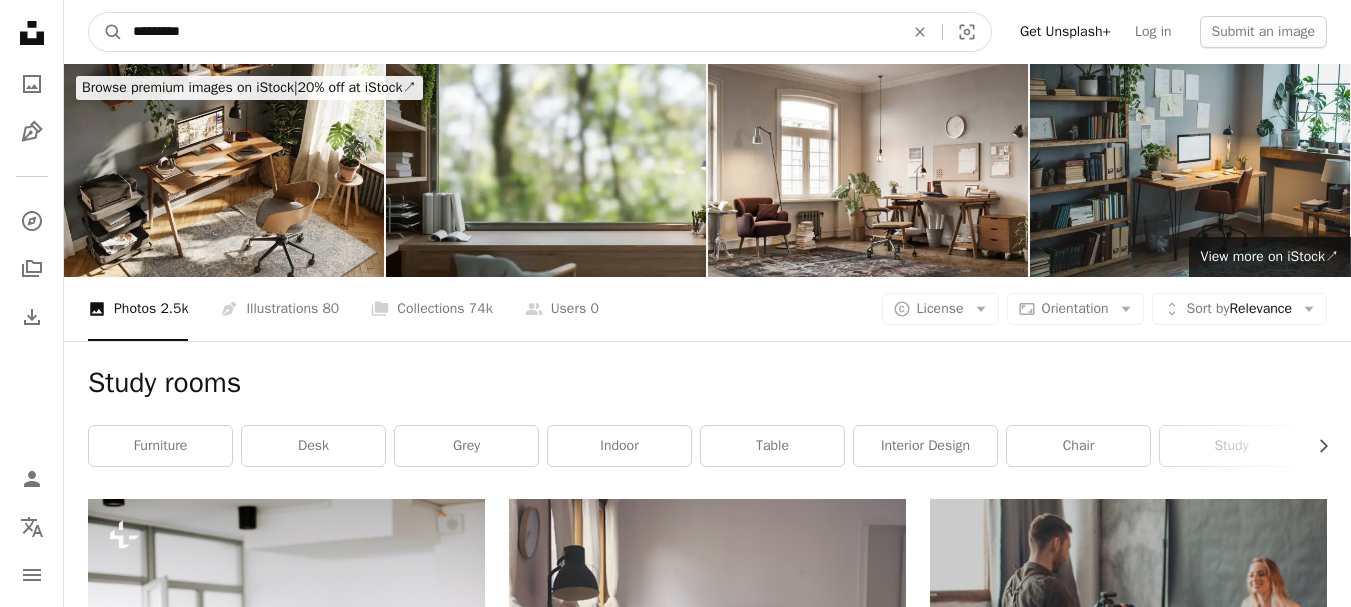 type on "*********" 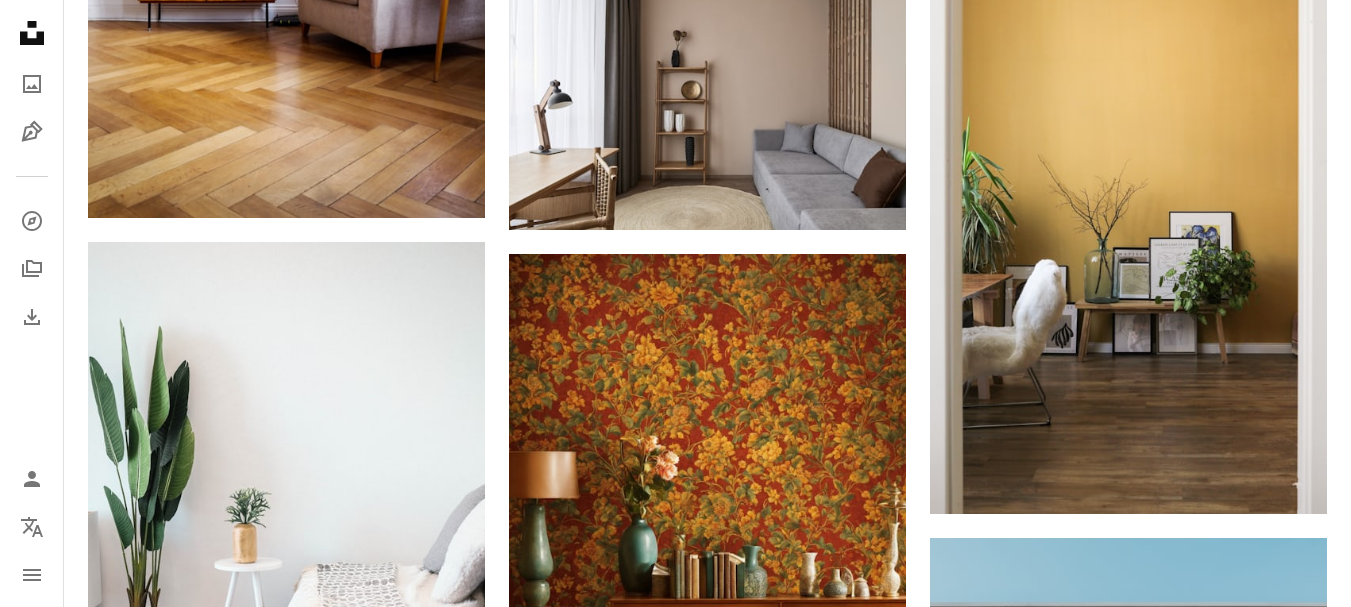 scroll, scrollTop: 1131, scrollLeft: 0, axis: vertical 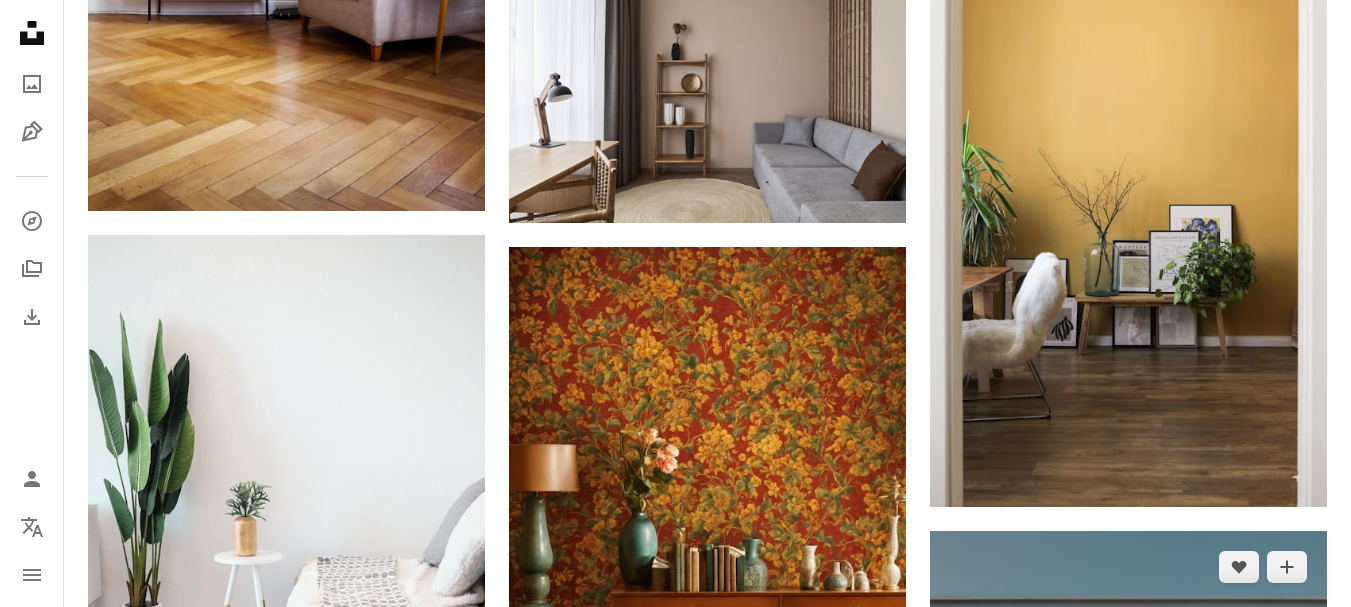 click on "Arrow pointing down" 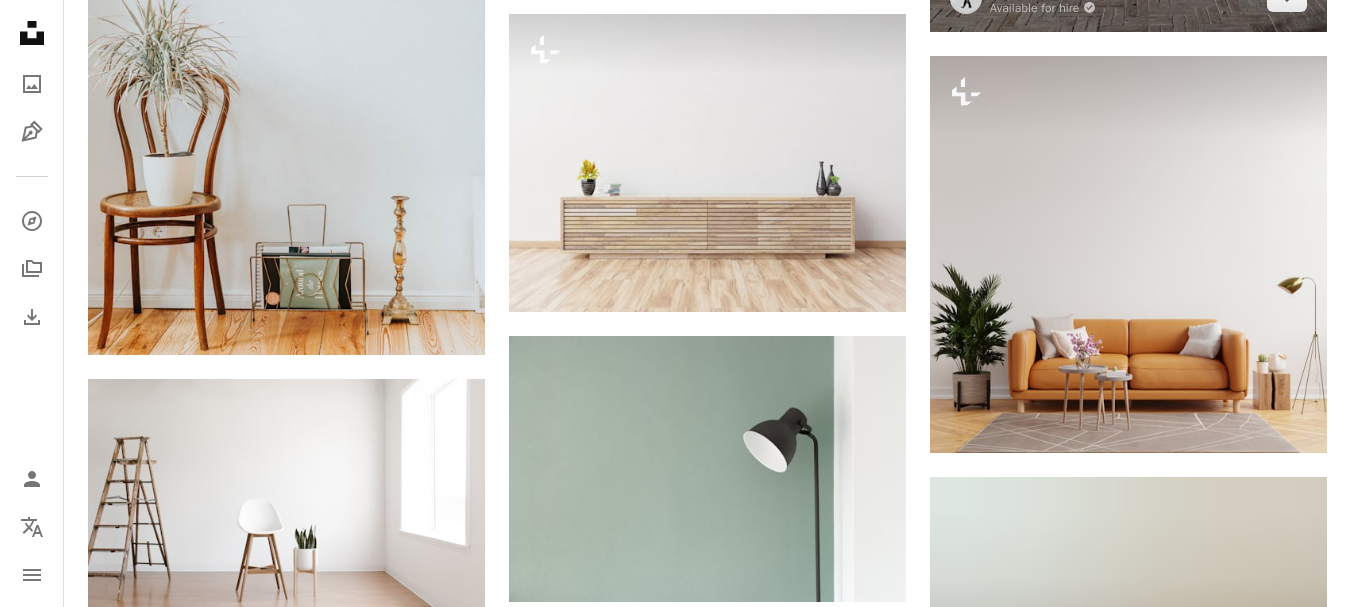 scroll, scrollTop: 2233, scrollLeft: 0, axis: vertical 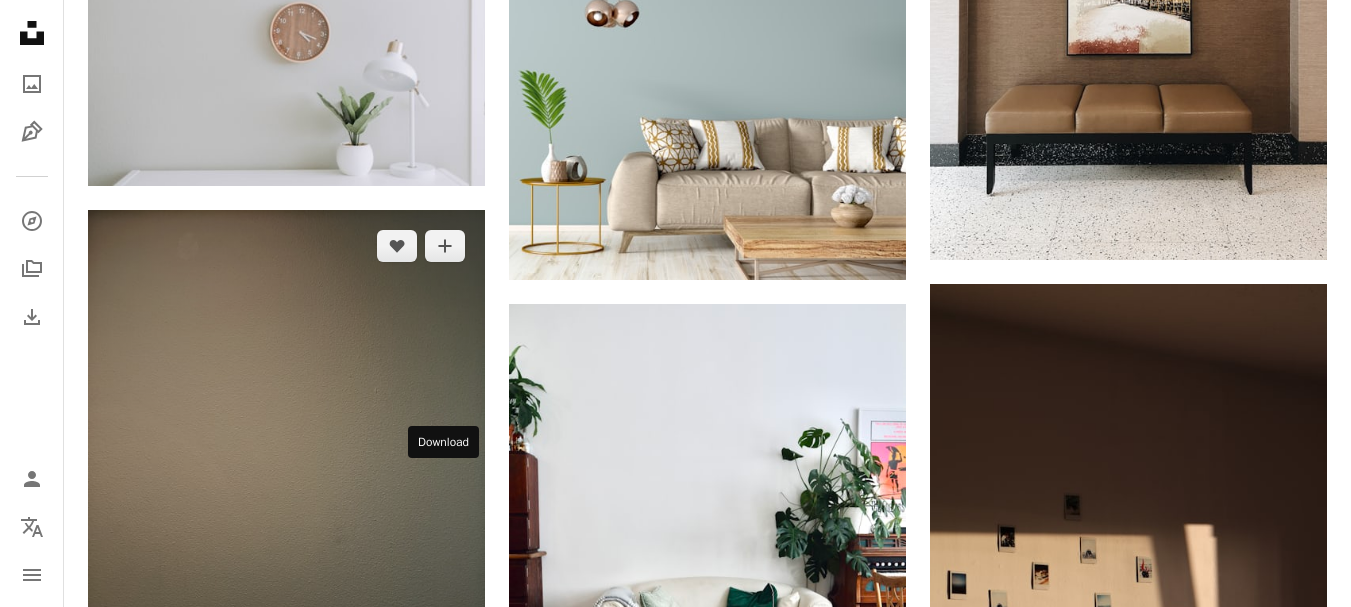 click on "Arrow pointing down" 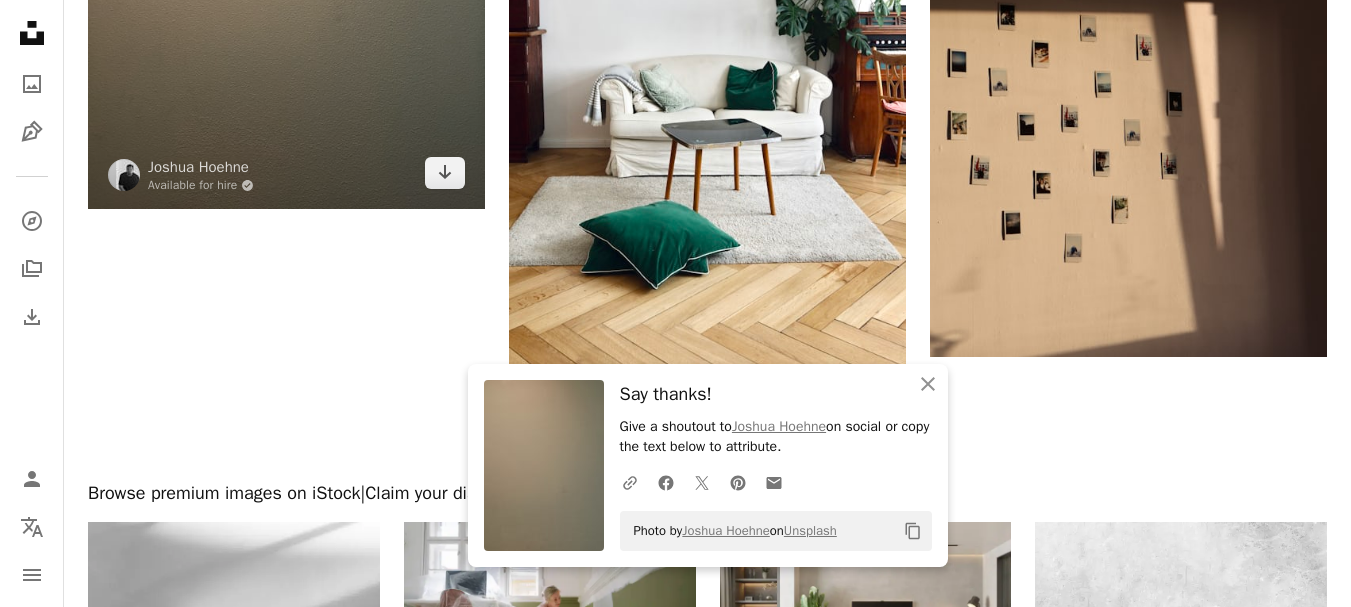 scroll, scrollTop: 3531, scrollLeft: 0, axis: vertical 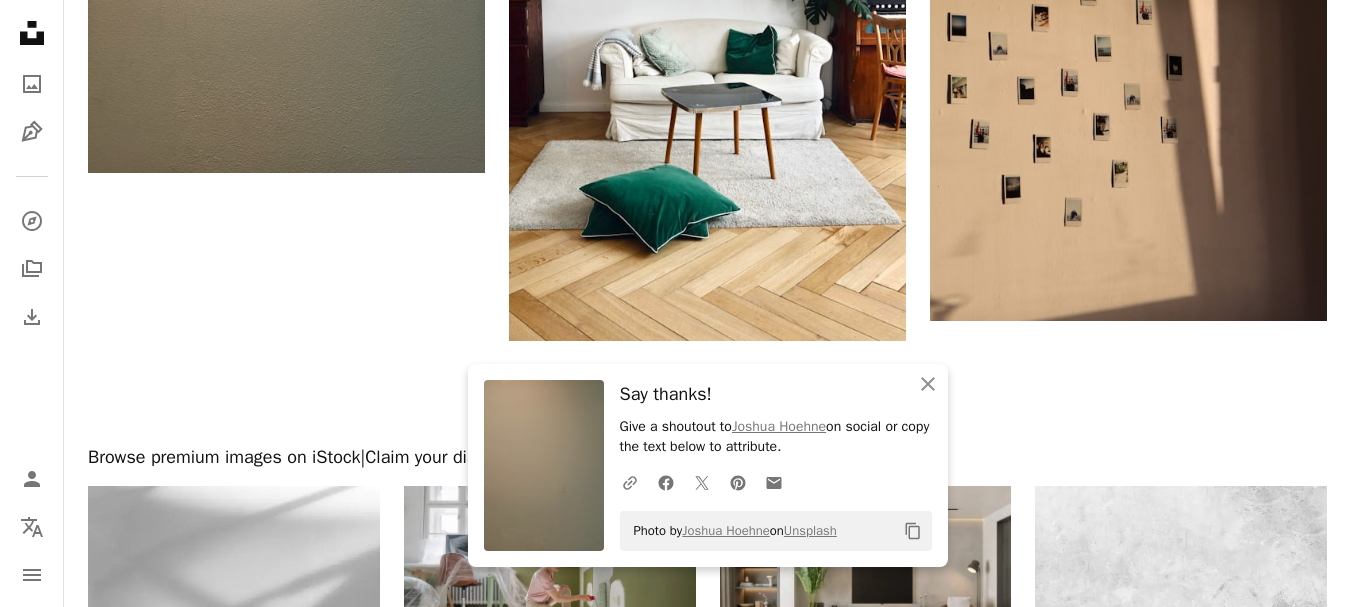 click on "Load more" at bounding box center (707, 1011) 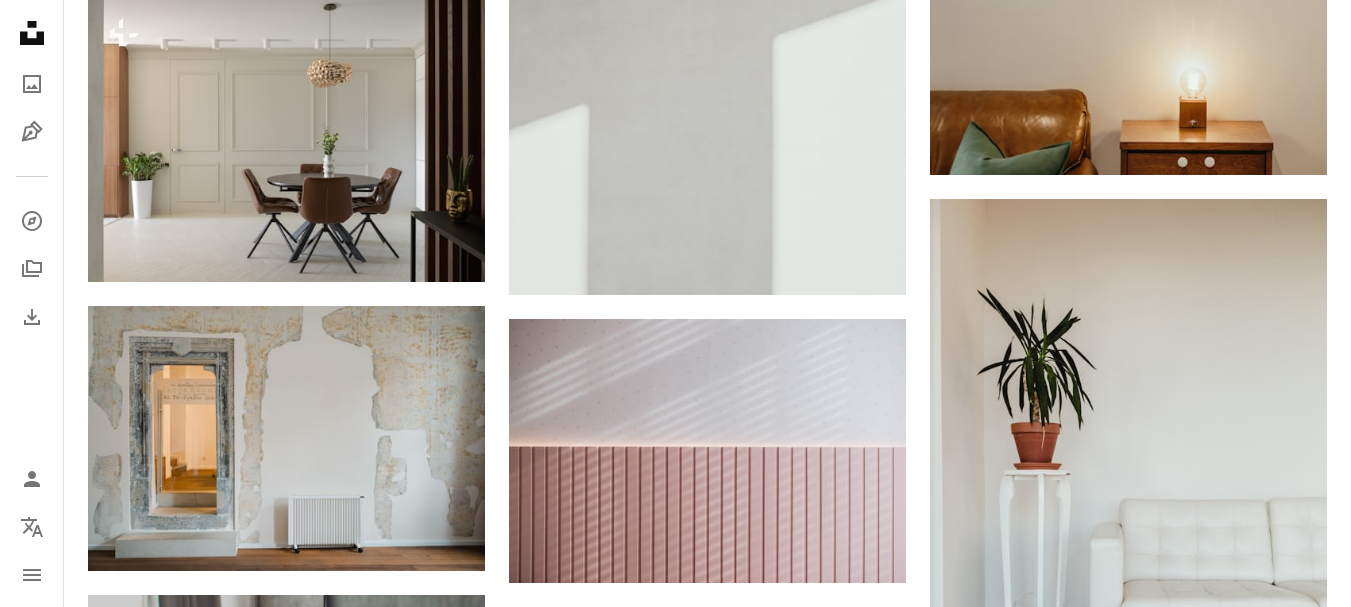 scroll, scrollTop: 4112, scrollLeft: 0, axis: vertical 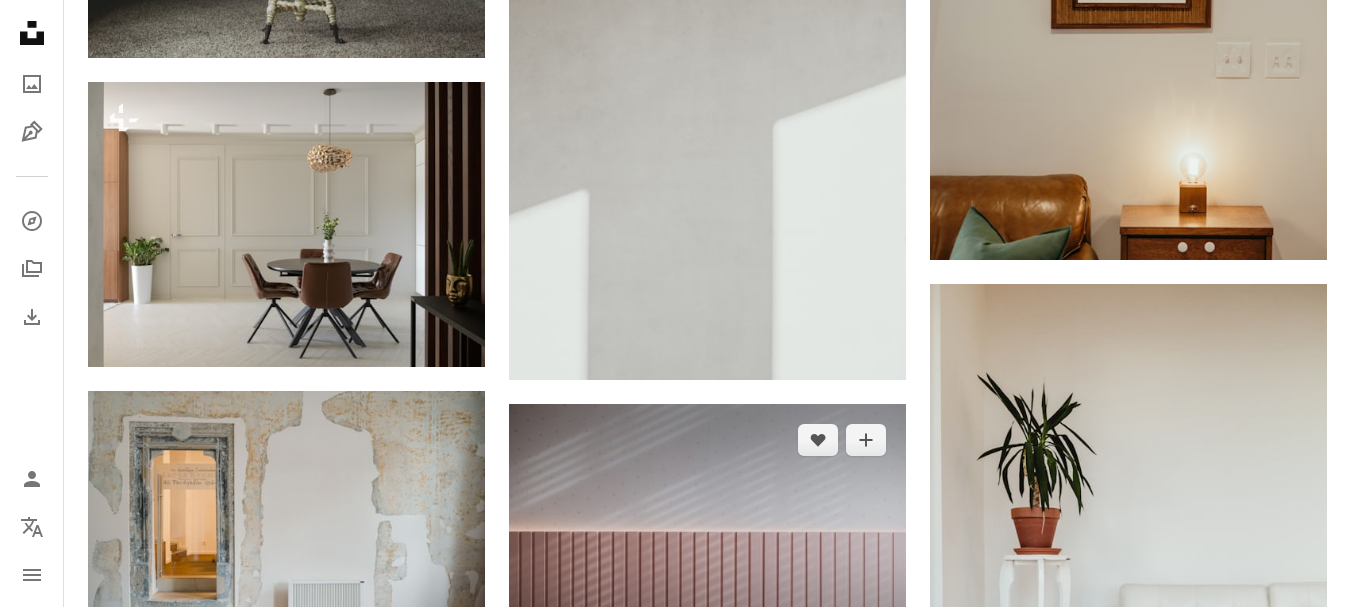 click at bounding box center (707, 536) 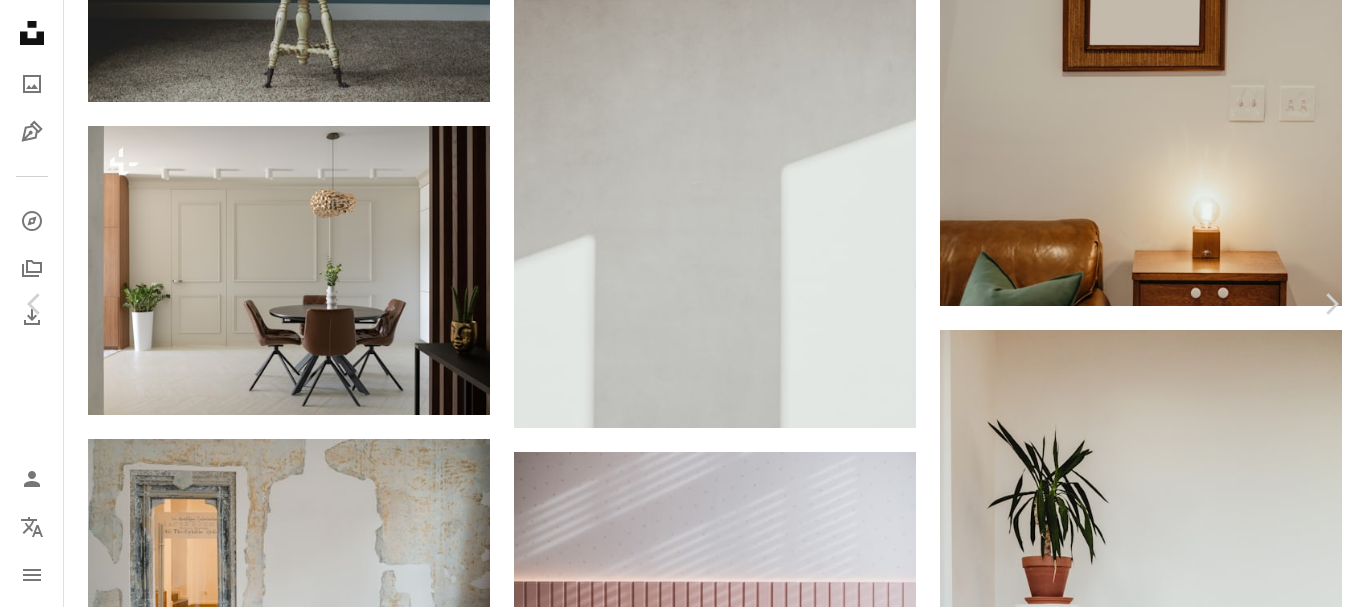click on "Download free" at bounding box center (1167, 6468) 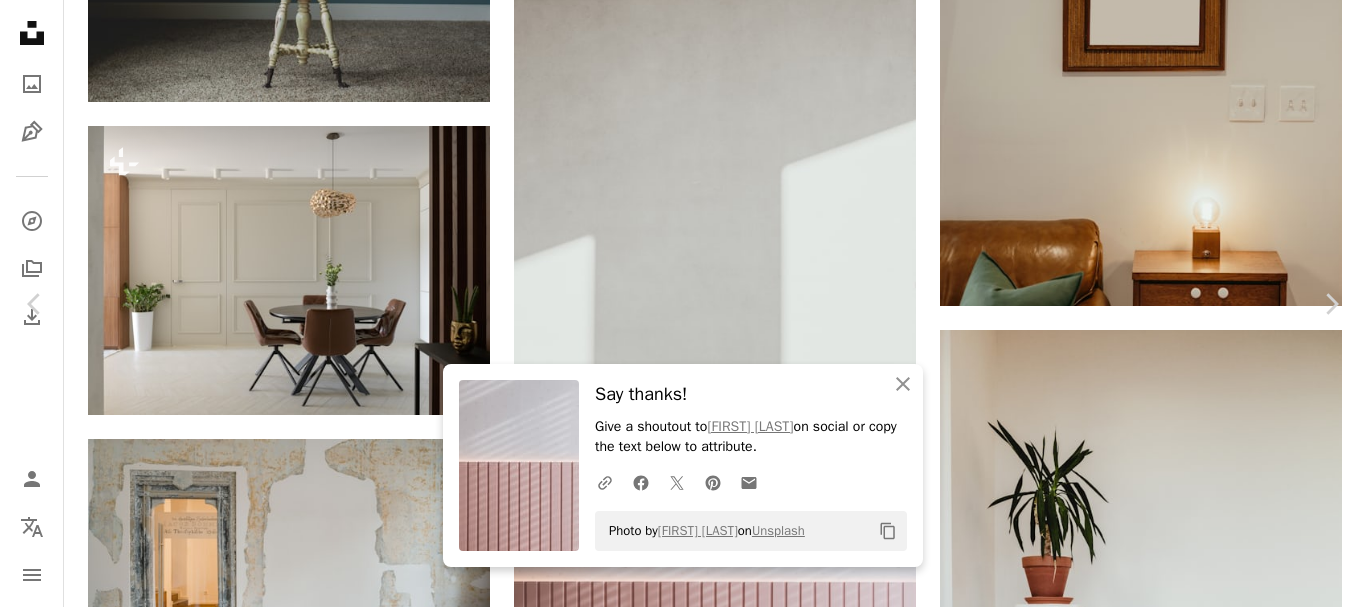 click on "An X shape" at bounding box center [20, 20] 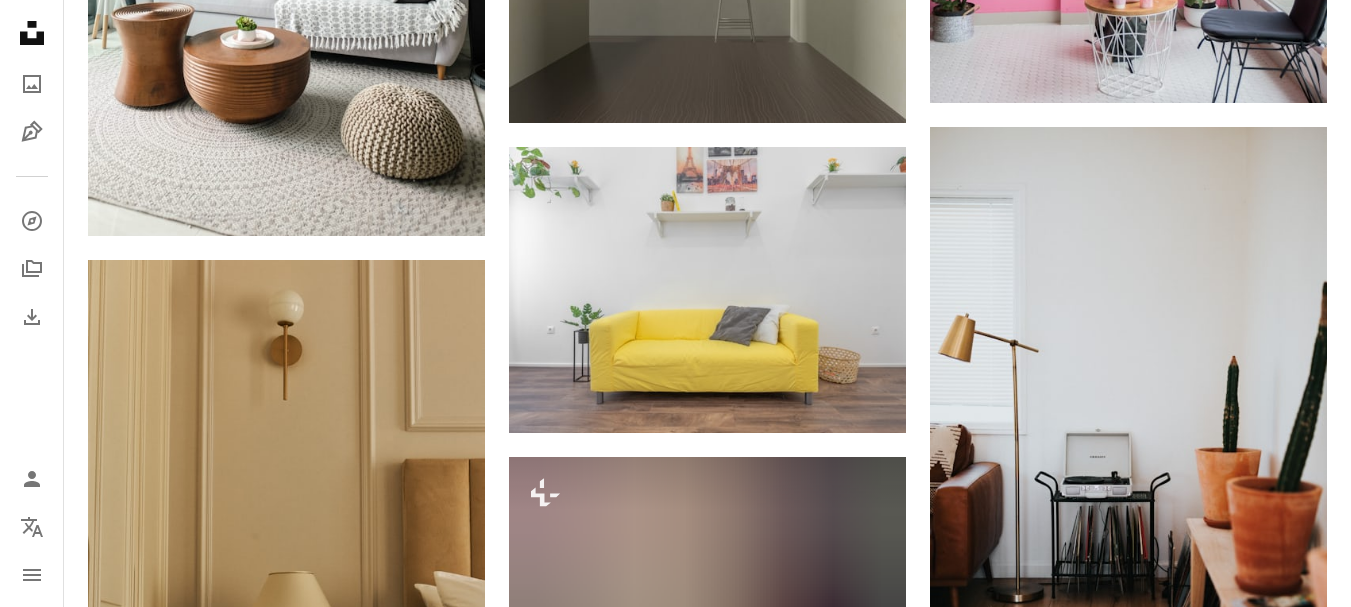 scroll, scrollTop: 6079, scrollLeft: 0, axis: vertical 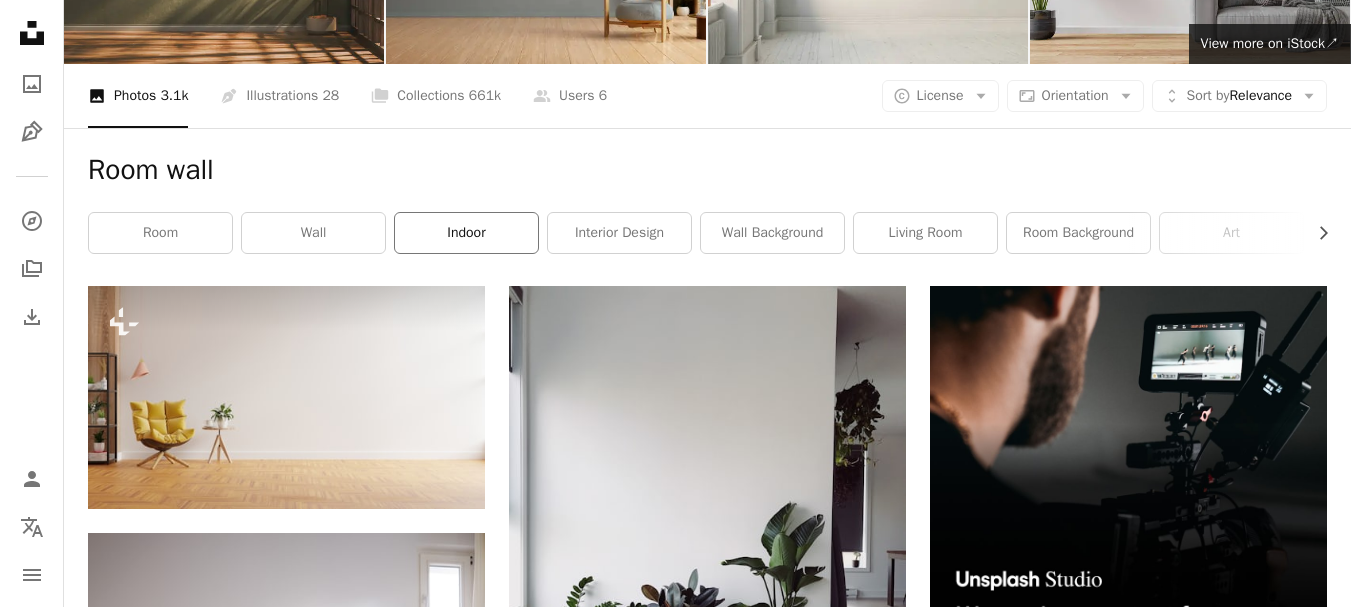 click on "indoor" at bounding box center [466, 233] 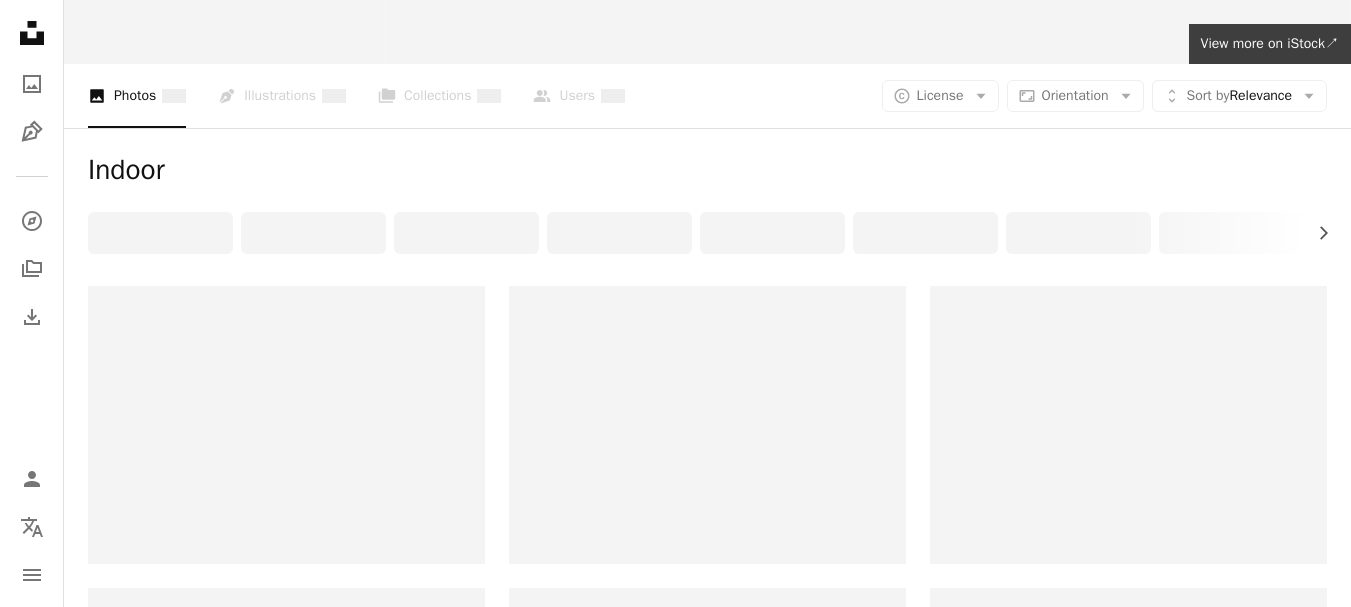 scroll, scrollTop: 0, scrollLeft: 0, axis: both 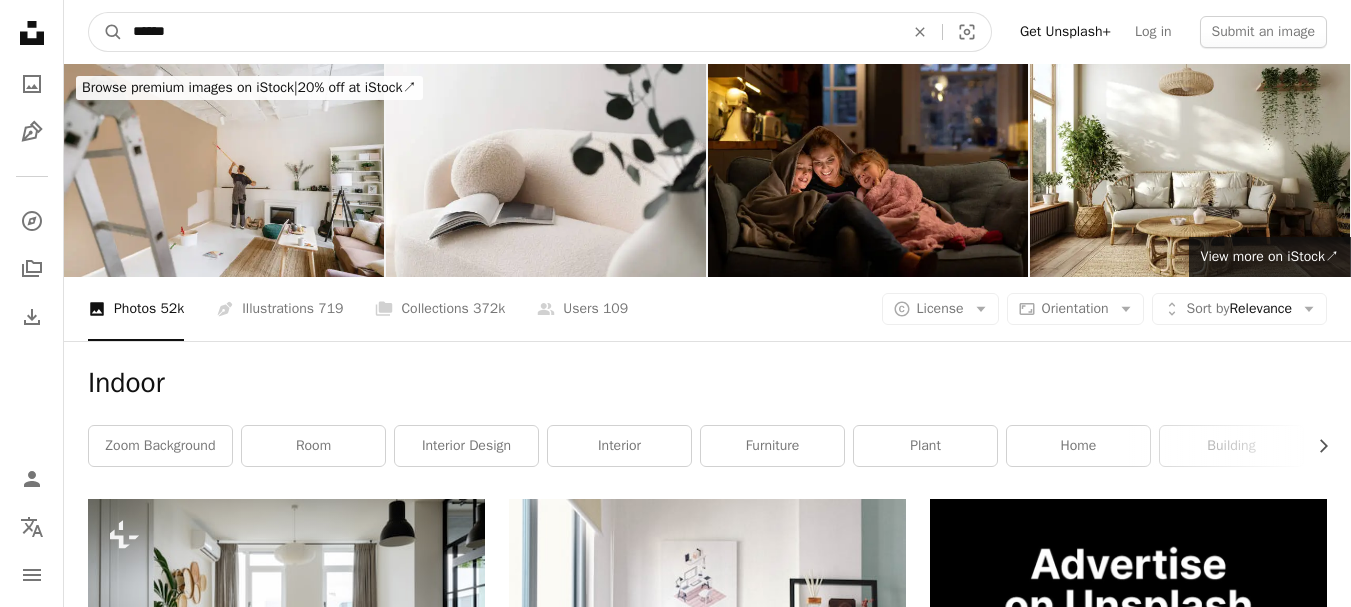 click on "******" at bounding box center [510, 32] 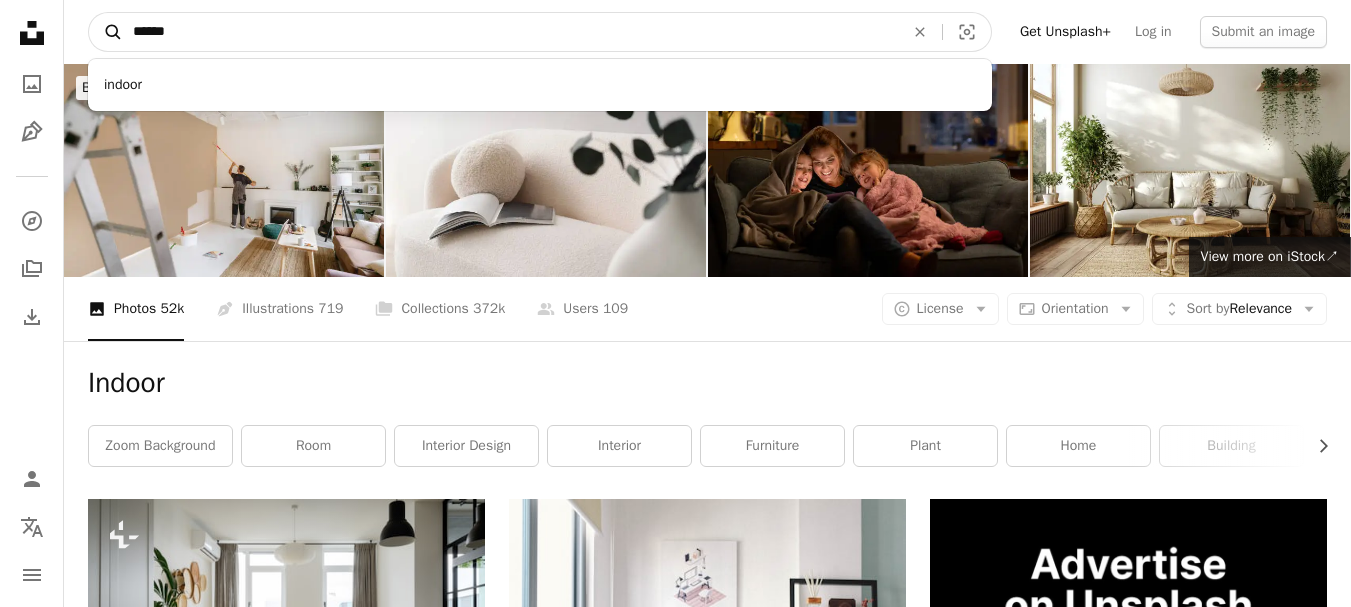 drag, startPoint x: 311, startPoint y: 25, endPoint x: 101, endPoint y: 31, distance: 210.0857 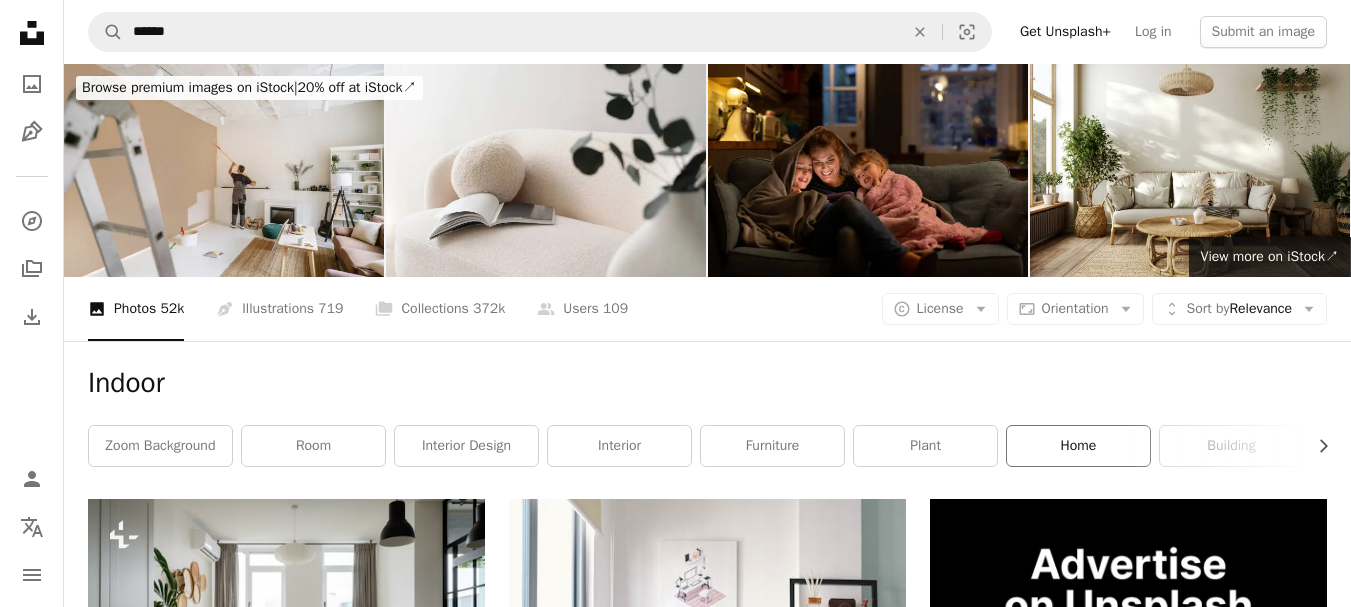 click on "home" at bounding box center (1078, 446) 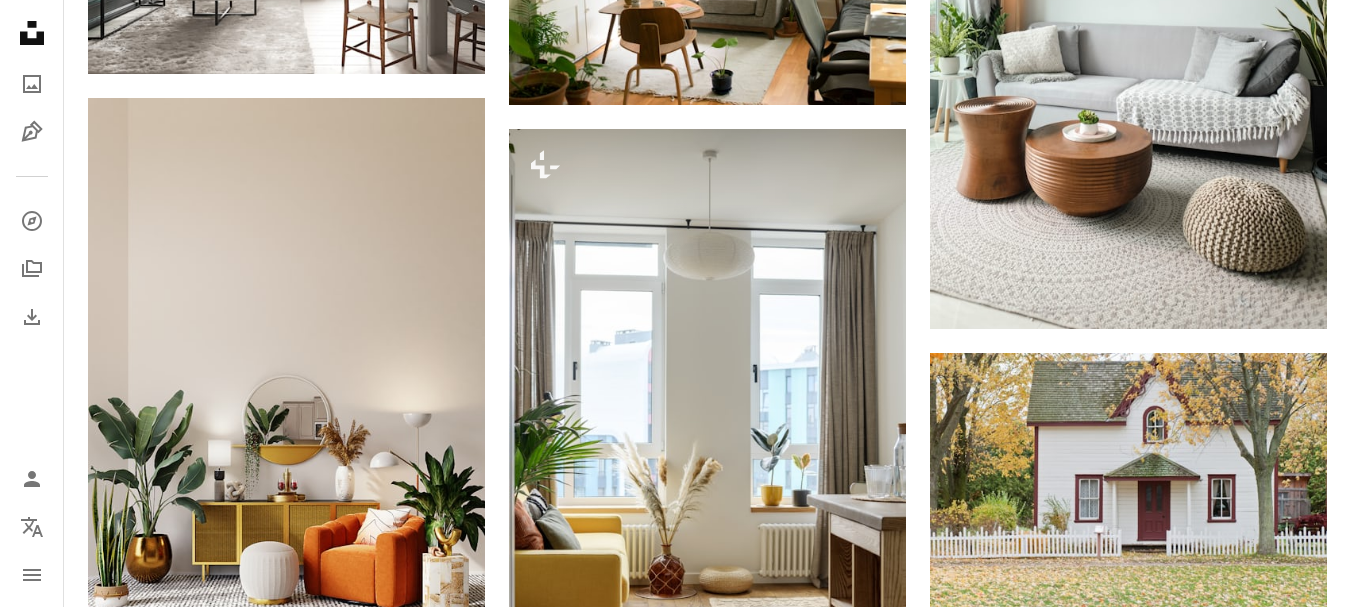 scroll, scrollTop: 0, scrollLeft: 0, axis: both 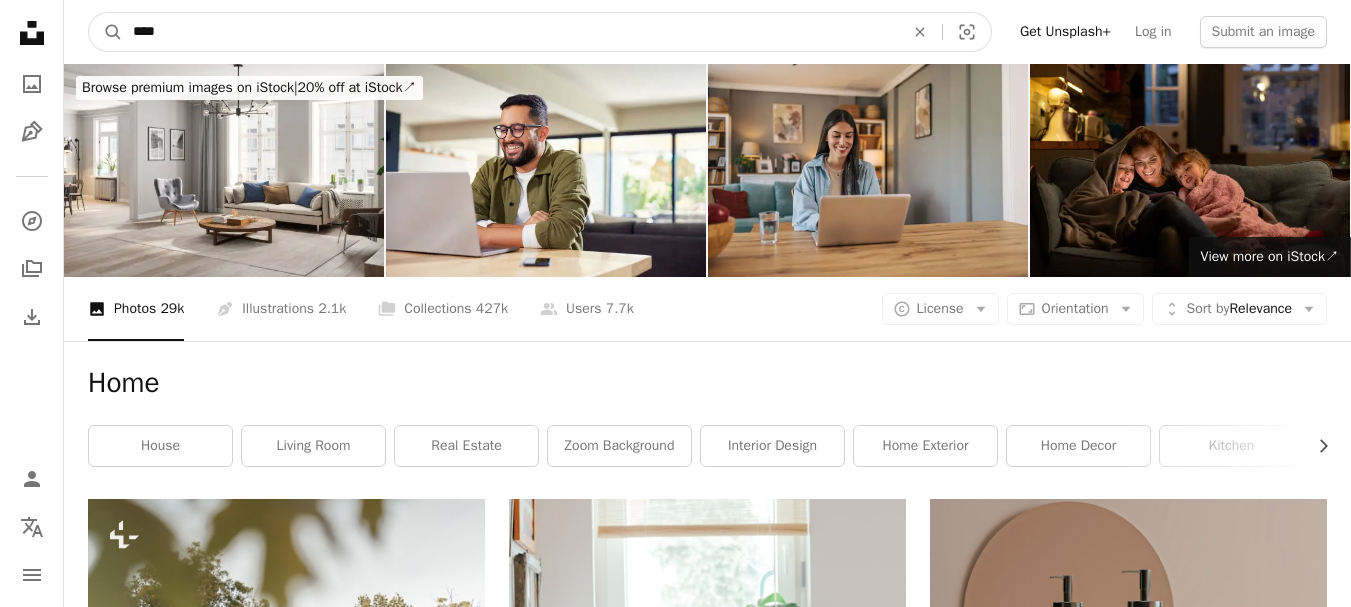 click on "****" at bounding box center [510, 32] 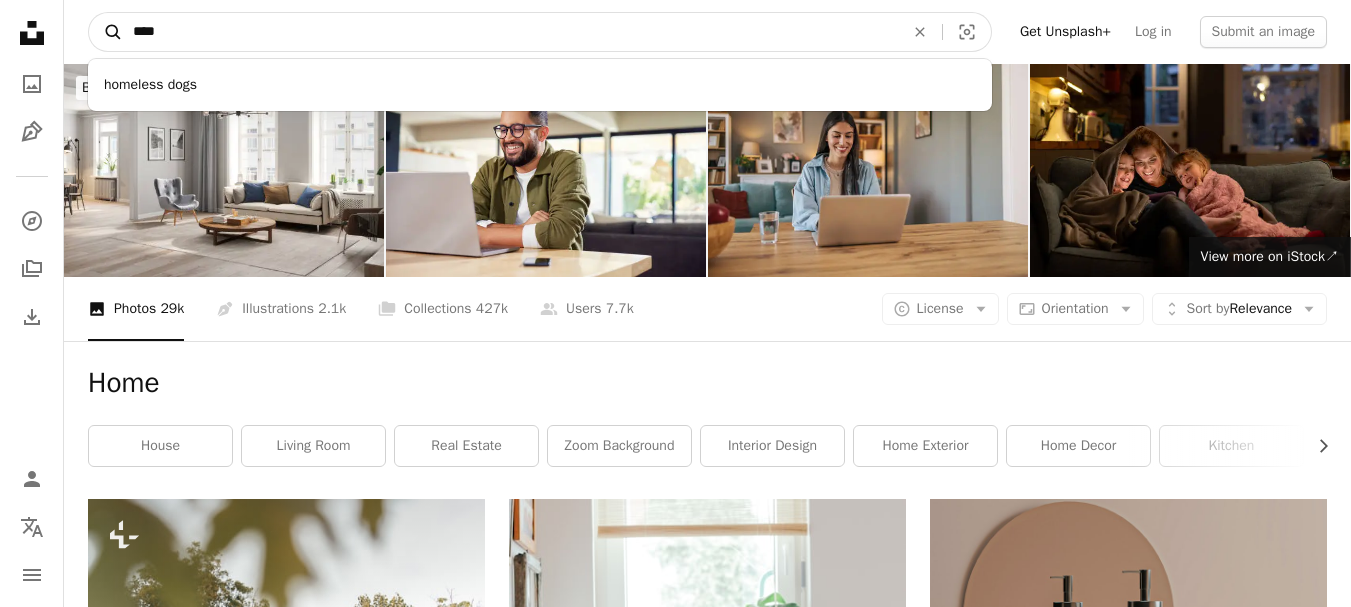 drag, startPoint x: 195, startPoint y: 38, endPoint x: 115, endPoint y: 35, distance: 80.05623 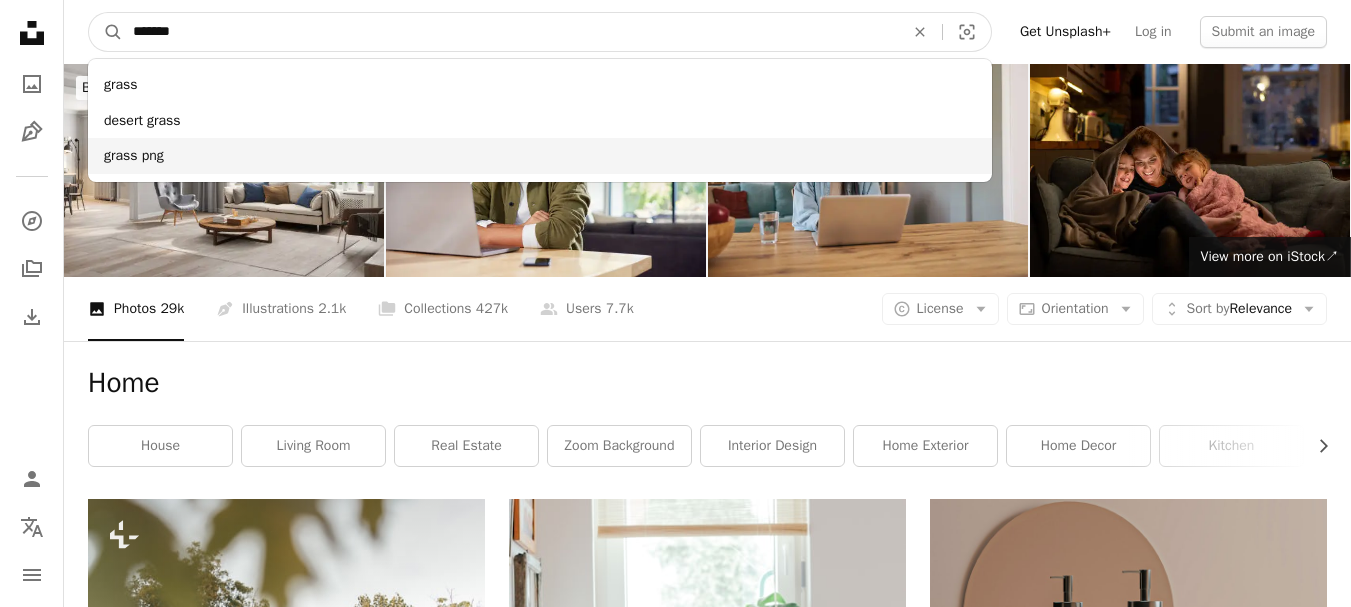 type on "******" 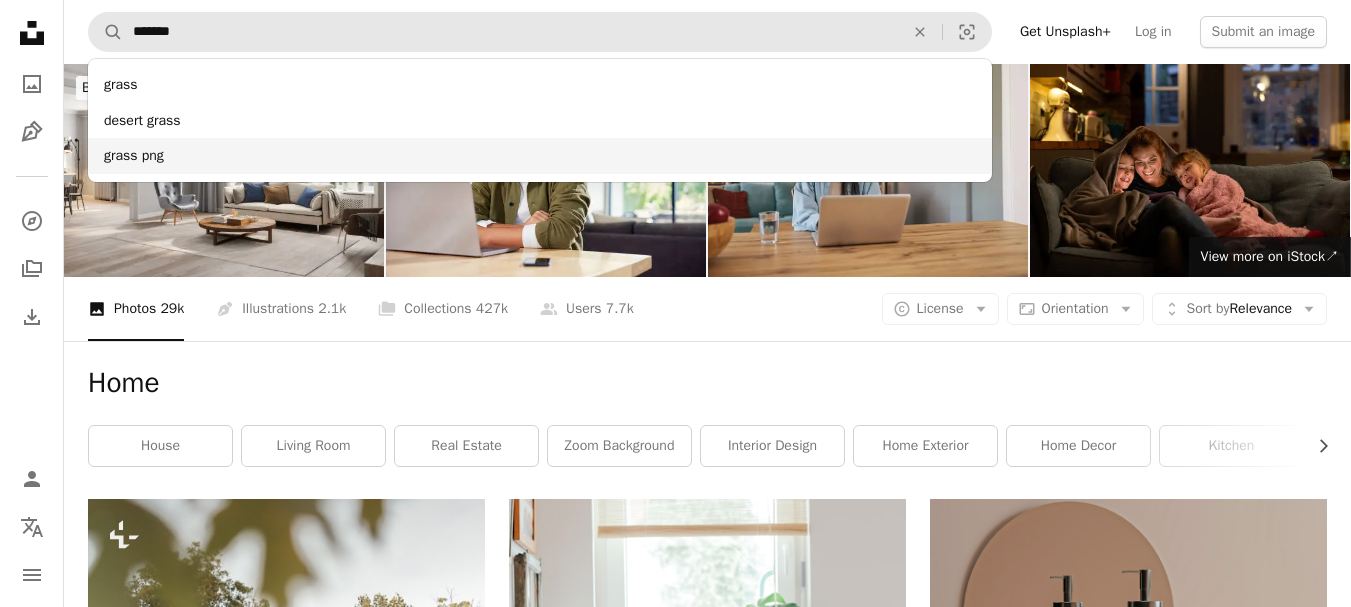 click on "grass png" at bounding box center [540, 156] 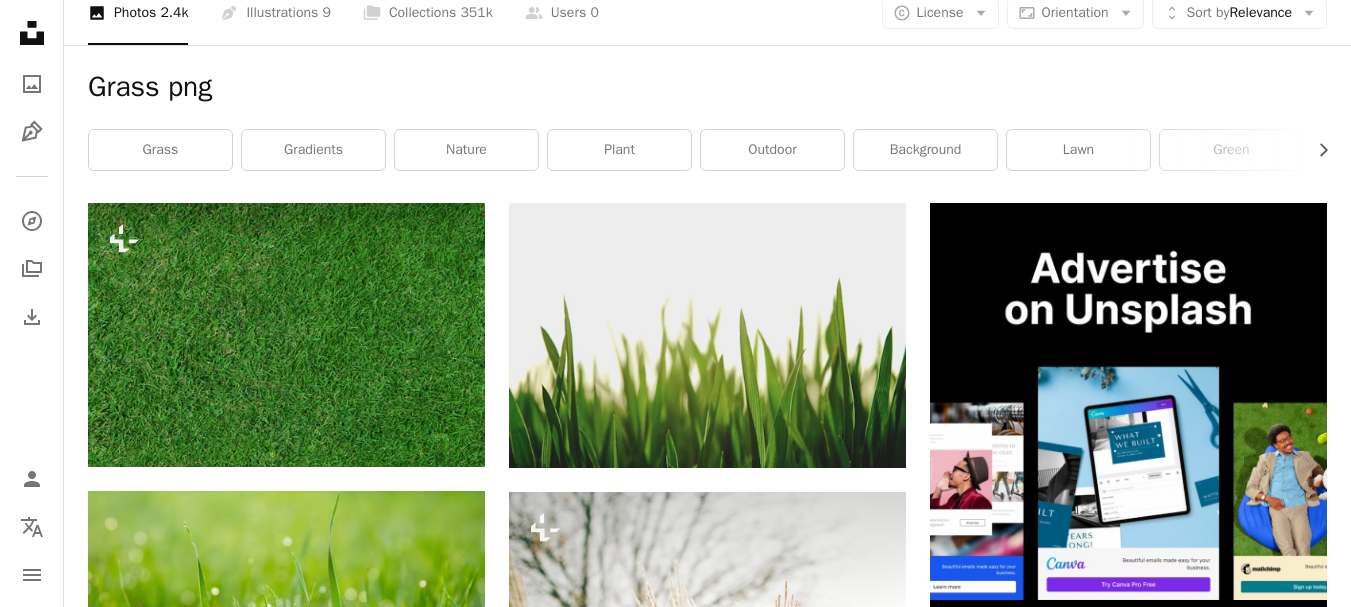 scroll, scrollTop: 260, scrollLeft: 0, axis: vertical 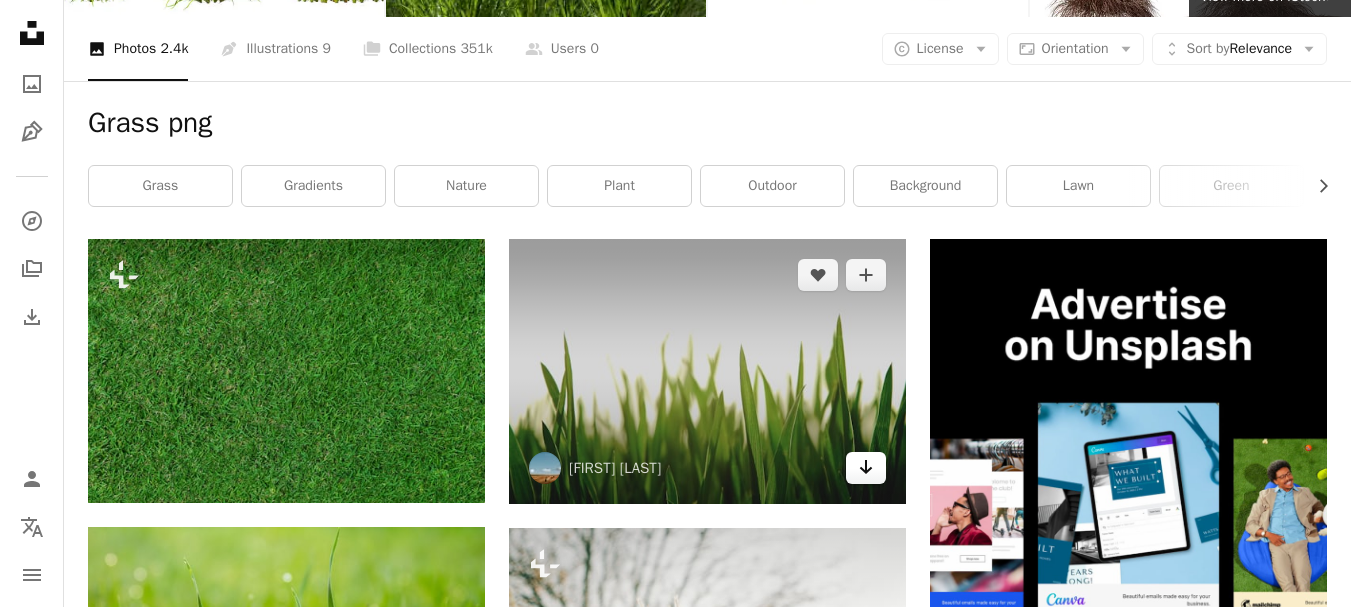 click on "Arrow pointing down" 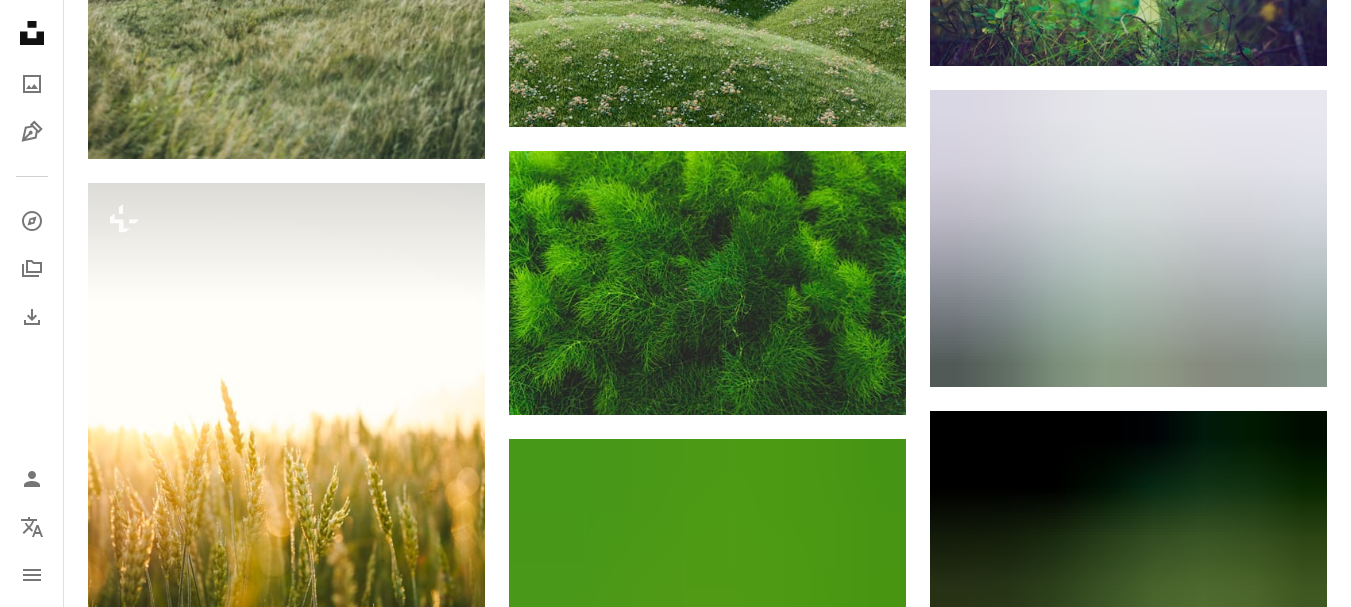 scroll, scrollTop: 2168, scrollLeft: 0, axis: vertical 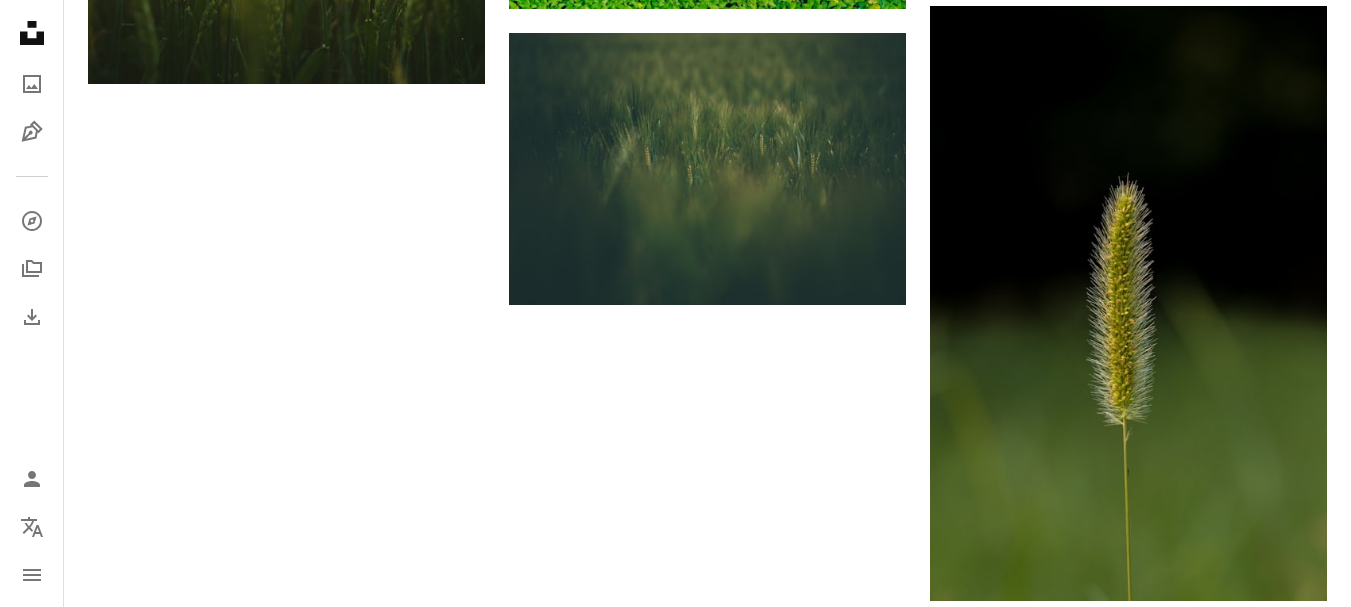 click on "Unsplash logo Make something awesome" at bounding box center (707, 1708) 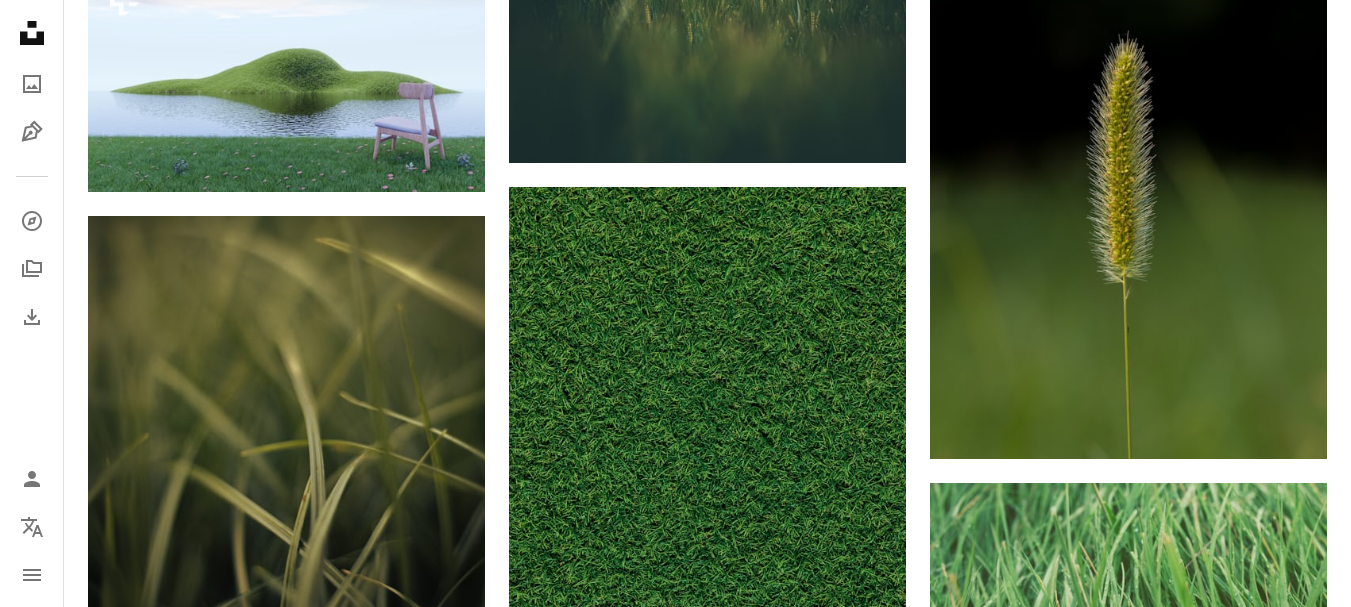 scroll, scrollTop: 2960, scrollLeft: 0, axis: vertical 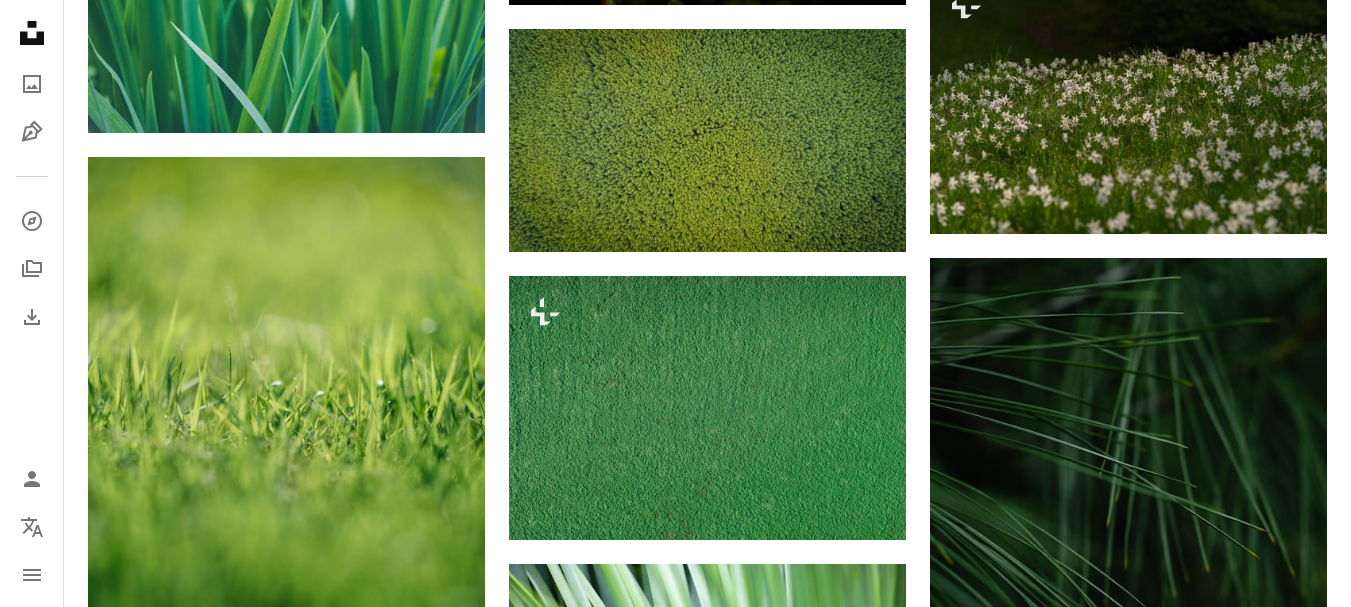 click at bounding box center [1128, 1006] 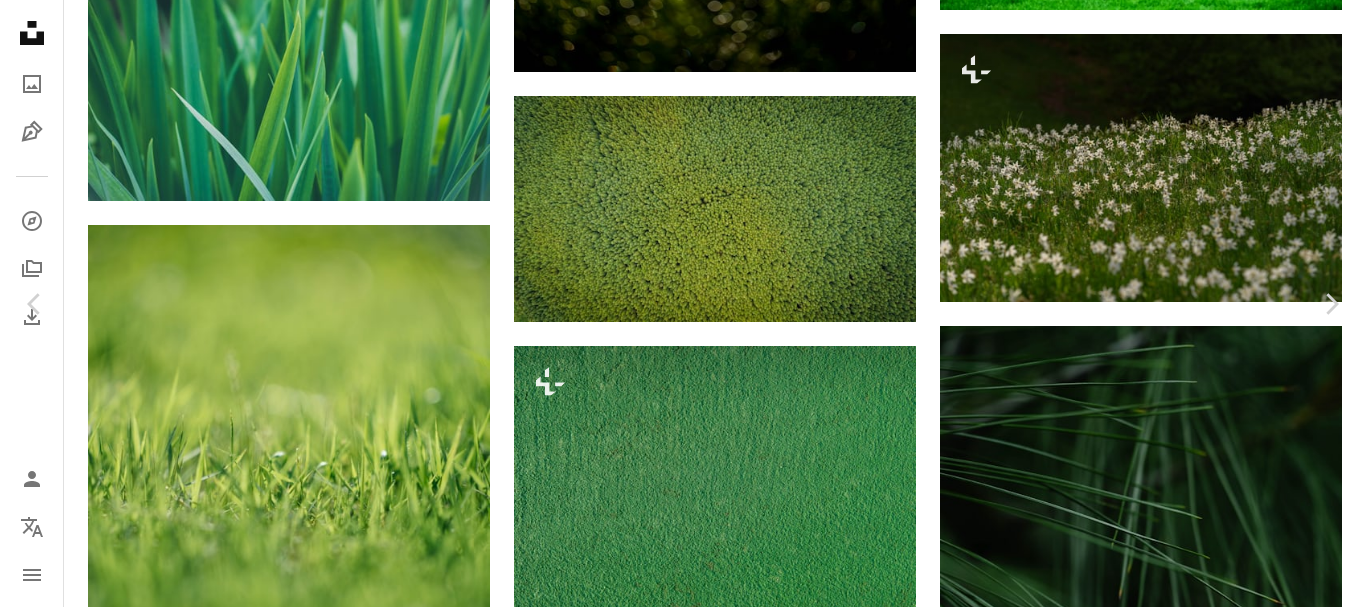 click on "Download free" at bounding box center [1167, 5318] 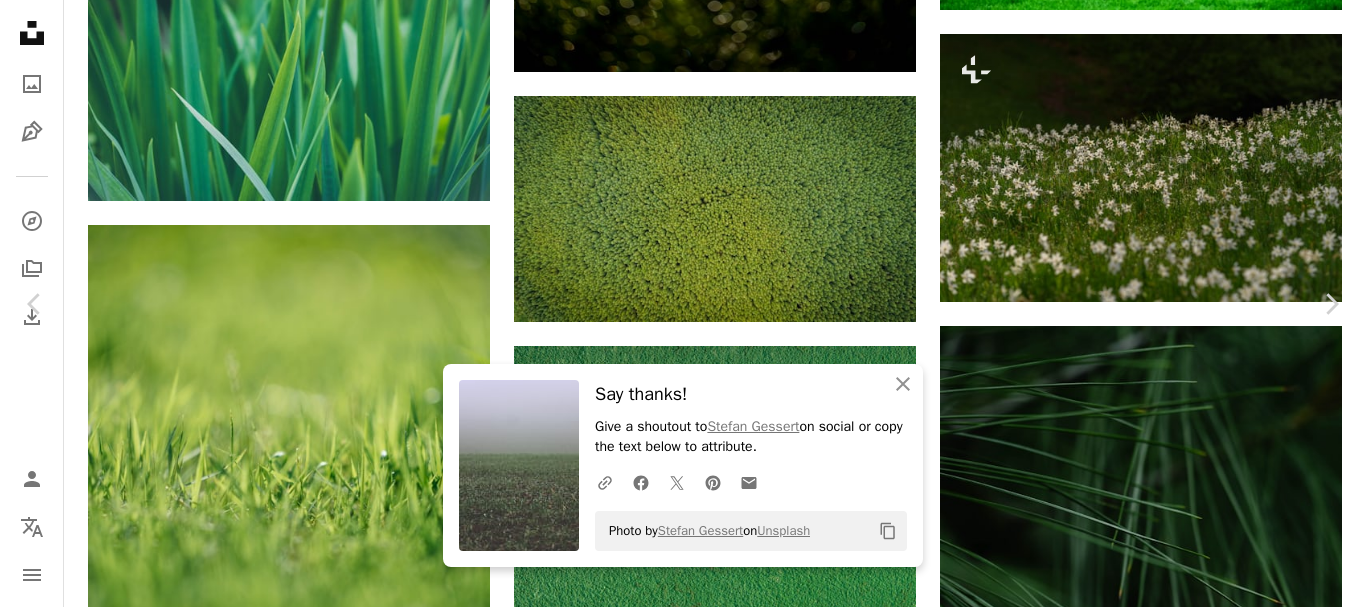 click on "An X shape" at bounding box center [20, 20] 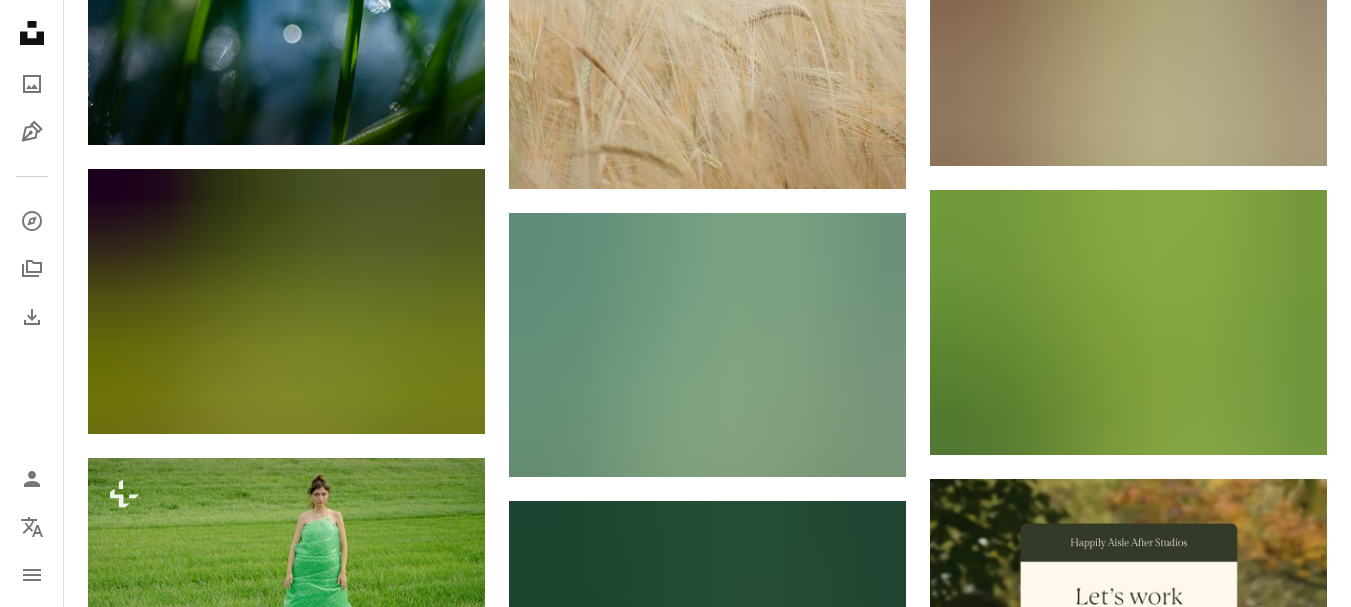 scroll, scrollTop: 7714, scrollLeft: 0, axis: vertical 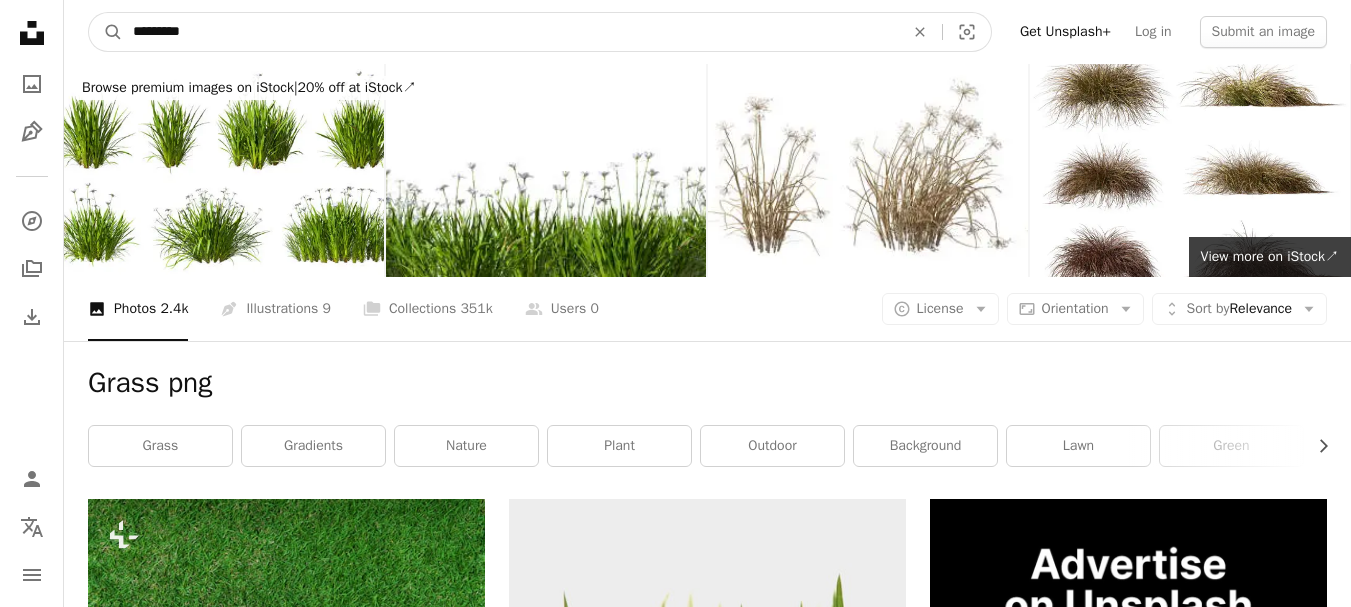 click on "*********" at bounding box center [510, 32] 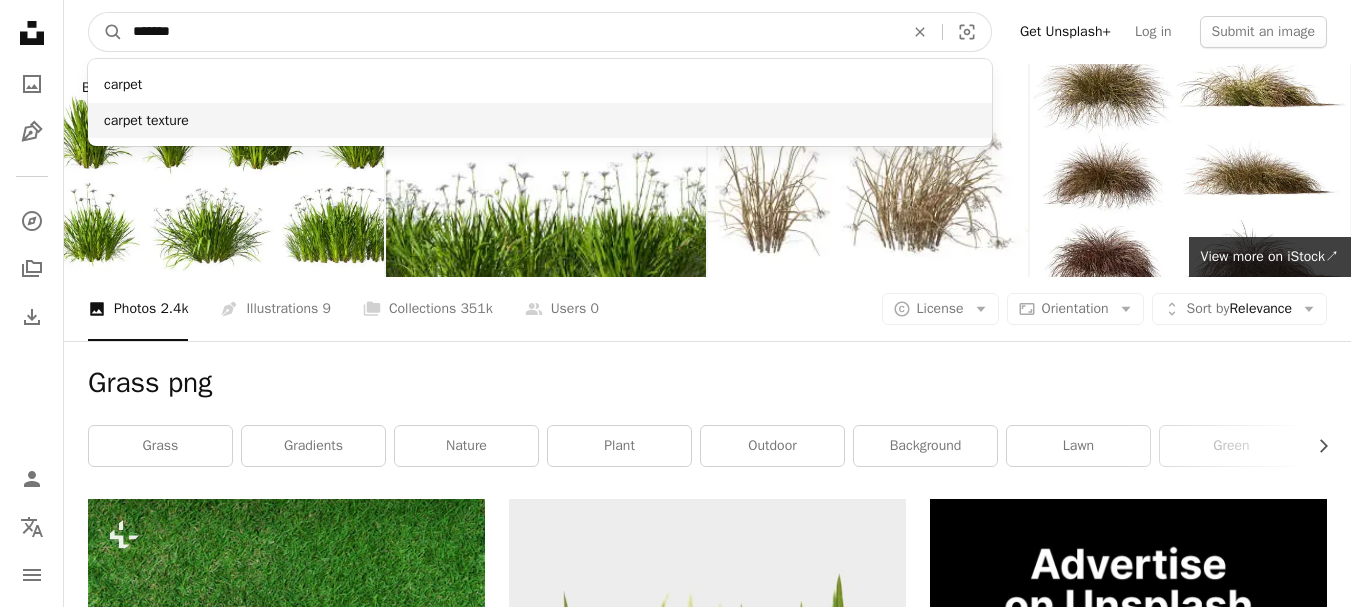 type on "*******" 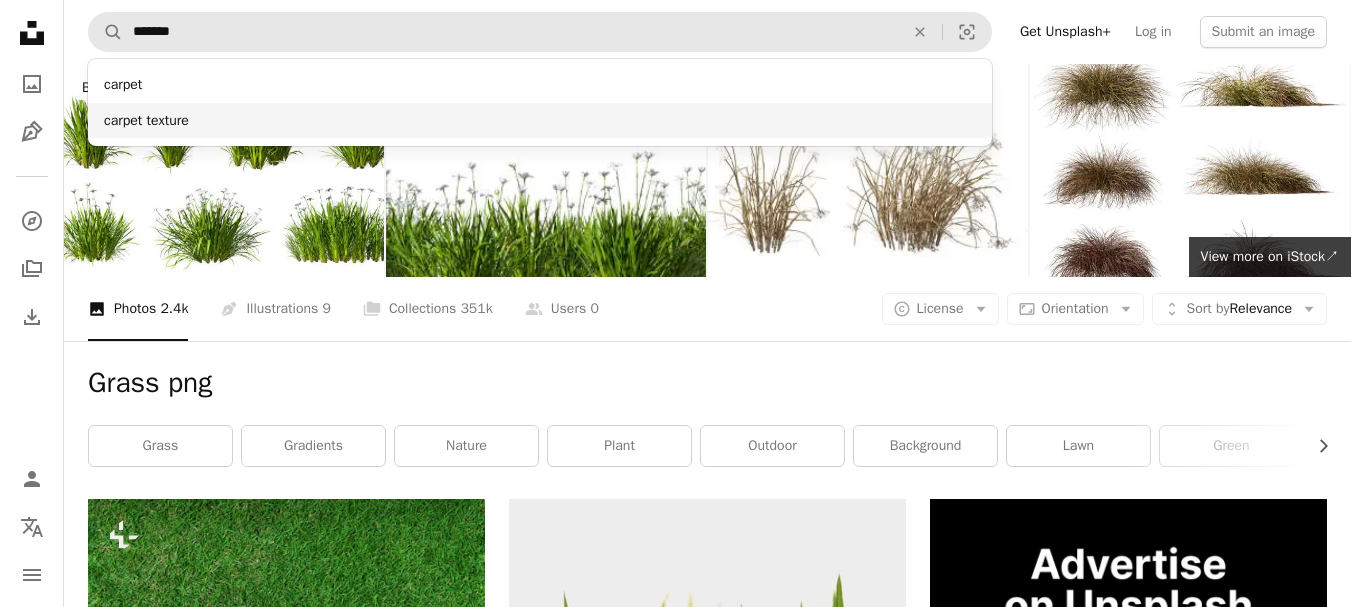 click on "carpet texture" at bounding box center [540, 121] 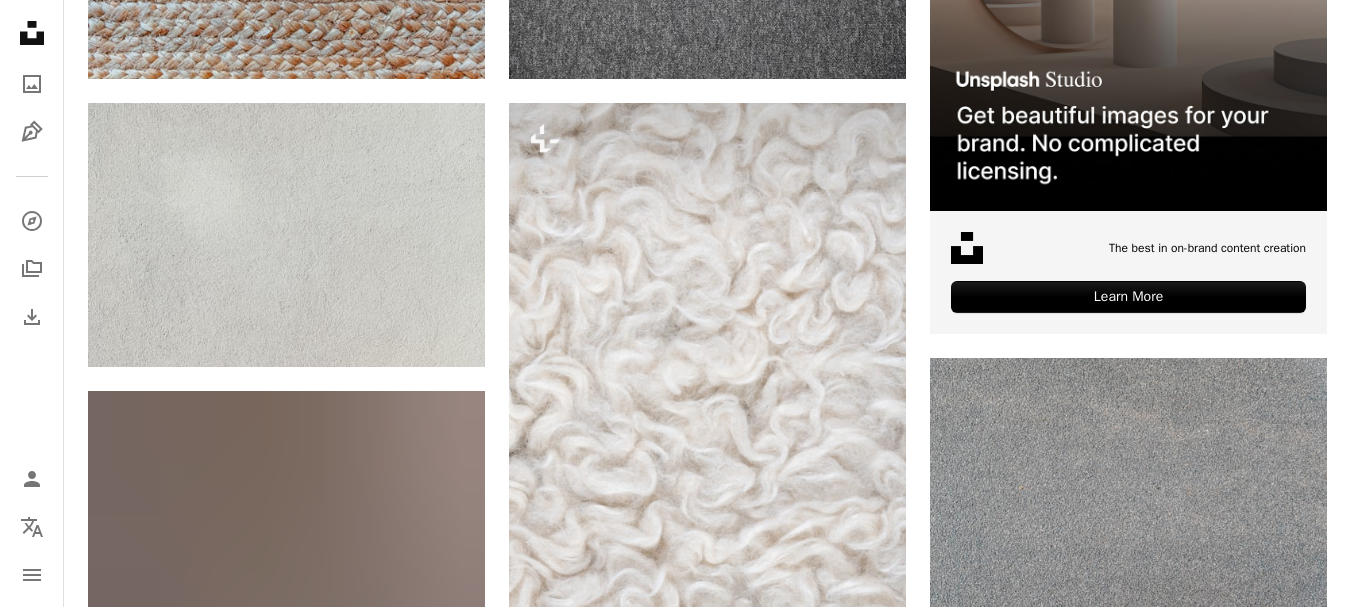 scroll, scrollTop: 0, scrollLeft: 0, axis: both 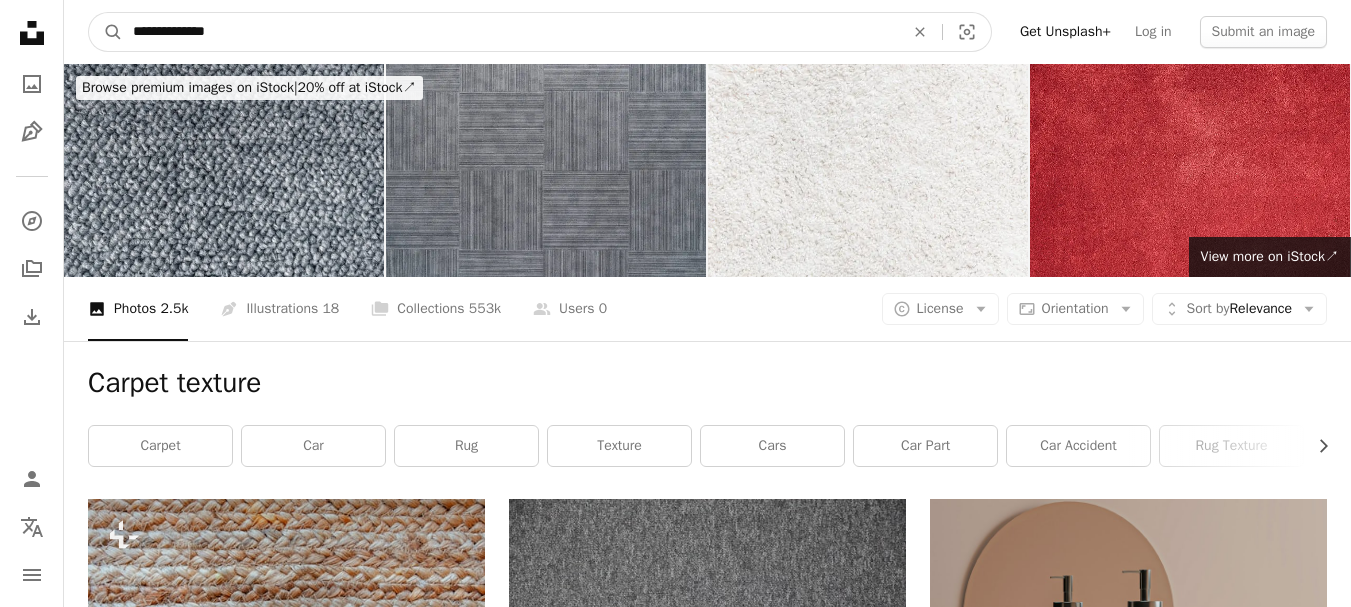 click on "**********" at bounding box center [510, 32] 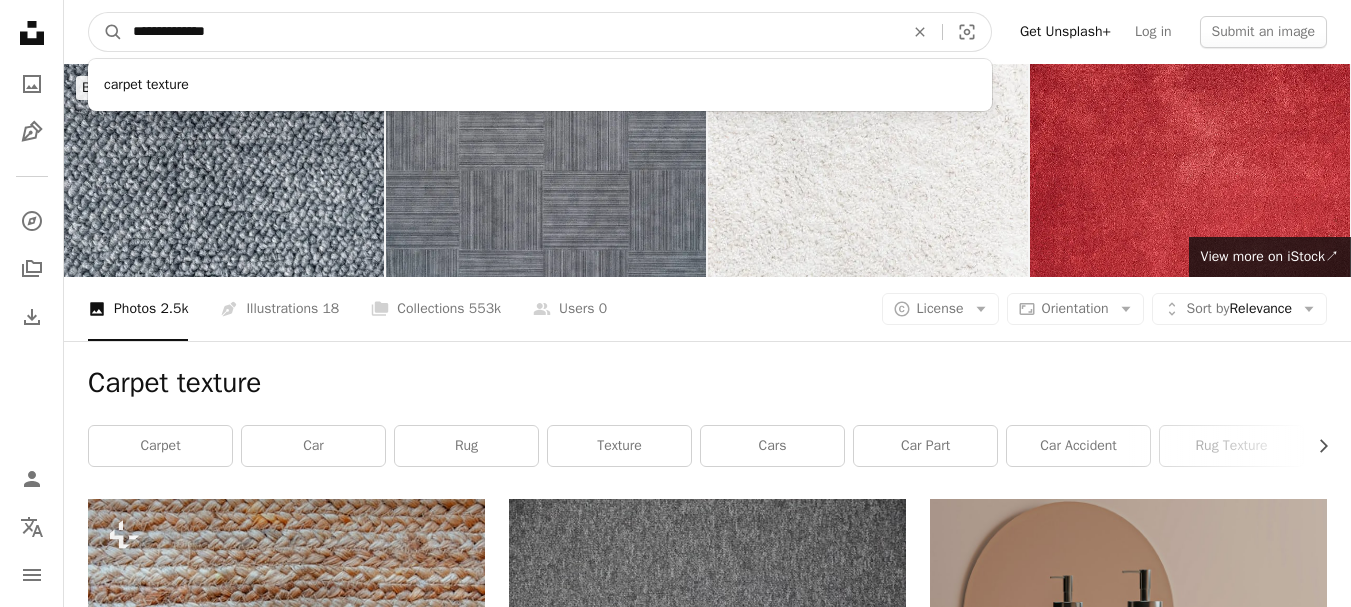 click on "**********" at bounding box center (510, 32) 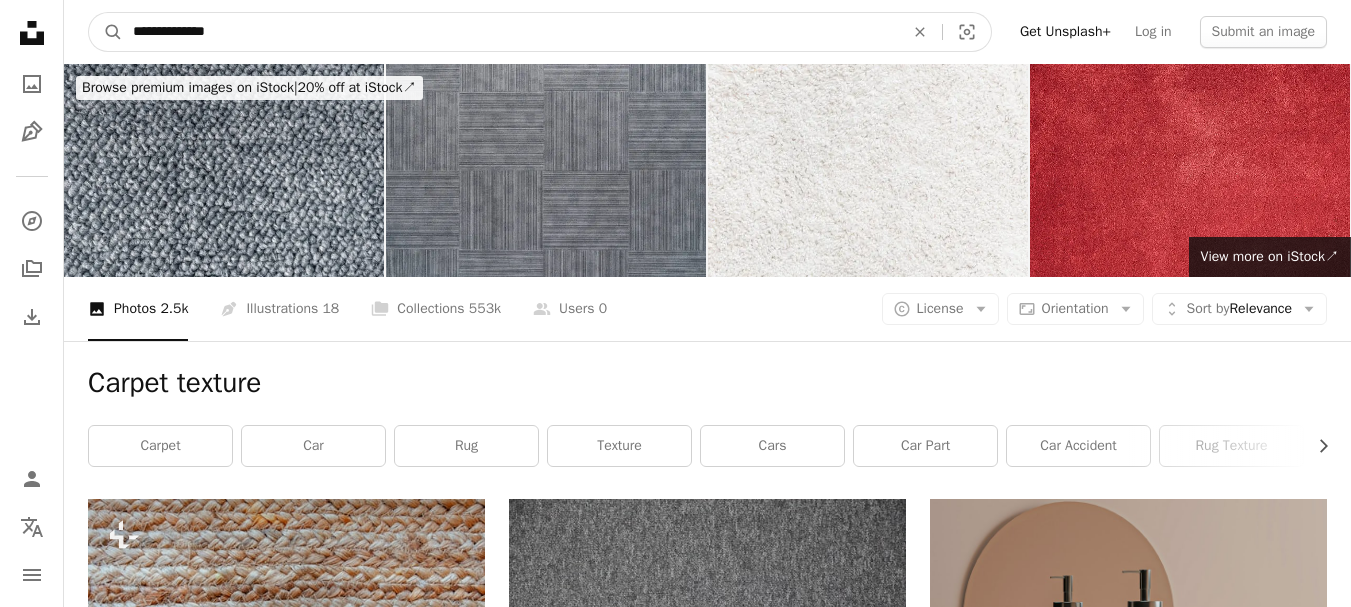 type on "**********" 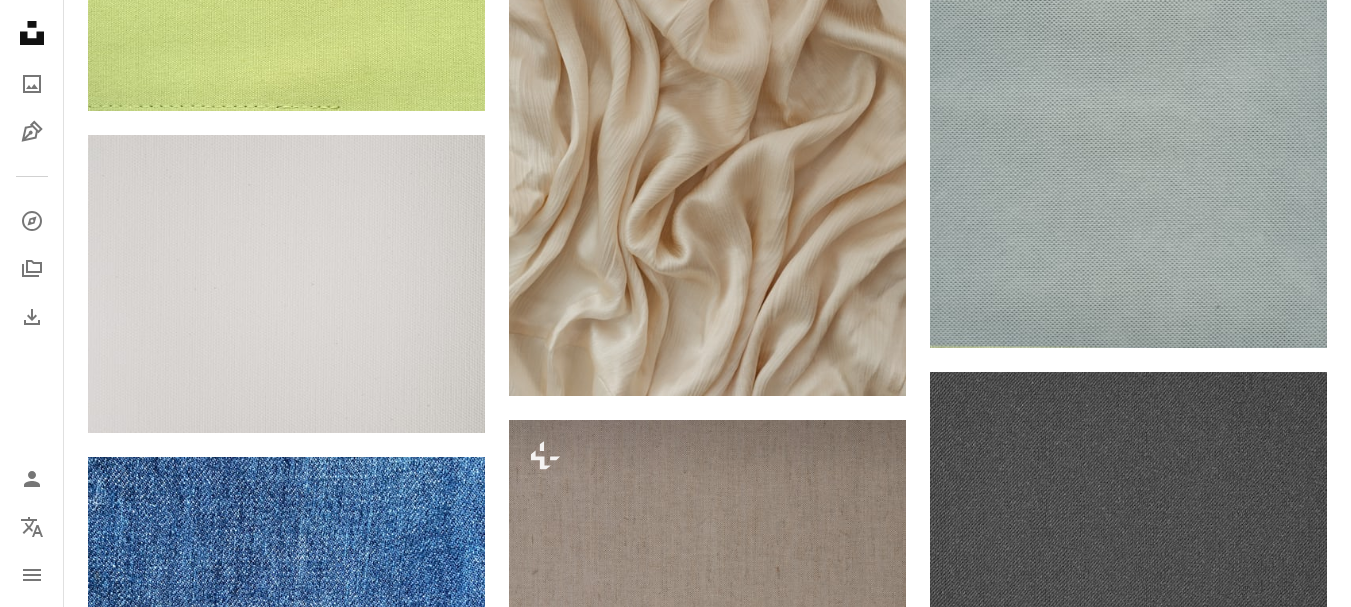 scroll, scrollTop: 1308, scrollLeft: 0, axis: vertical 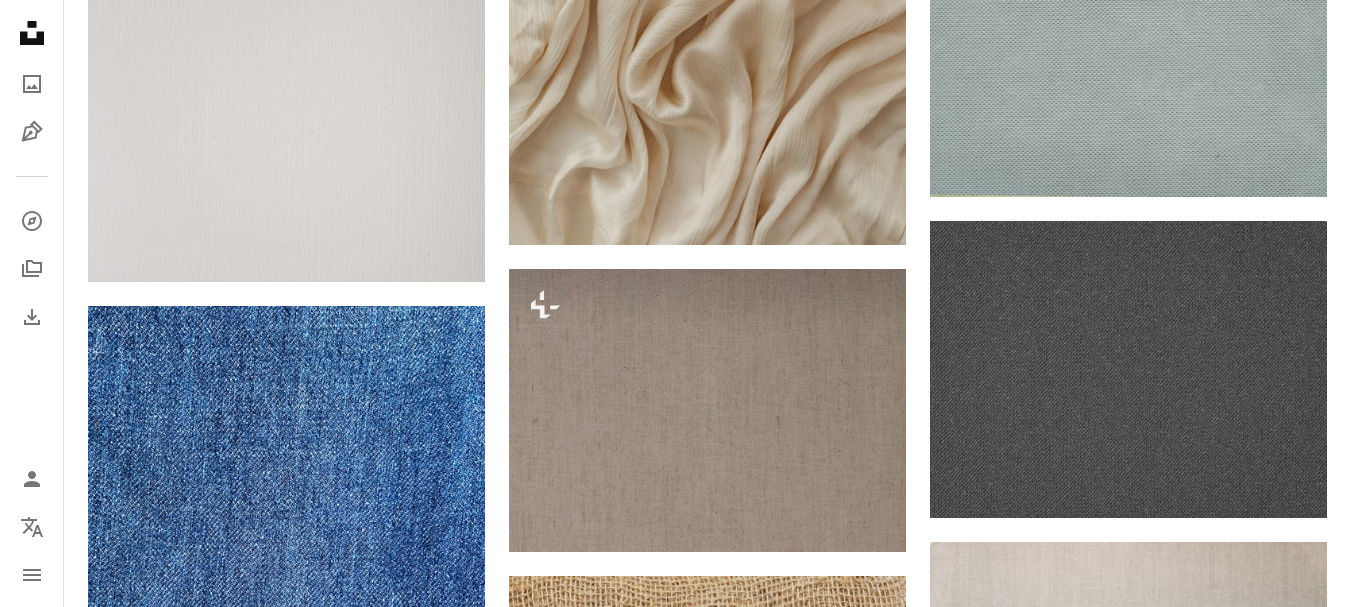 click on "Plus sign for Unsplash+ A heart A plus sign [FIRST] [LAST] For  Unsplash+ A lock   Download A heart A plus sign [FIRST] [LAST] Arrow pointing down A heart A plus sign [FIRST] [LAST] Arrow pointing down Plus sign for Unsplash+ A heart A plus sign [FIRST] [LAST] For  Unsplash+ A lock   Download A heart A plus sign [FIRST] [LAST] Arrow pointing down Plus sign for Unsplash+ A heart A plus sign [FIRST] [LAST] For  Unsplash+ A lock   Download Plus sign for Unsplash+ A heart A plus sign [FIRST] [LAST] For  Unsplash+ A lock   Download A heart A plus sign [FIRST] [LAST] Available for hire A checkmark inside of a circle Arrow pointing down A heart A plus sign [FIRST] [LAST]" at bounding box center [707, 735] 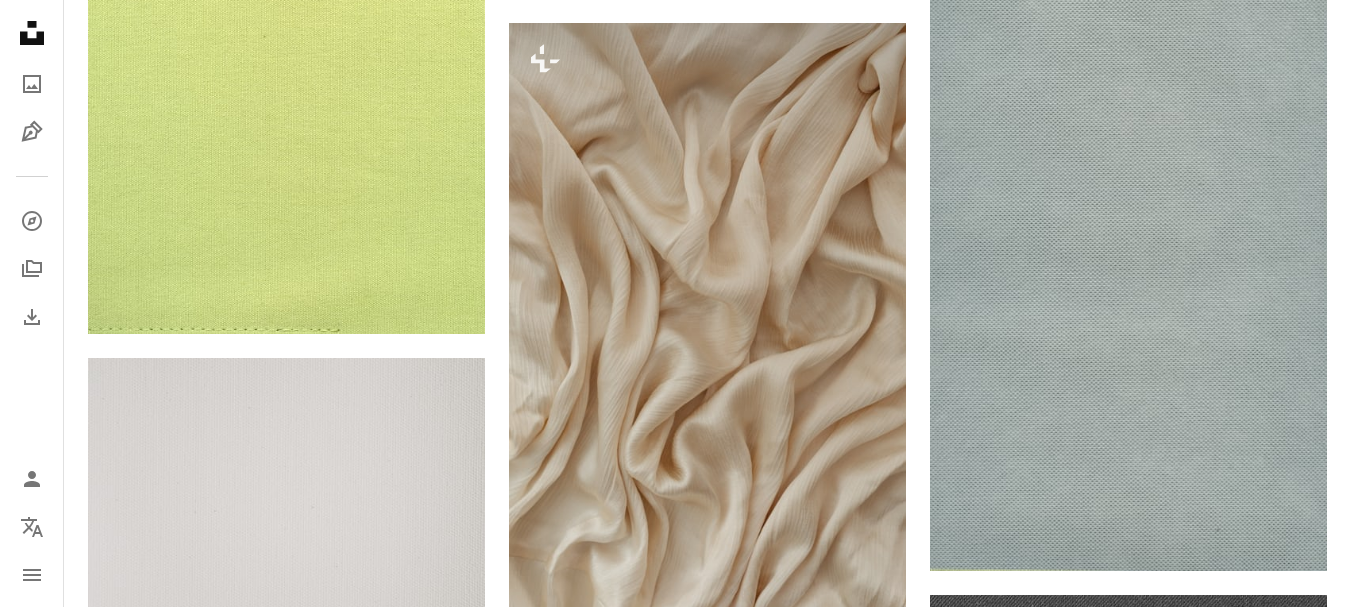 scroll, scrollTop: 1064, scrollLeft: 0, axis: vertical 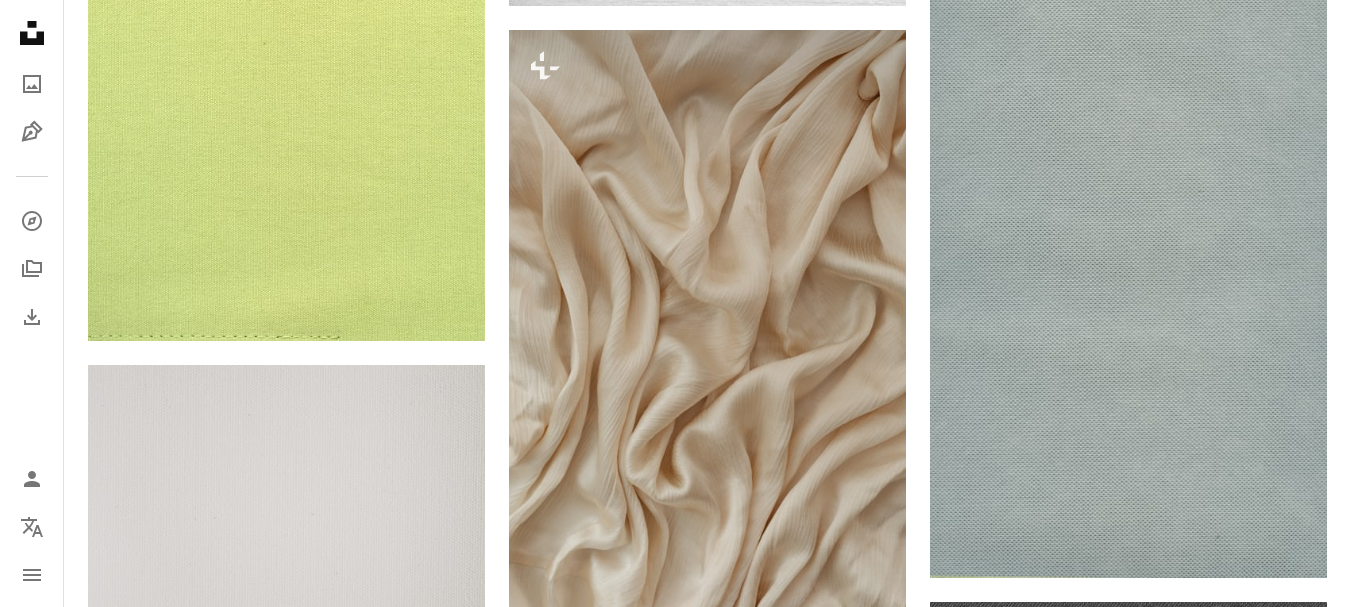 click at bounding box center [1128, 1077] 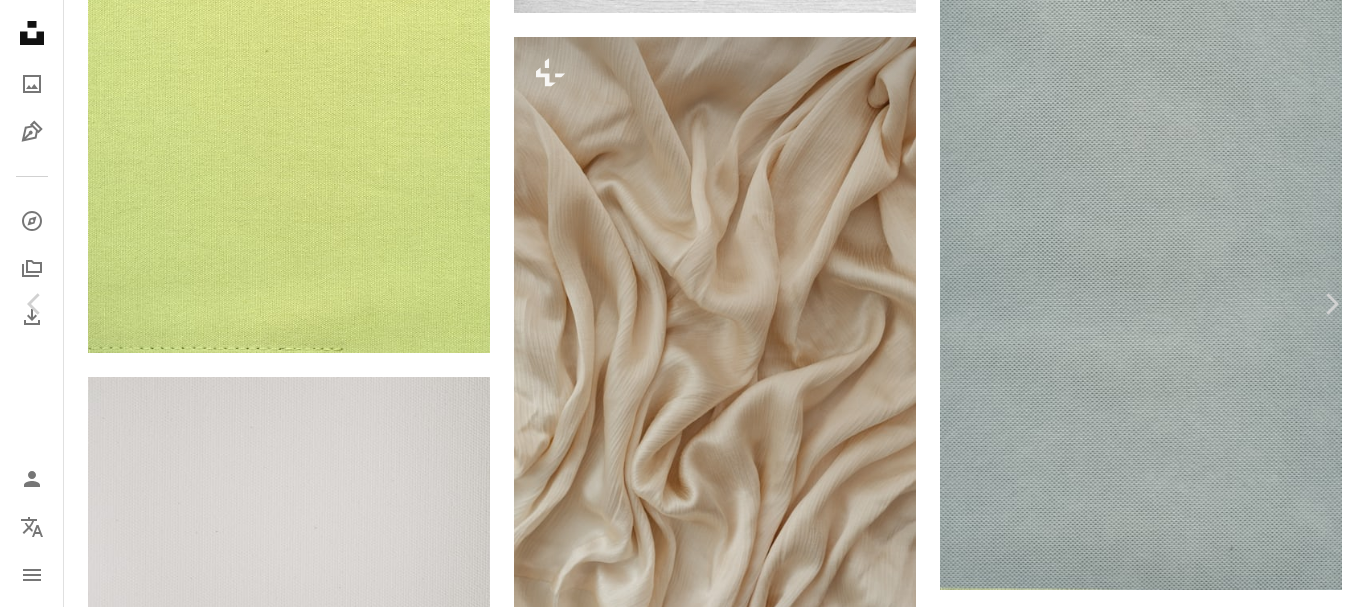 click on "An X shape" at bounding box center [20, 20] 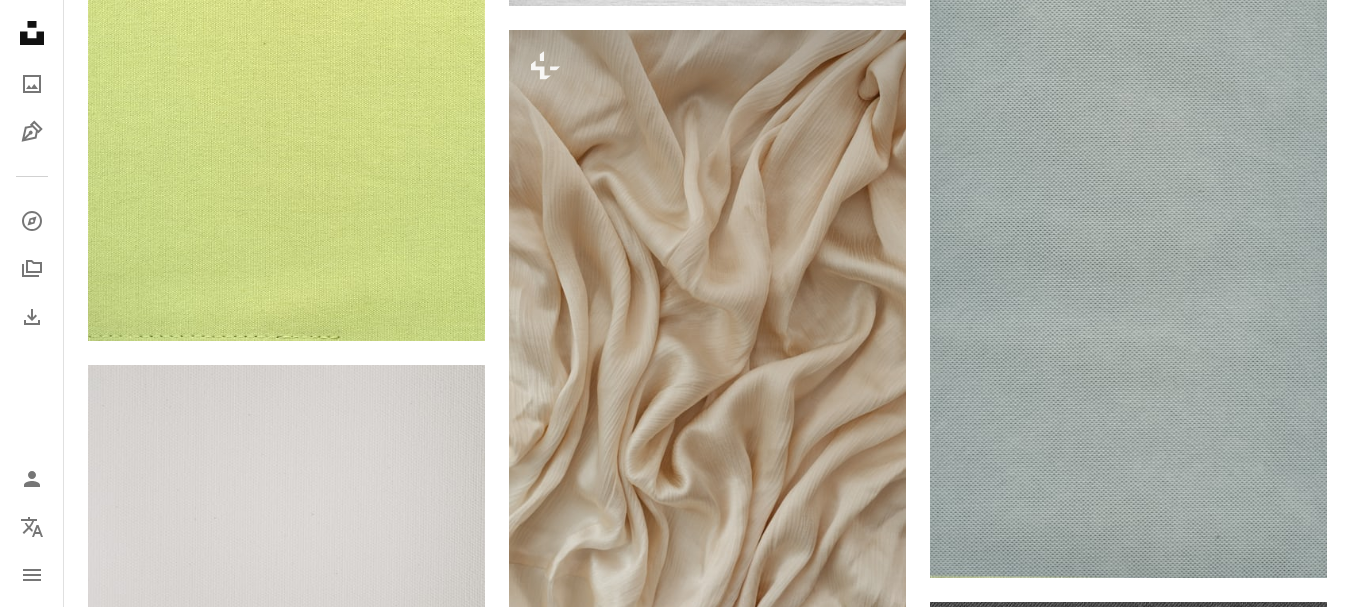 click on "Arrow pointing down" 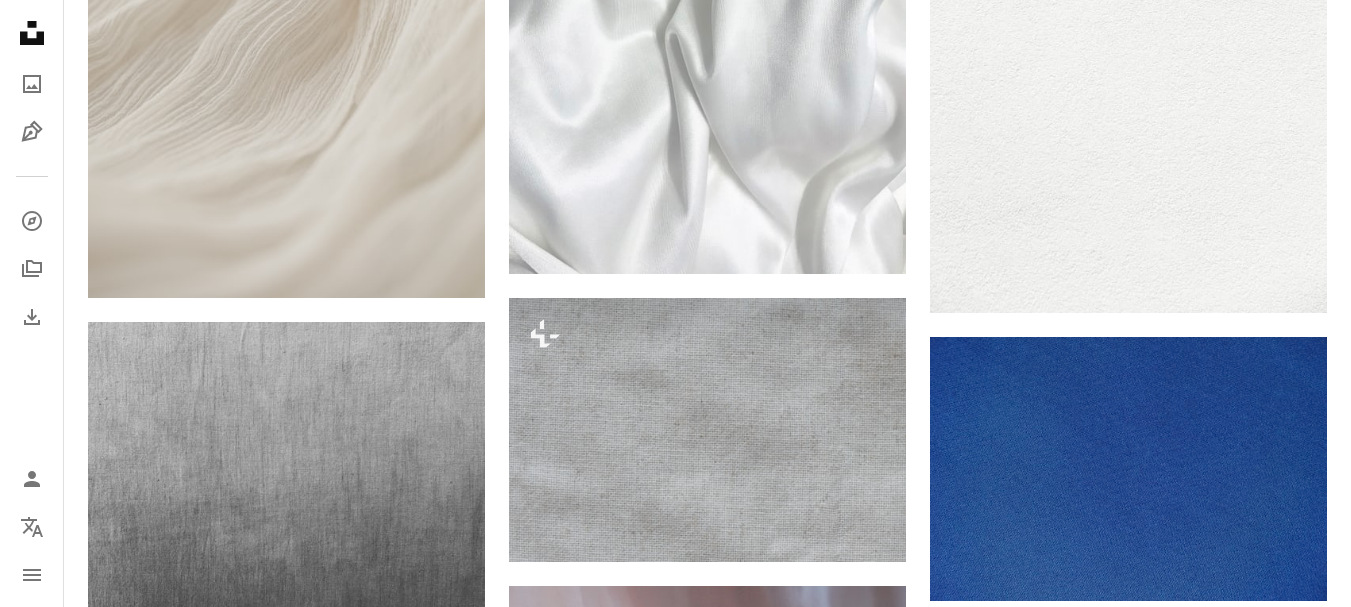 scroll, scrollTop: 2623, scrollLeft: 0, axis: vertical 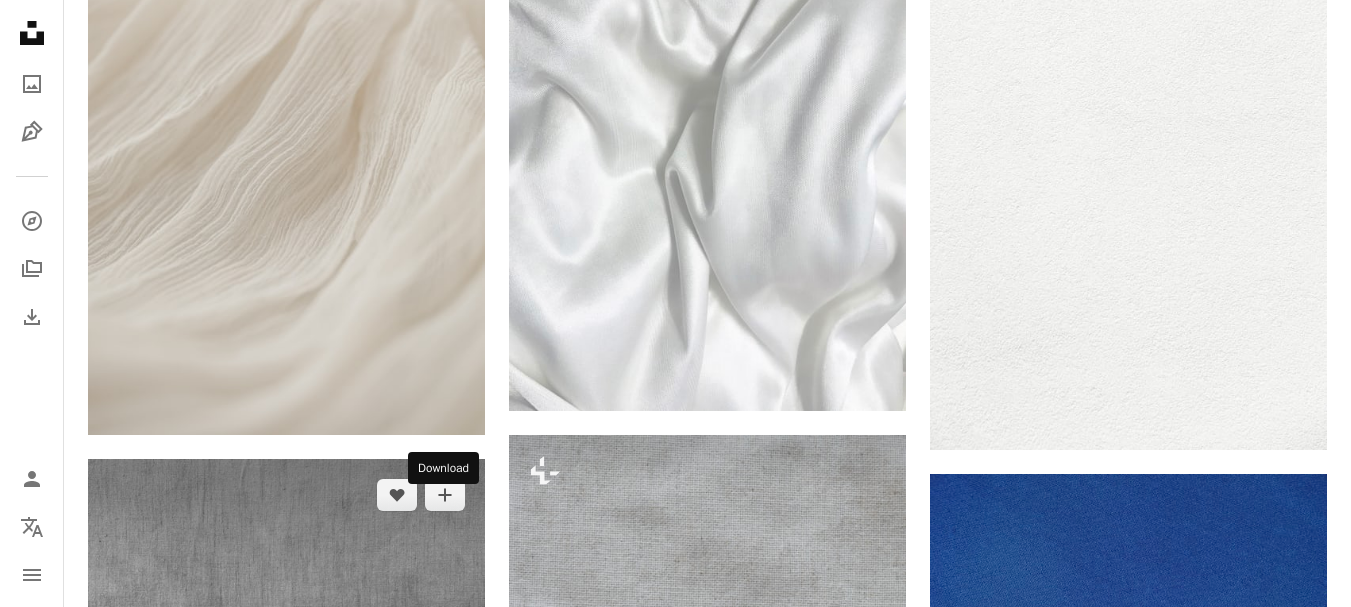 click on "Arrow pointing down" 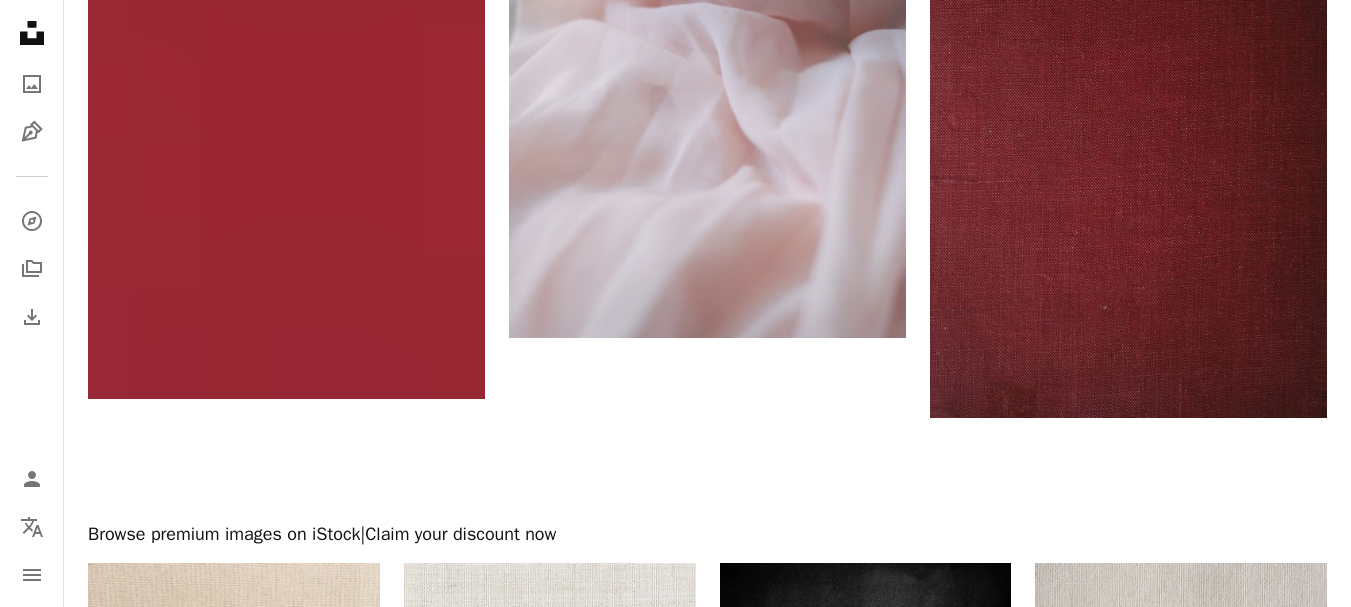 scroll, scrollTop: 3500, scrollLeft: 0, axis: vertical 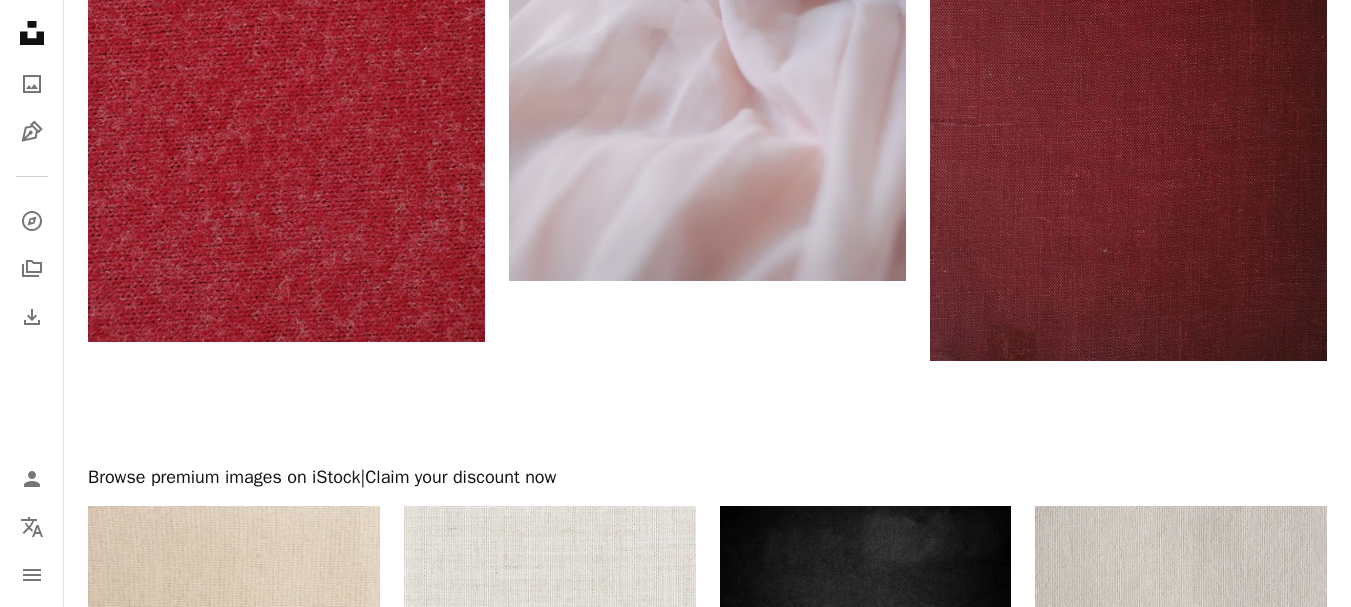 click on "Load more" at bounding box center (707, 1031) 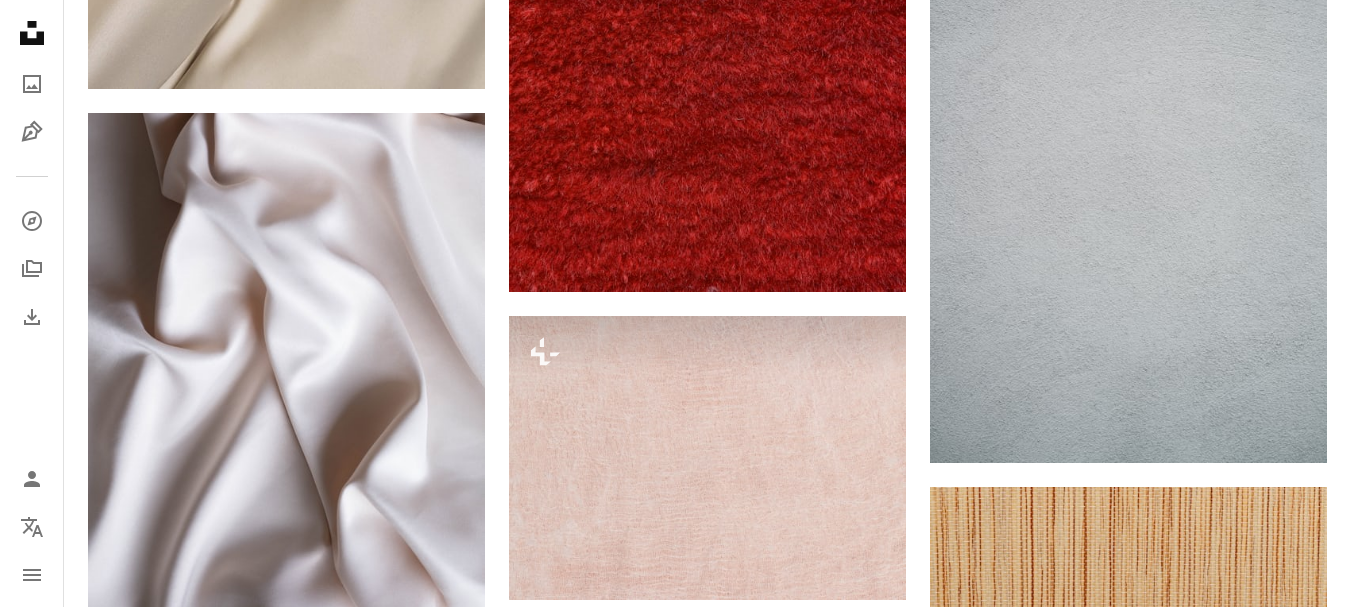 scroll, scrollTop: 4894, scrollLeft: 0, axis: vertical 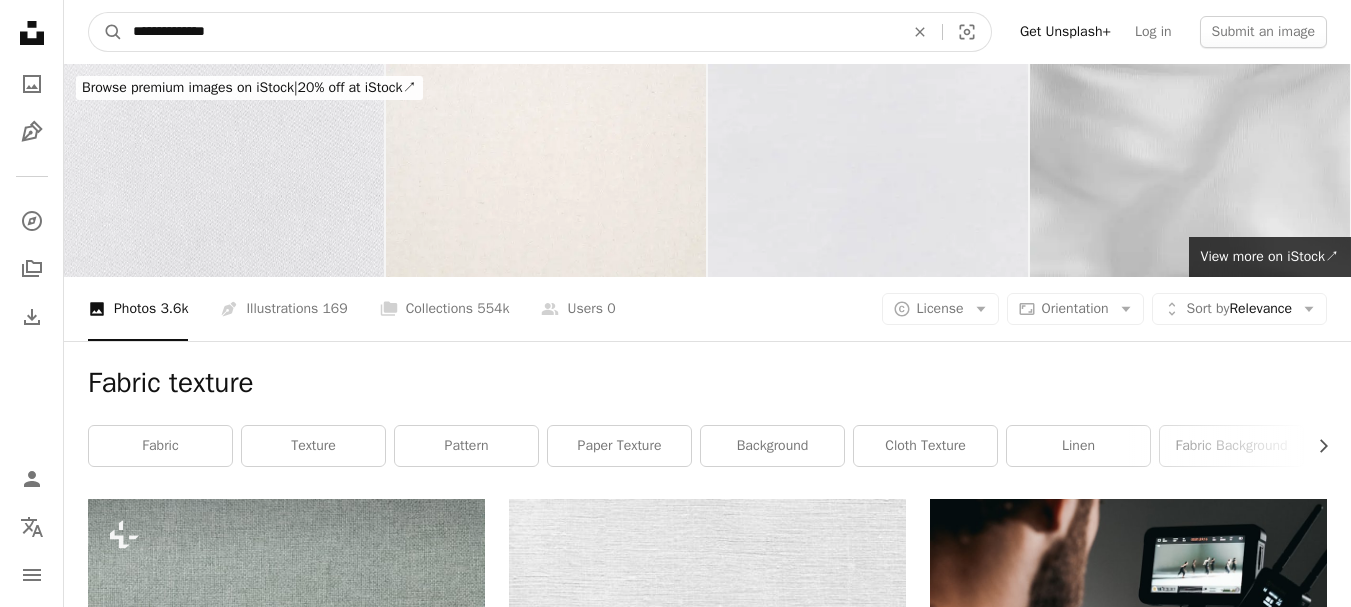 click on "**********" at bounding box center (510, 32) 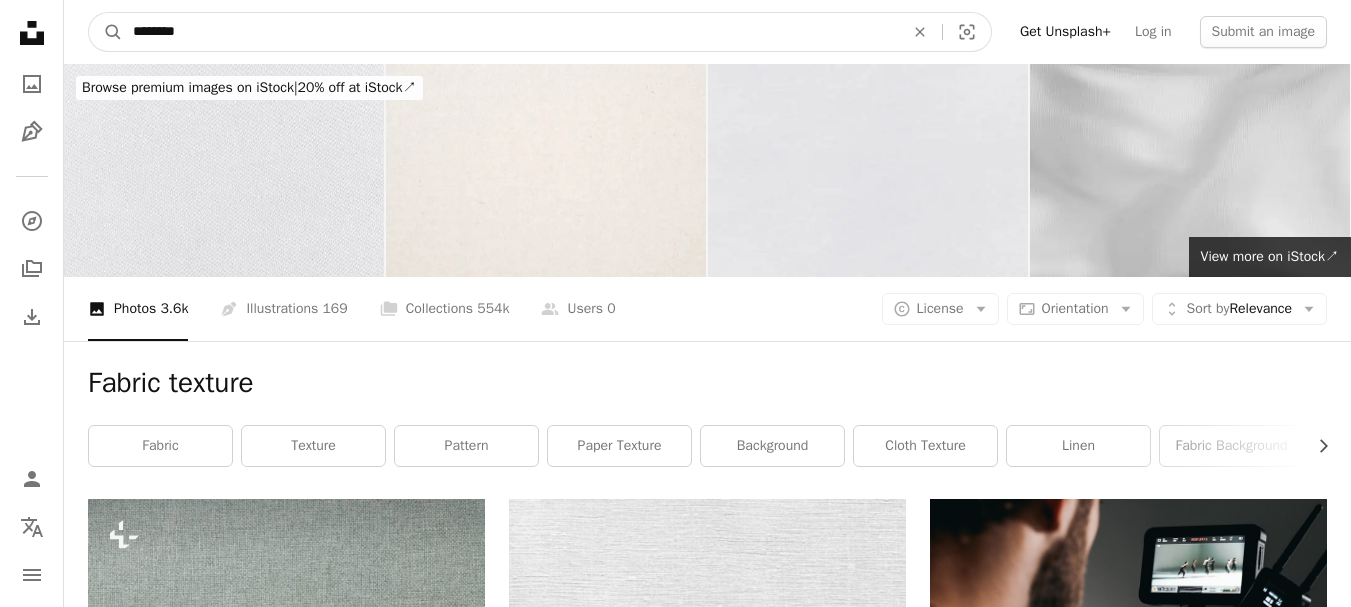 type on "********" 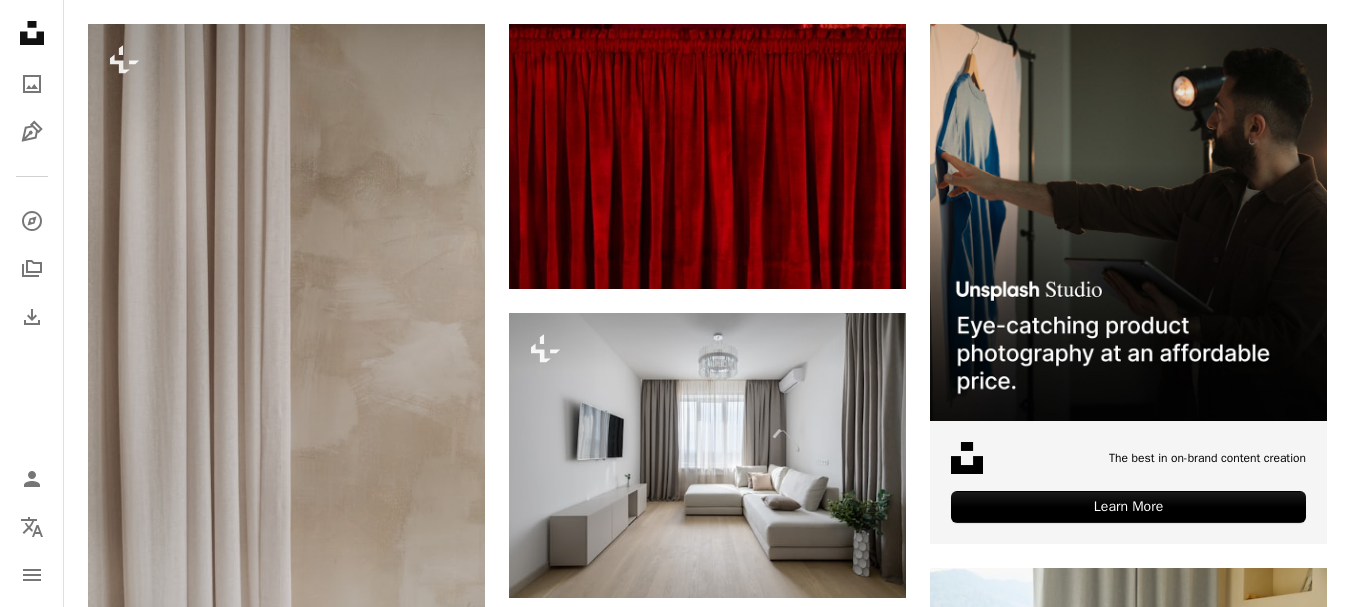 scroll, scrollTop: 460, scrollLeft: 0, axis: vertical 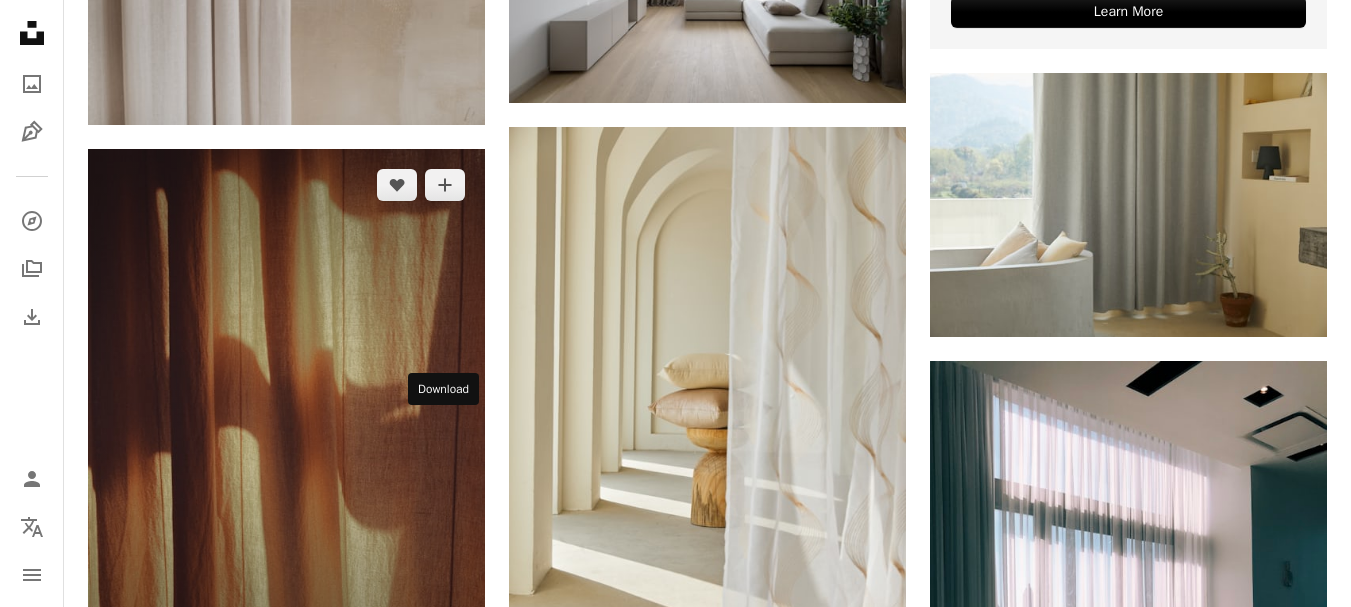 click 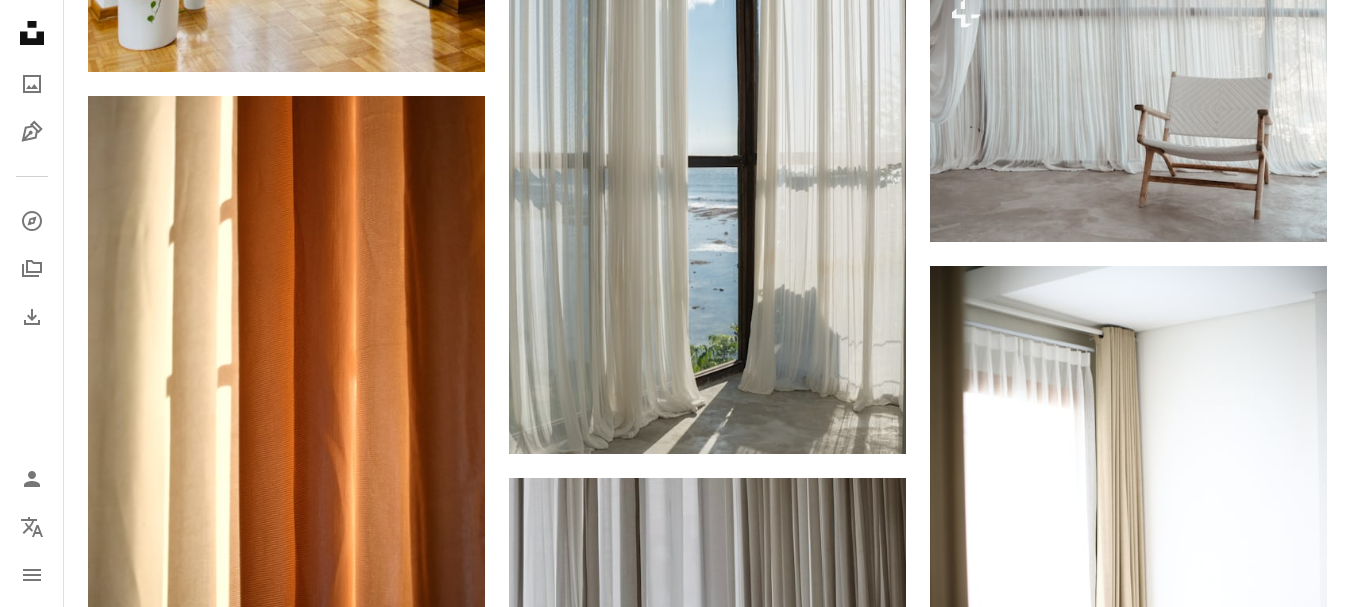 scroll, scrollTop: 2231, scrollLeft: 0, axis: vertical 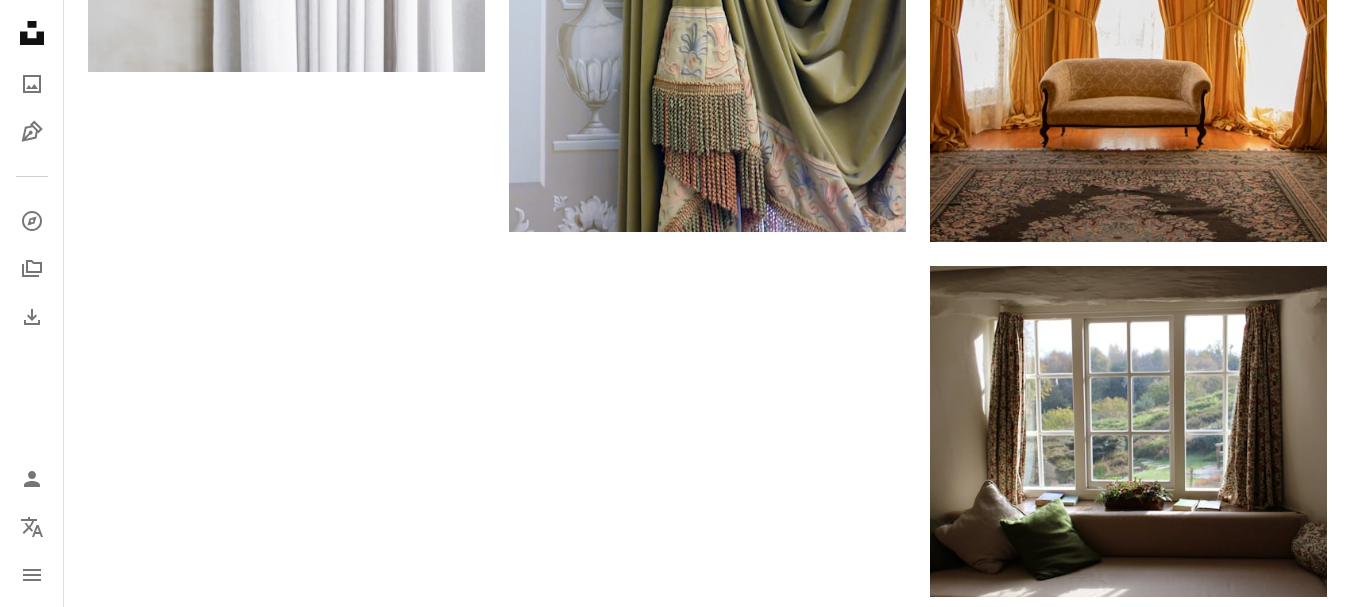 click on "Load more" at bounding box center [707, 1556] 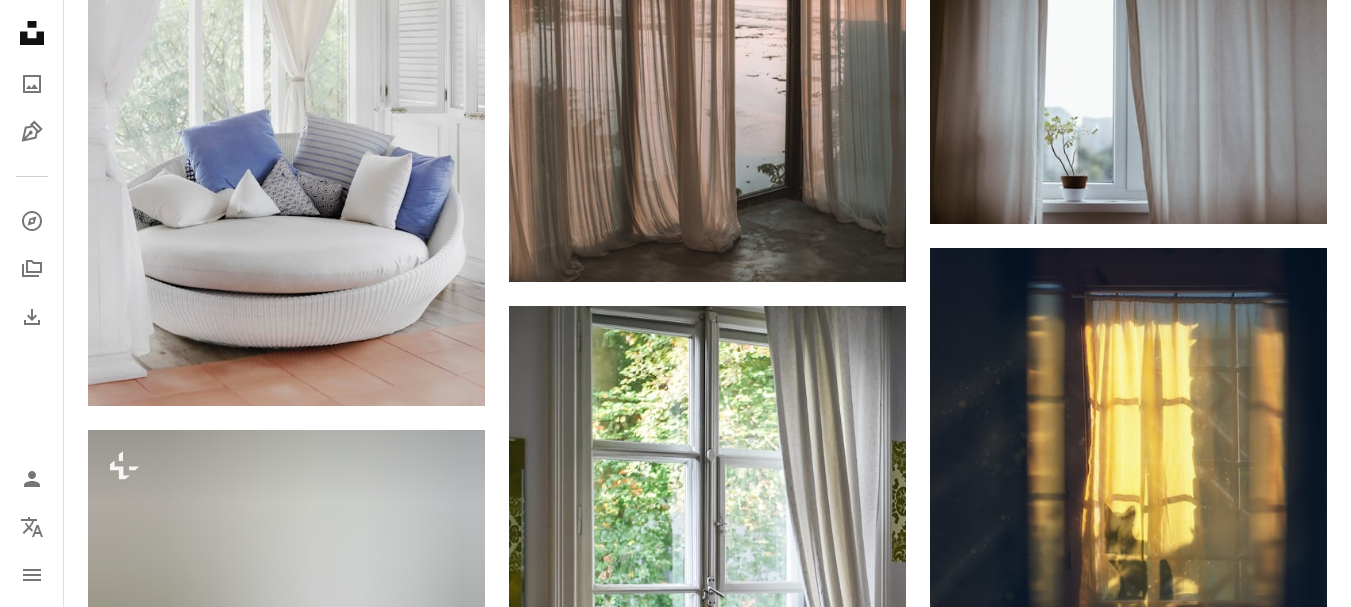 scroll, scrollTop: 5009, scrollLeft: 0, axis: vertical 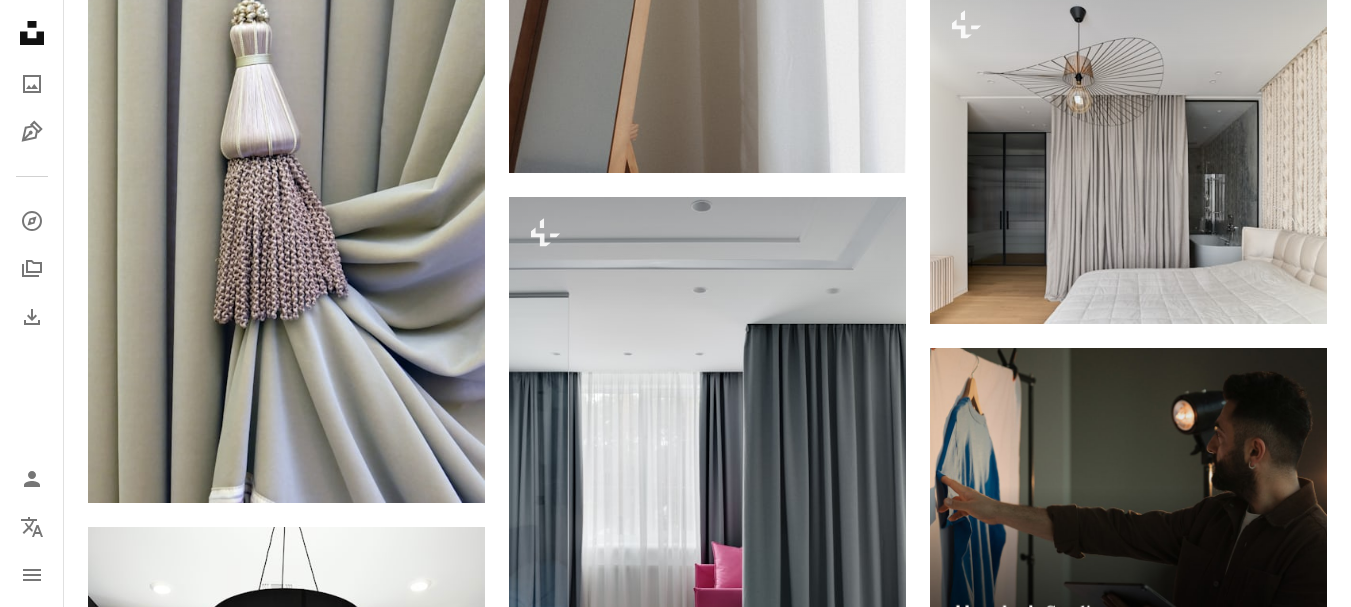 click 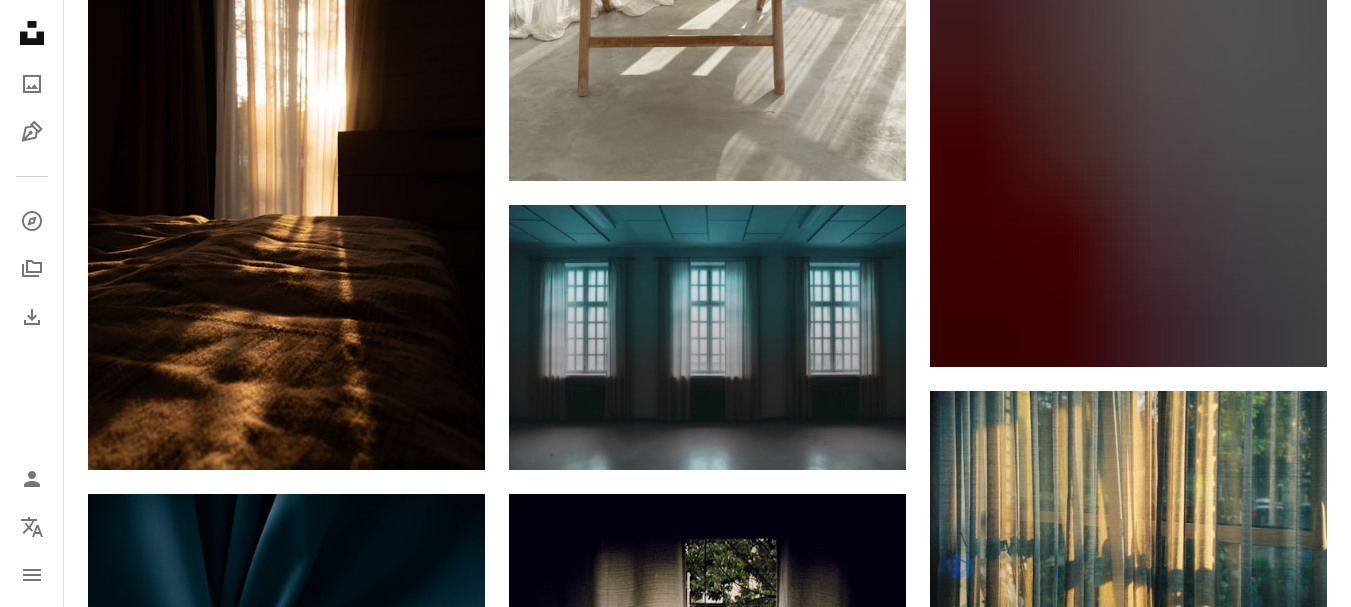 scroll, scrollTop: 9797, scrollLeft: 0, axis: vertical 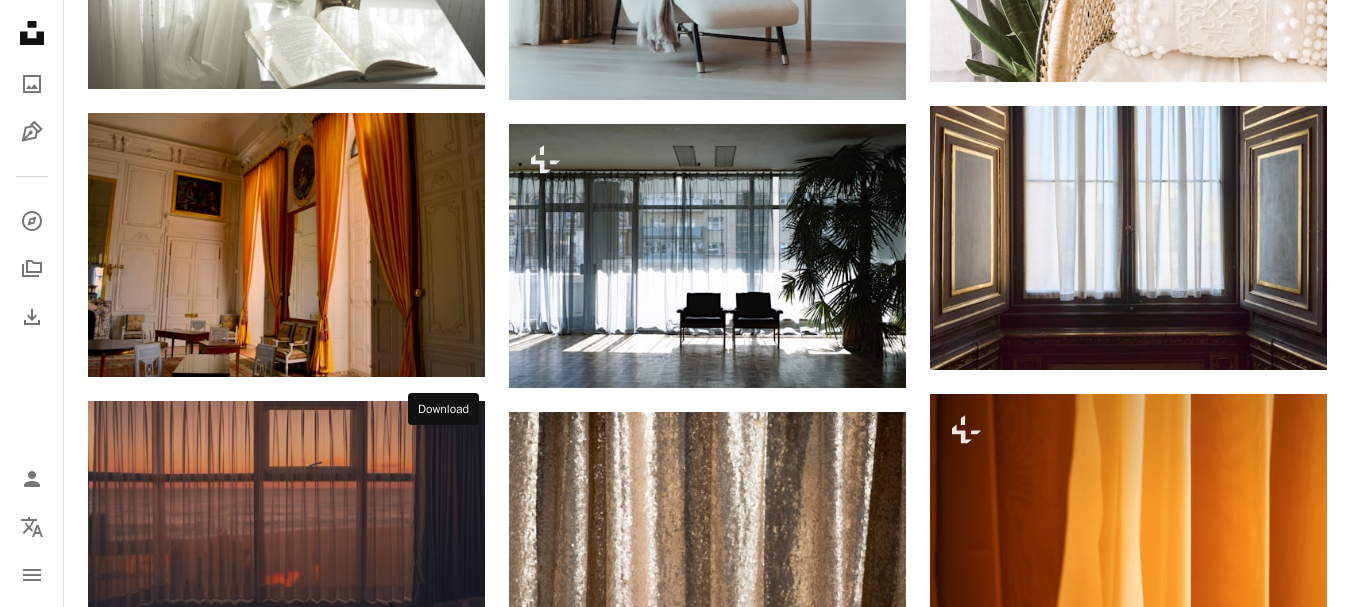 click on "Arrow pointing down" at bounding box center [445, 1206] 